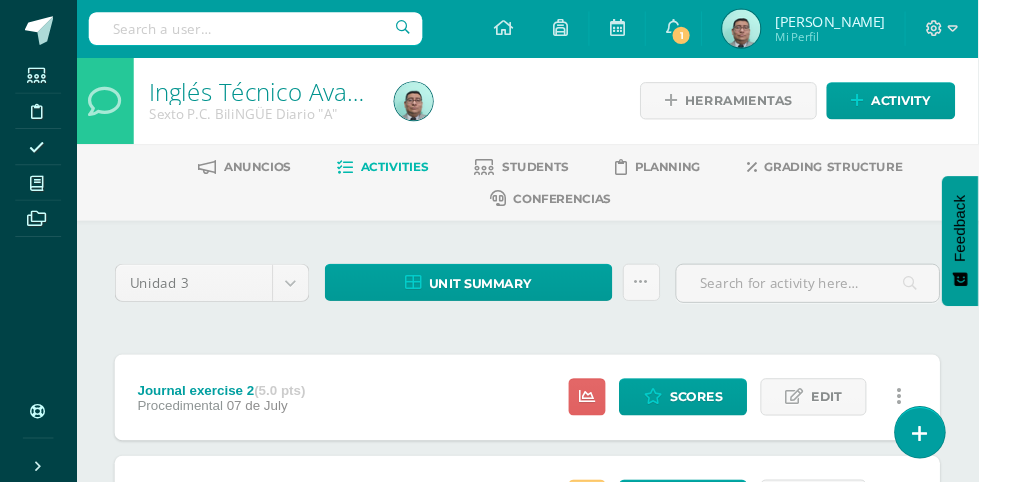 scroll, scrollTop: 0, scrollLeft: 0, axis: both 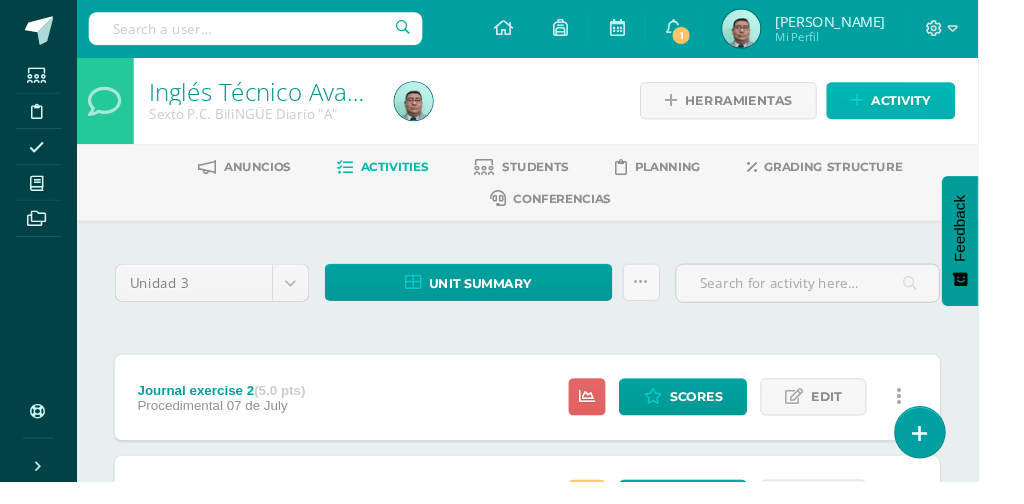 click on "Activity" at bounding box center (943, 105) 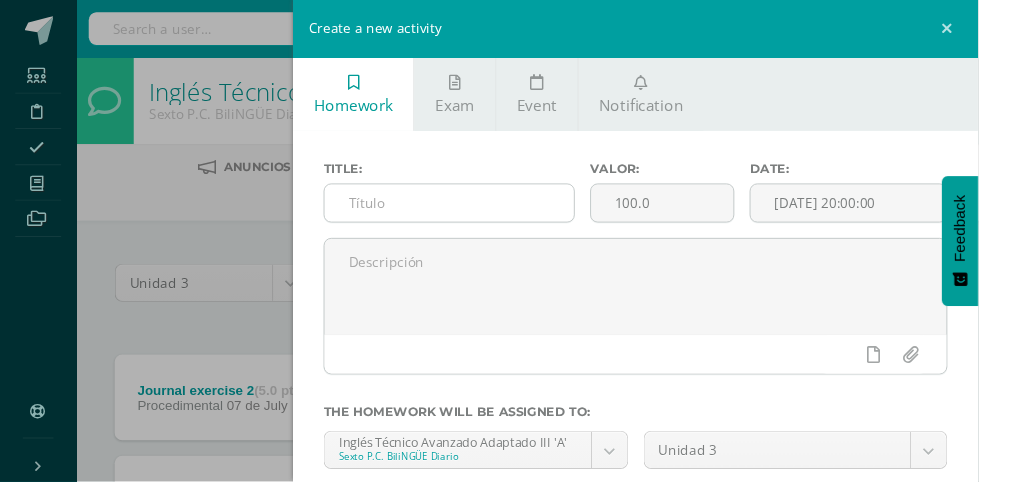 click at bounding box center (470, 212) 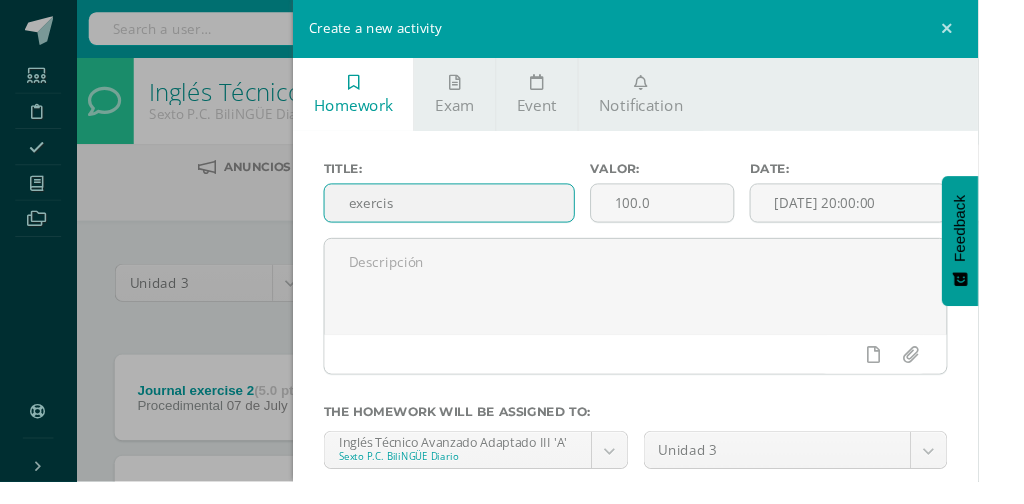 type on "exercise" 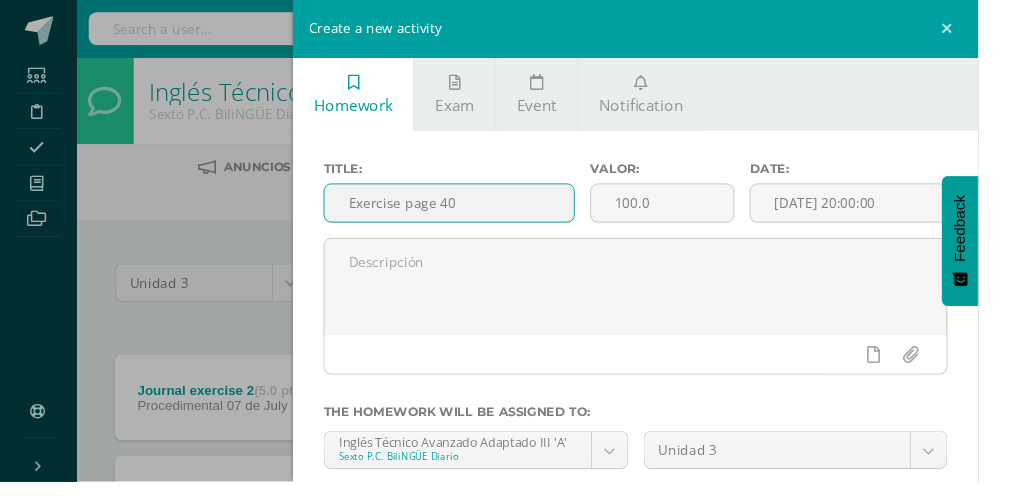 type on "Exercise page 40" 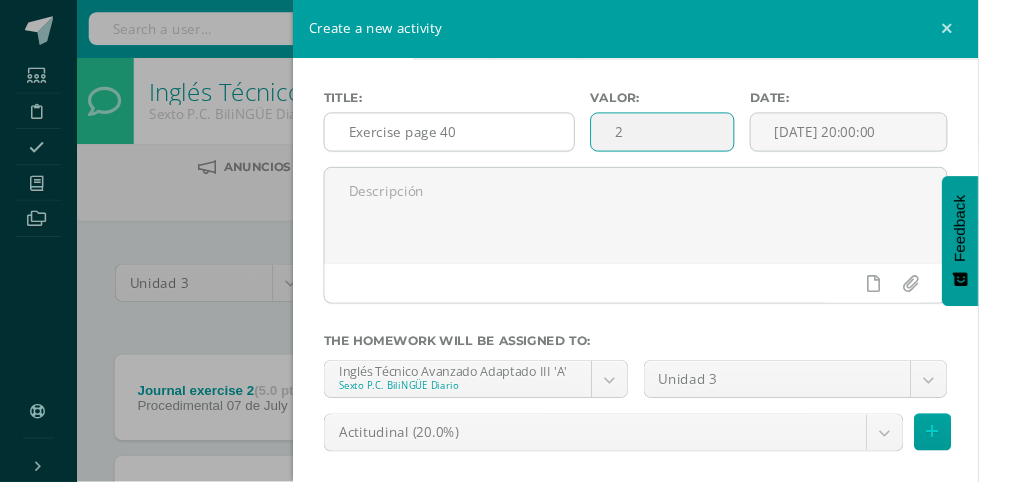 scroll, scrollTop: 108, scrollLeft: 0, axis: vertical 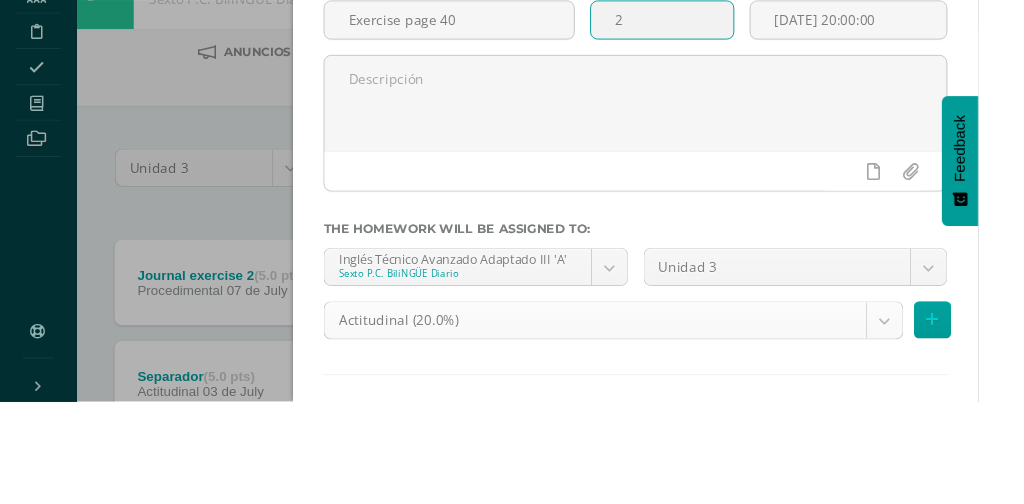 type on "2" 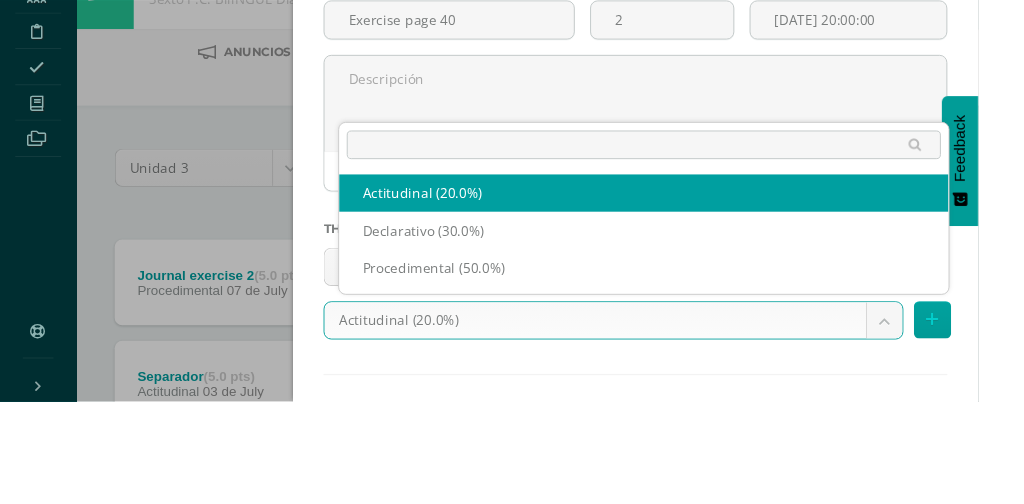 scroll, scrollTop: 36, scrollLeft: 0, axis: vertical 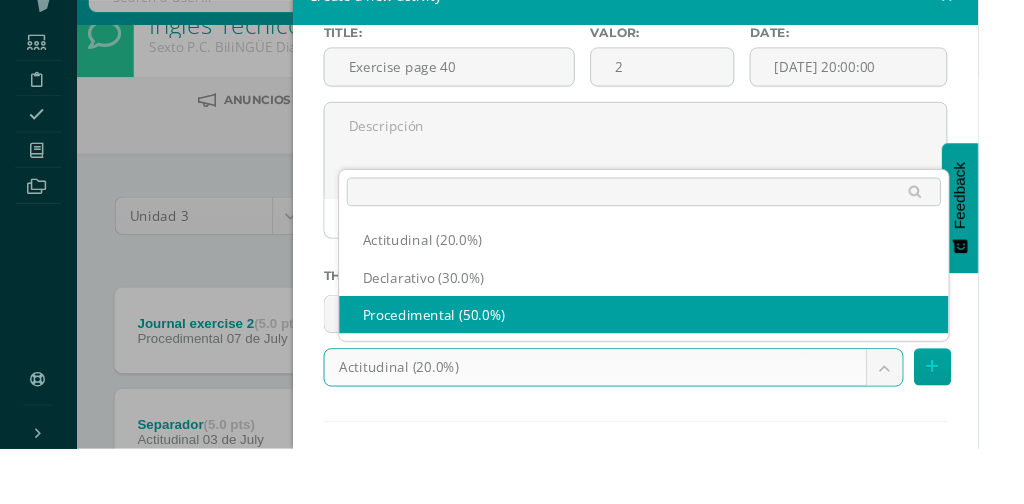 select on "79992" 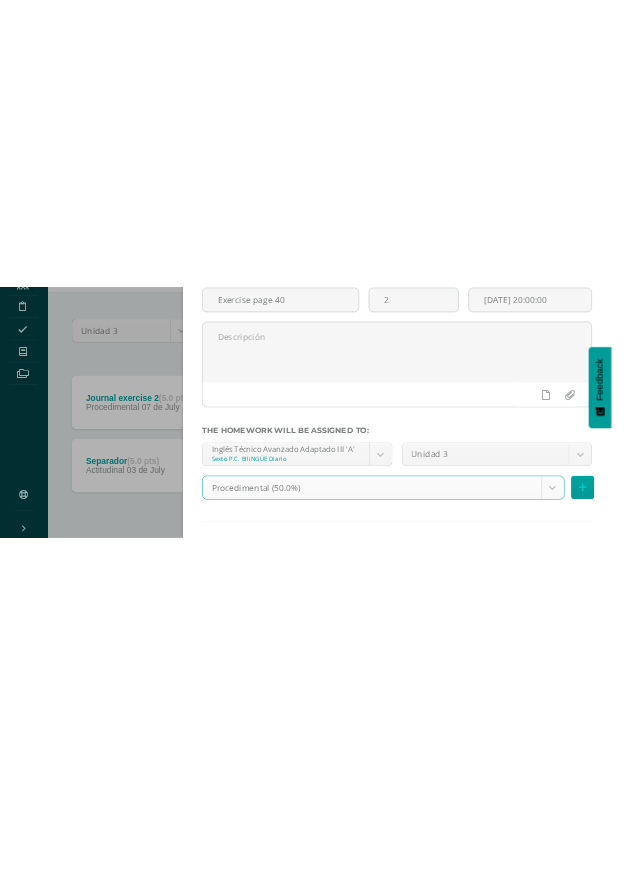 scroll, scrollTop: 0, scrollLeft: 0, axis: both 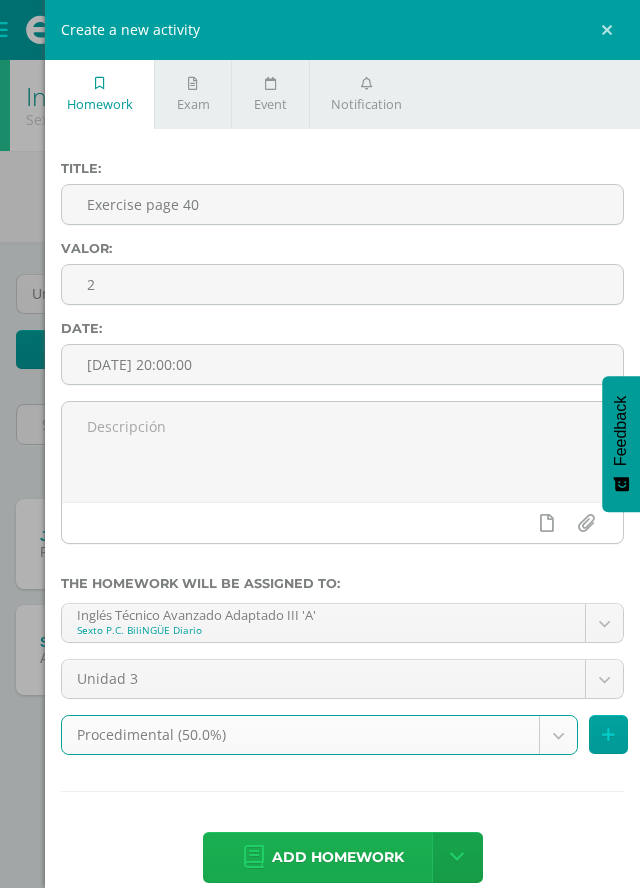 click on "Add homework" at bounding box center [338, 857] 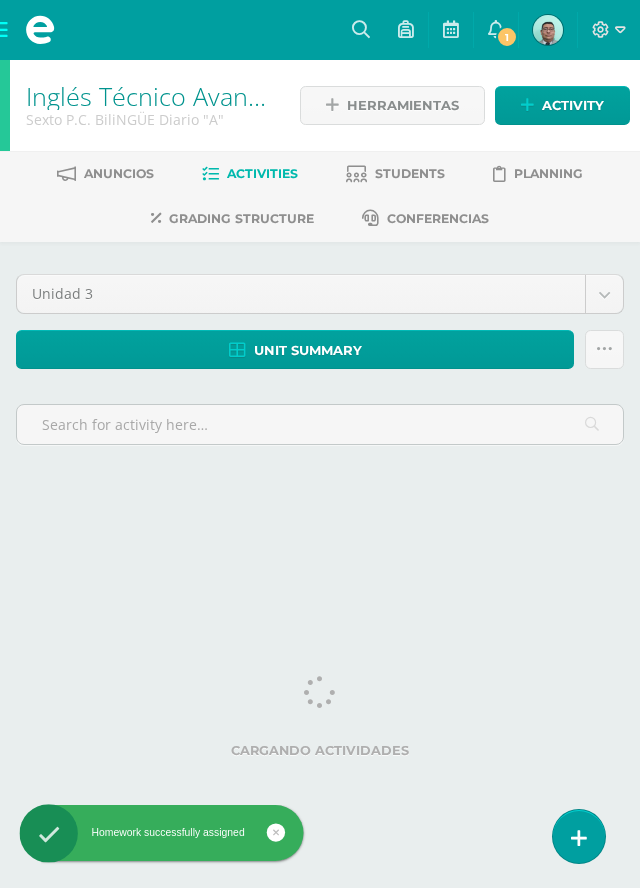 scroll, scrollTop: 0, scrollLeft: 0, axis: both 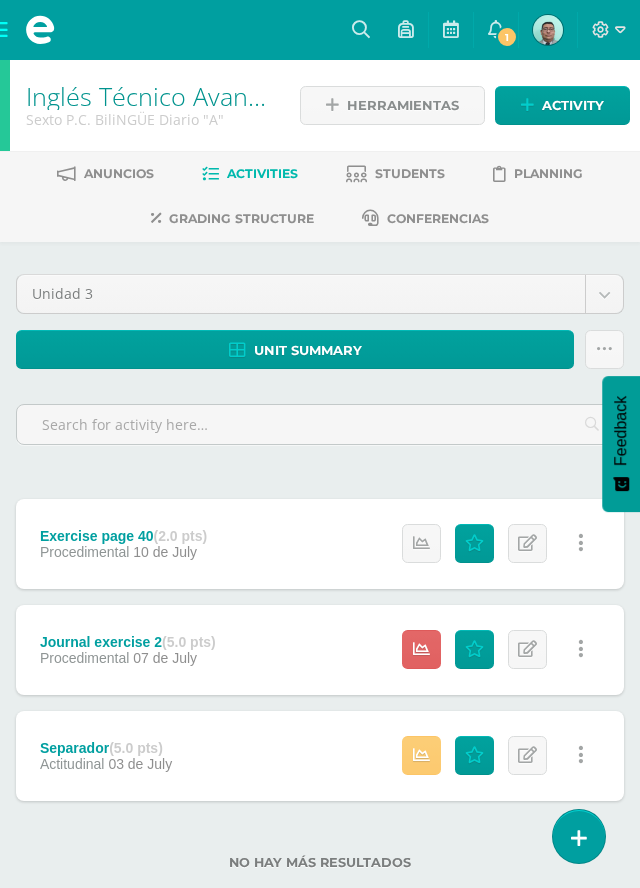 click at bounding box center (580, 543) 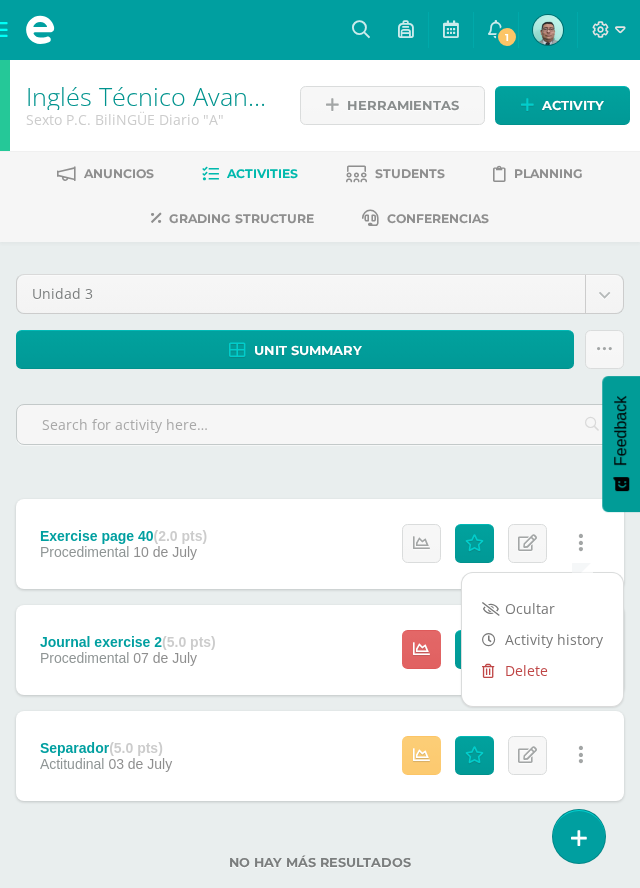 click on "Delete" at bounding box center (542, 670) 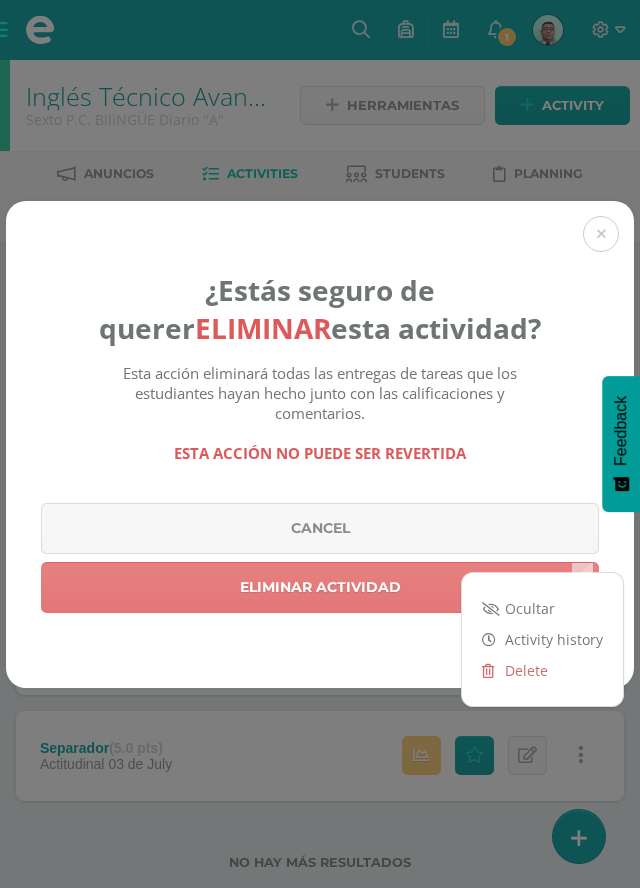 click on "Eliminar actividad" at bounding box center (320, 587) 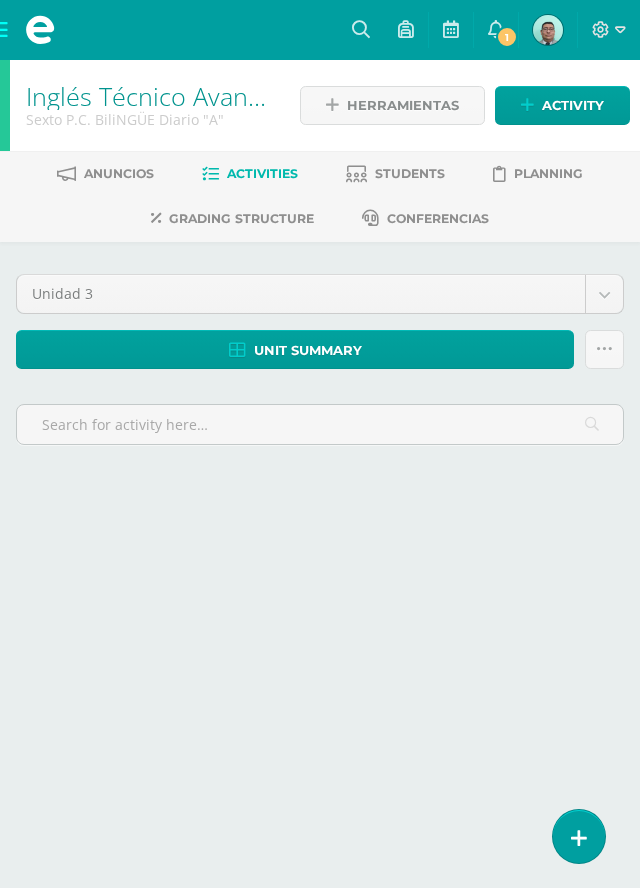 scroll, scrollTop: 0, scrollLeft: 0, axis: both 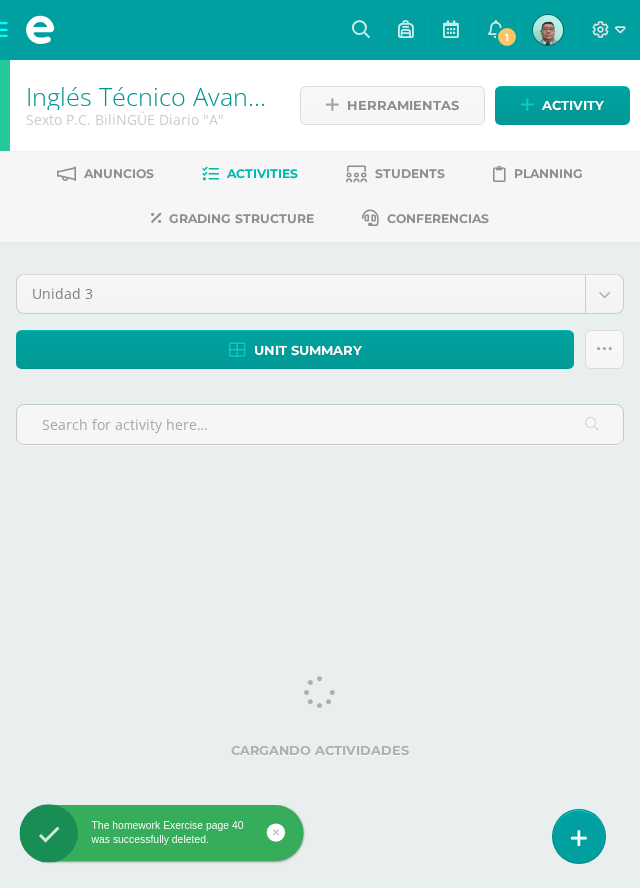 click at bounding box center (40, 30) 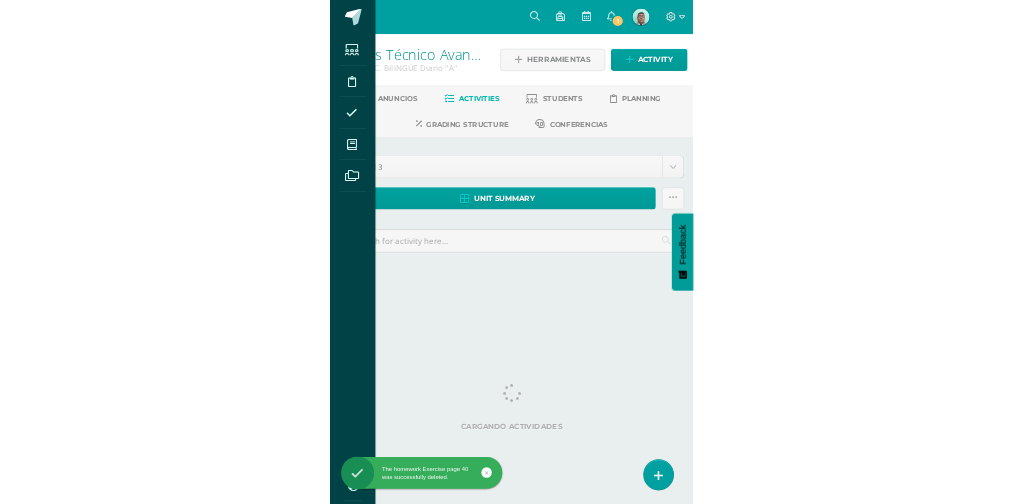 scroll, scrollTop: 0, scrollLeft: 0, axis: both 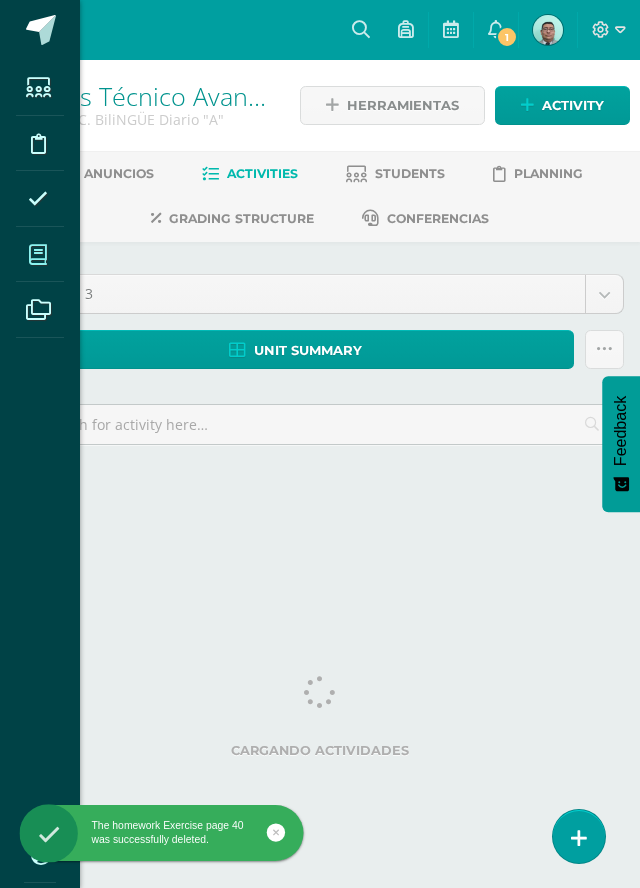 click at bounding box center (38, 255) 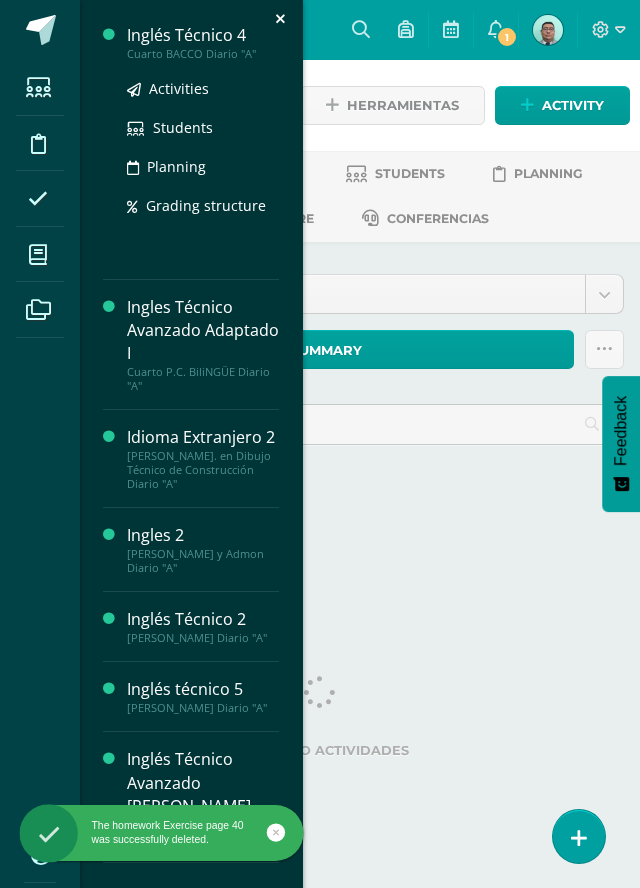 click on "Inglés Técnico 4" at bounding box center (203, 35) 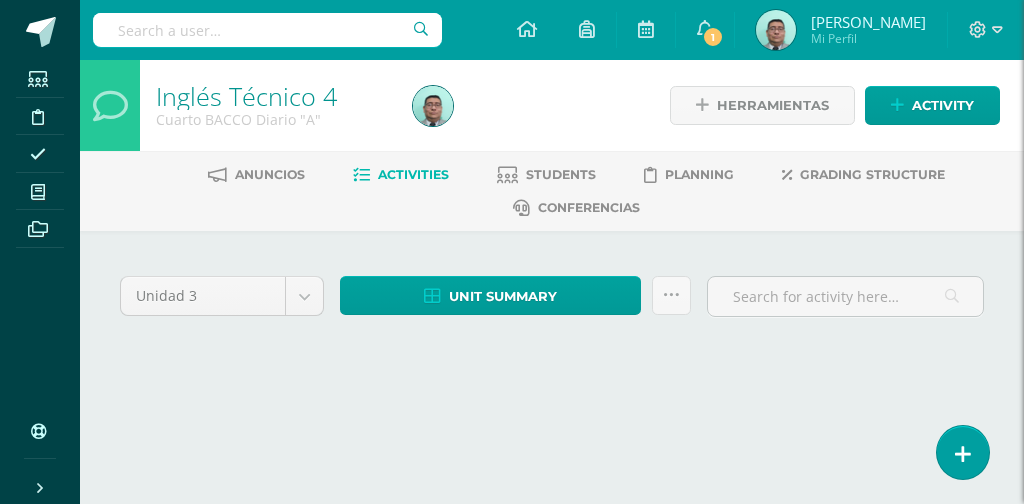 scroll, scrollTop: 0, scrollLeft: 0, axis: both 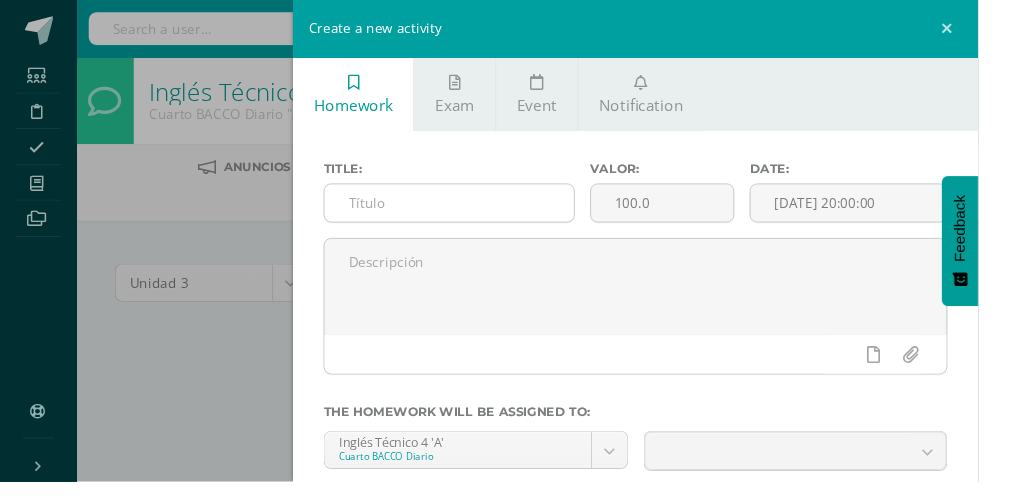 click at bounding box center [470, 212] 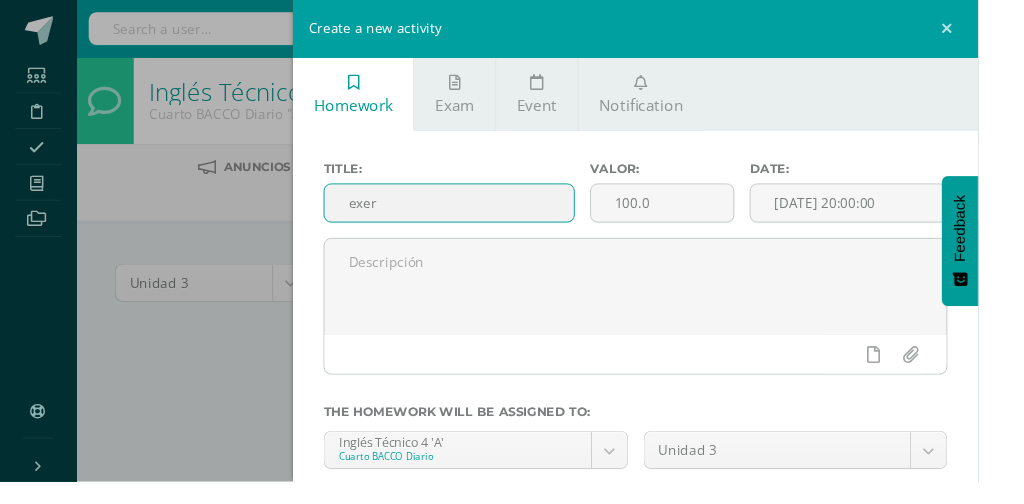 scroll, scrollTop: 0, scrollLeft: 0, axis: both 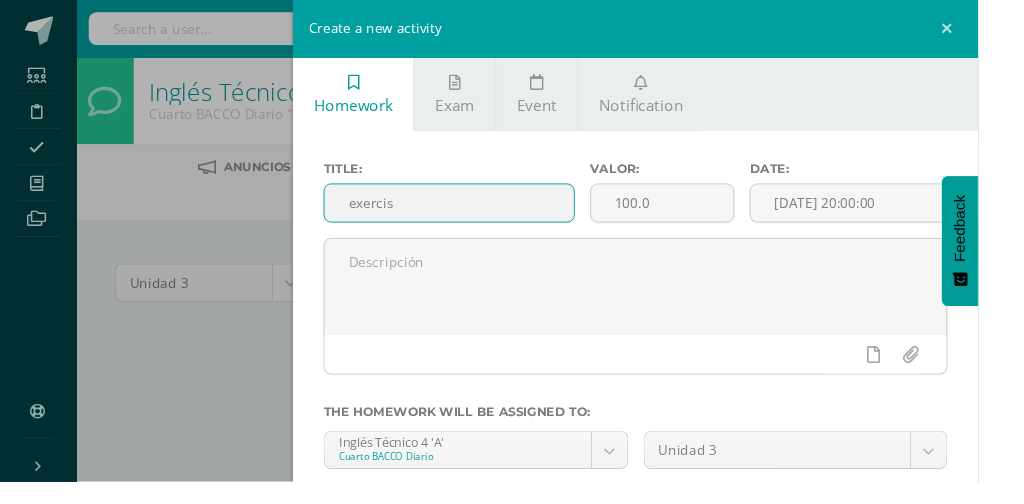 type on "exercise" 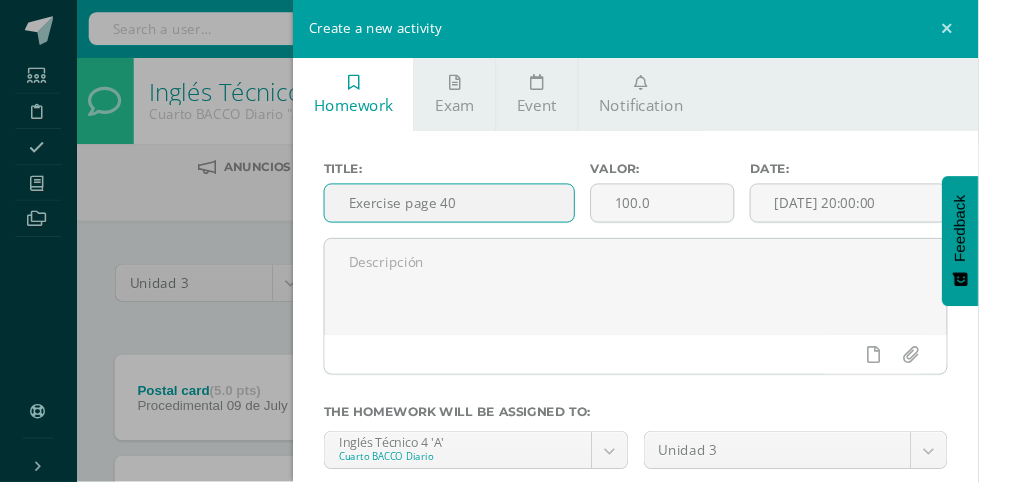 type on "Exercise page 40" 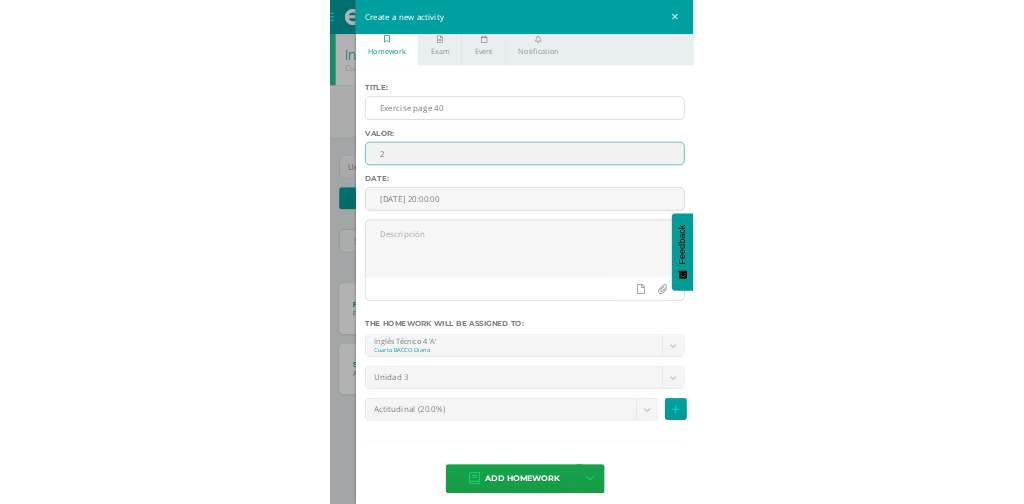 scroll, scrollTop: 0, scrollLeft: 0, axis: both 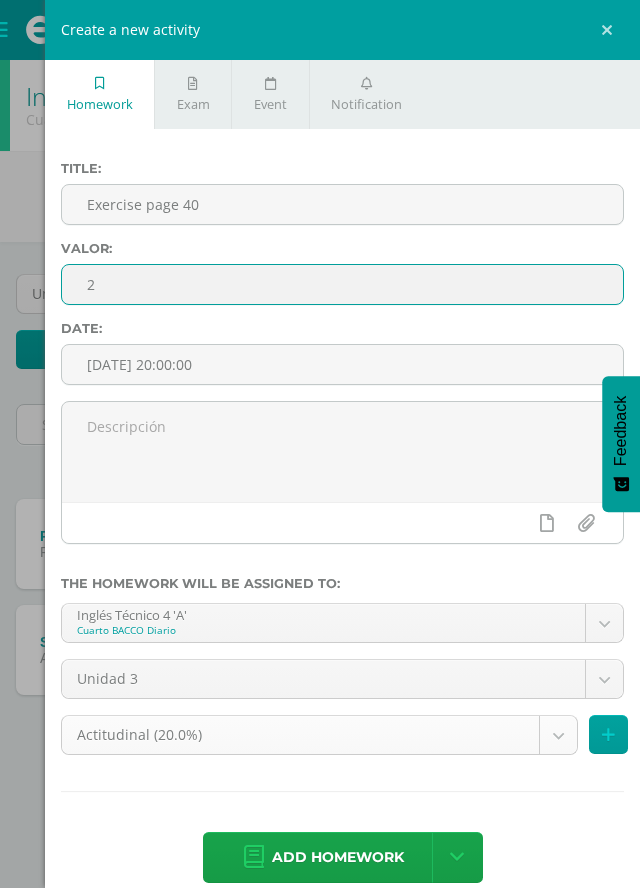 type on "2" 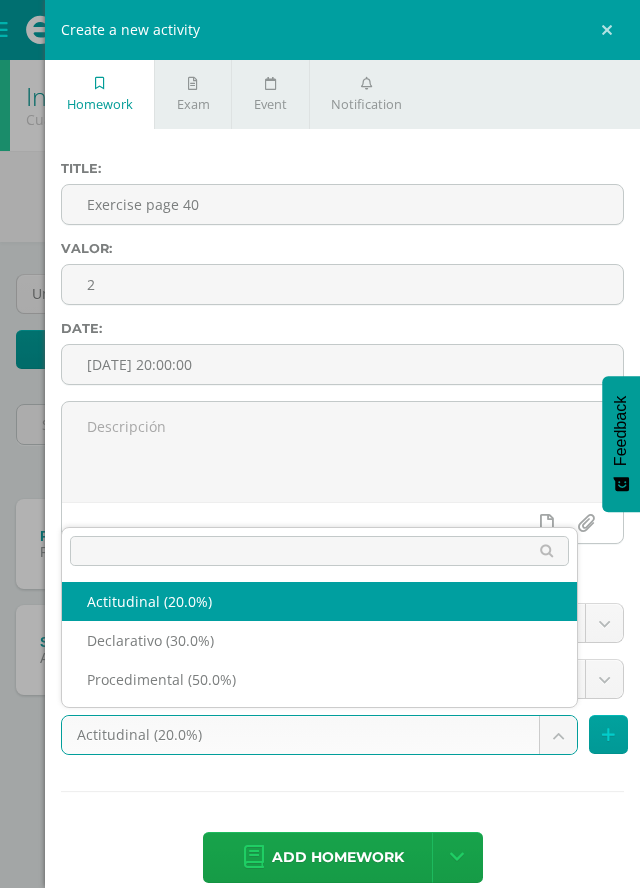 select on "79975" 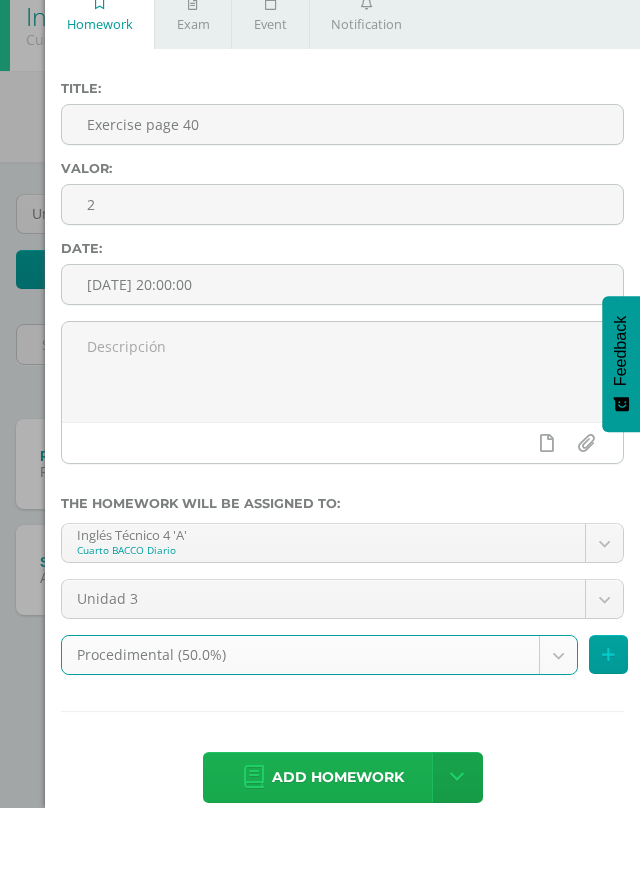 click on "Add homework" at bounding box center [338, 857] 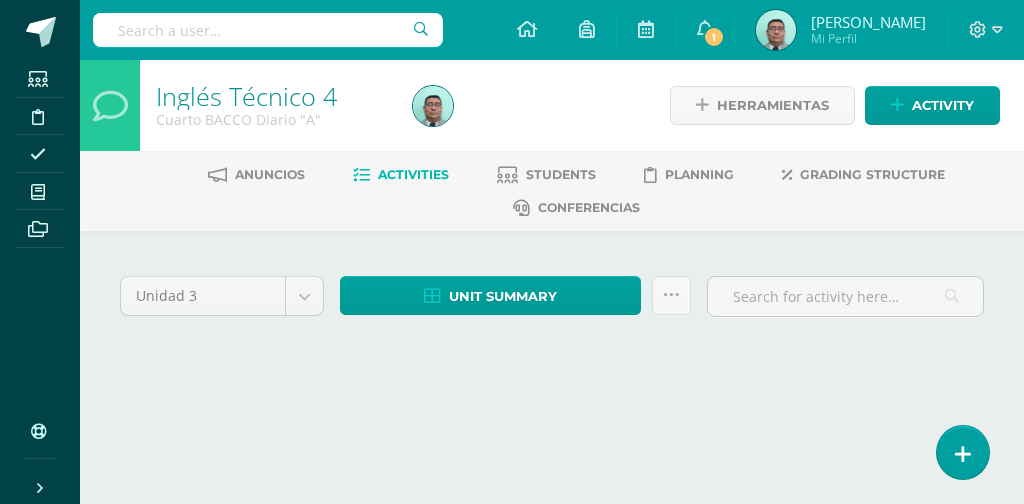 scroll, scrollTop: 0, scrollLeft: 0, axis: both 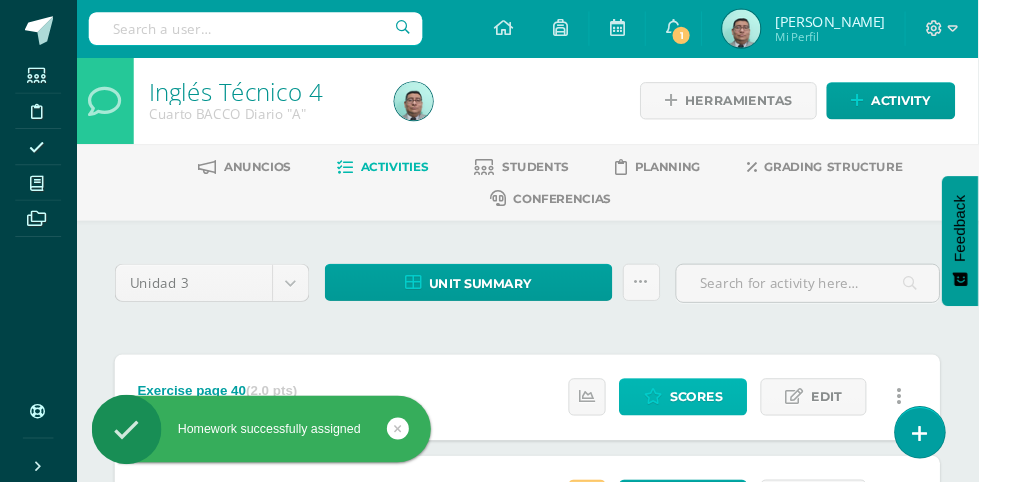 click on "Scores" at bounding box center (728, 415) 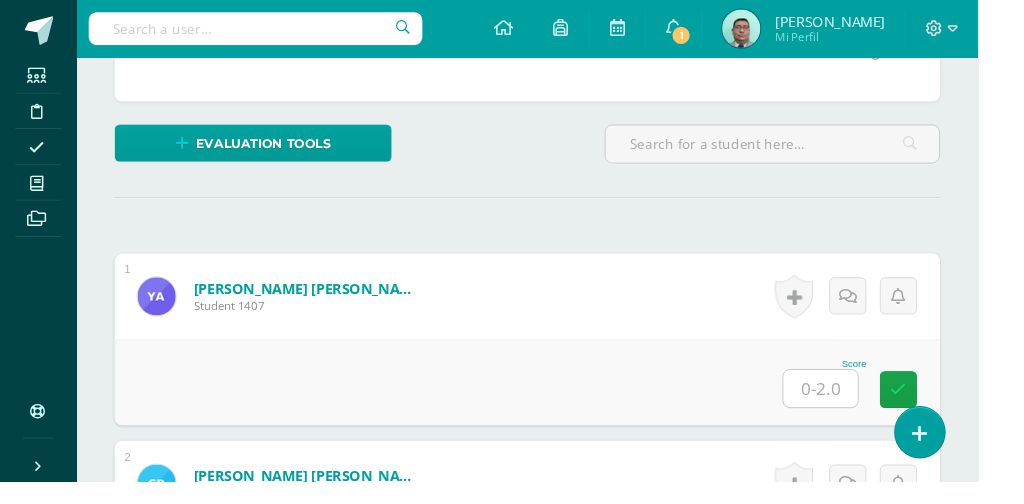scroll, scrollTop: 0, scrollLeft: 0, axis: both 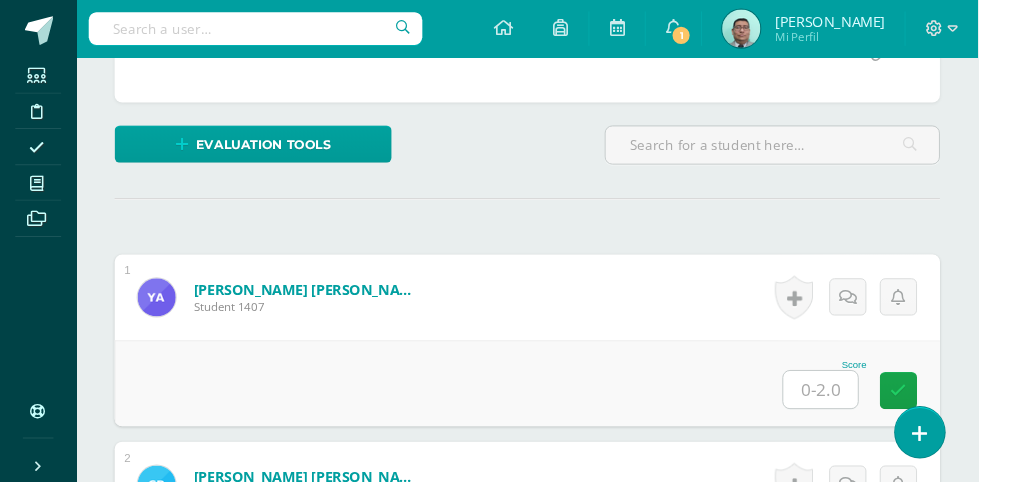 click at bounding box center (859, 407) 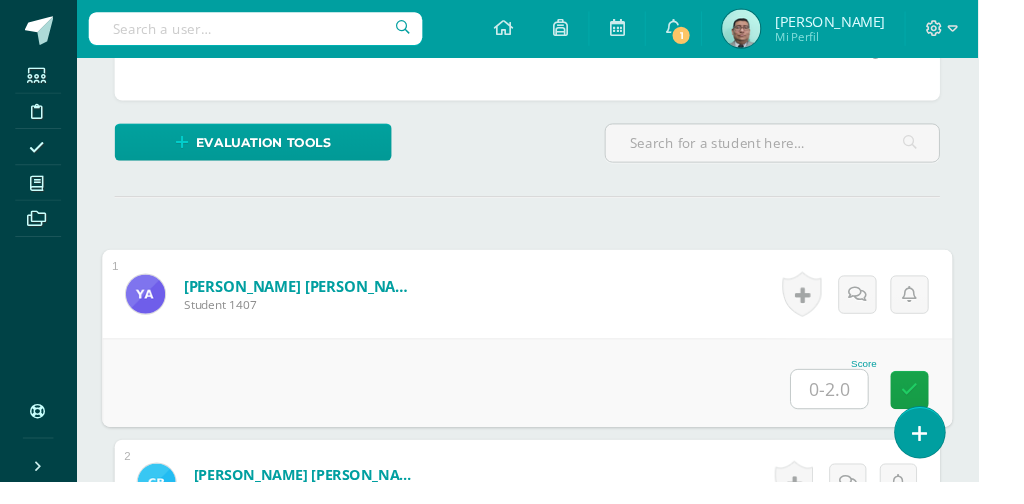 scroll, scrollTop: 464, scrollLeft: 0, axis: vertical 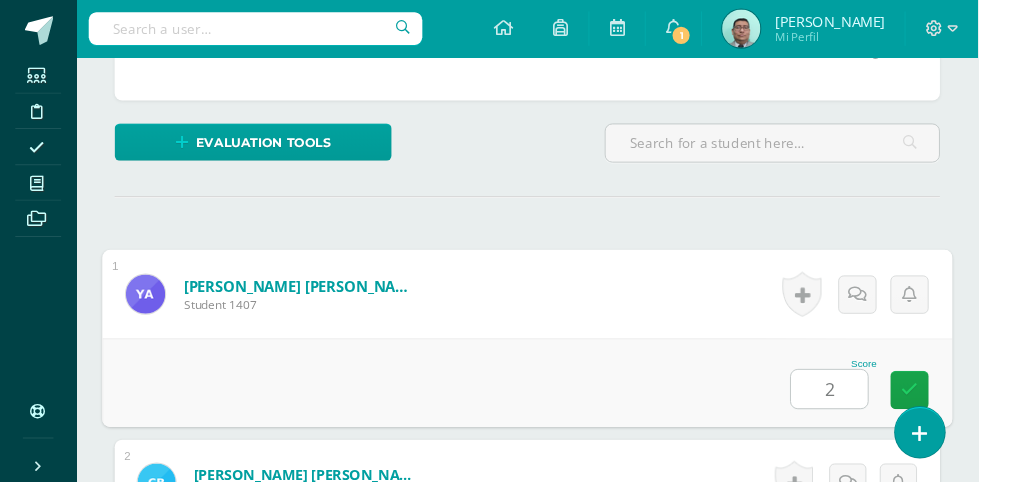 type on "2" 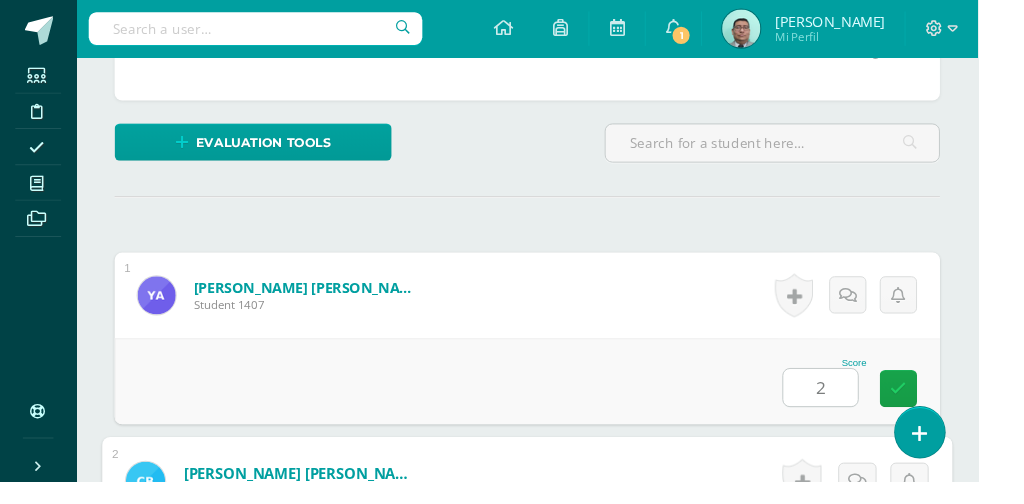 scroll, scrollTop: 756, scrollLeft: 0, axis: vertical 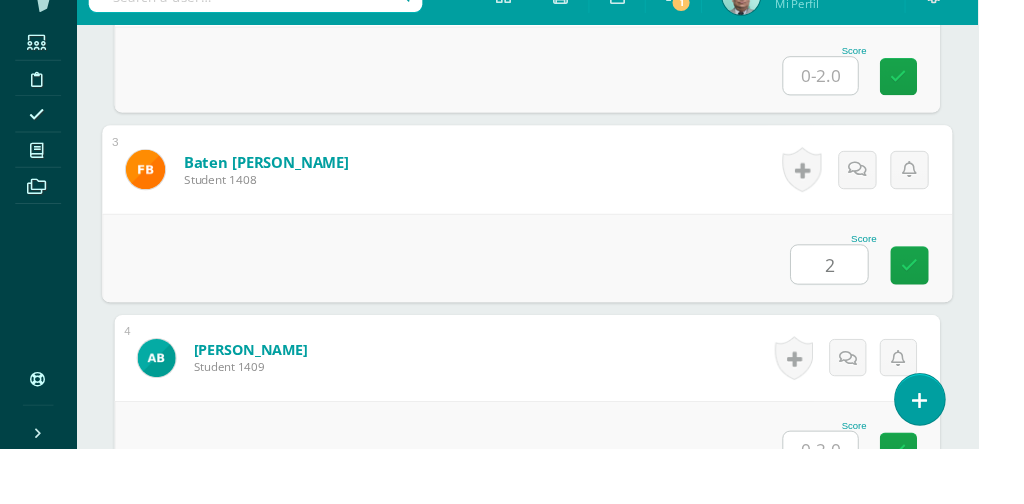 type on "2" 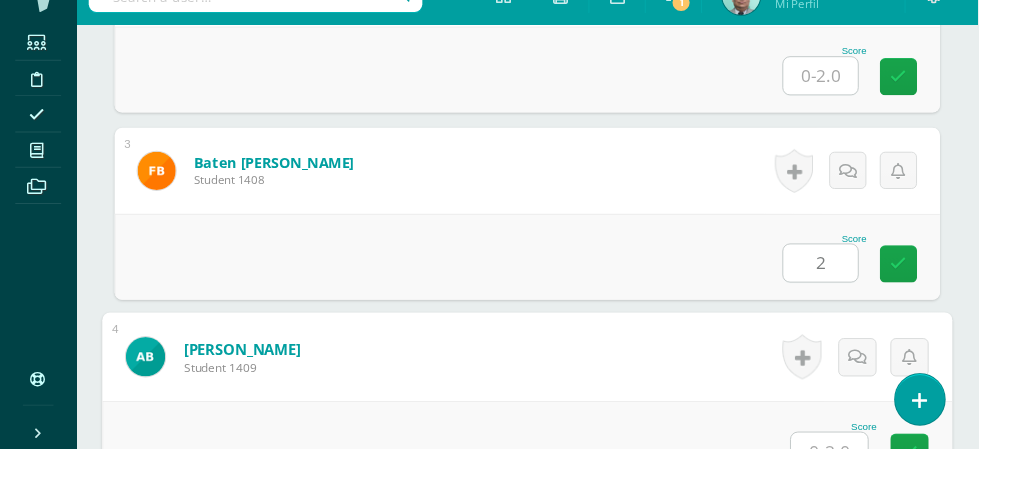scroll, scrollTop: 1148, scrollLeft: 0, axis: vertical 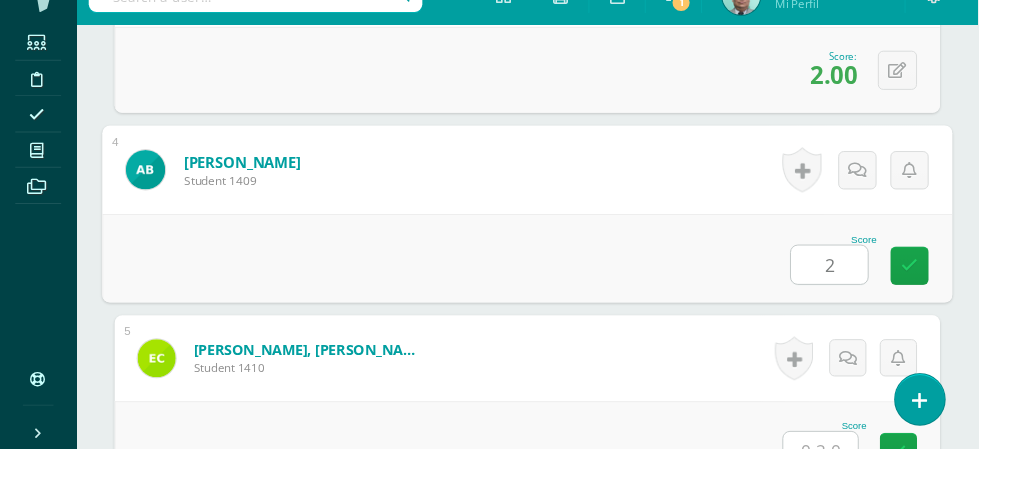 type on "2" 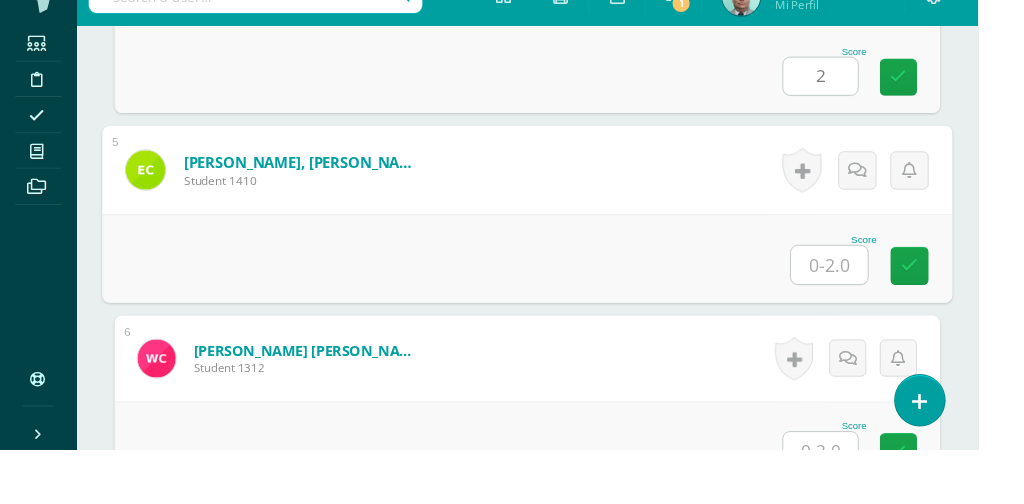 scroll, scrollTop: 1344, scrollLeft: 0, axis: vertical 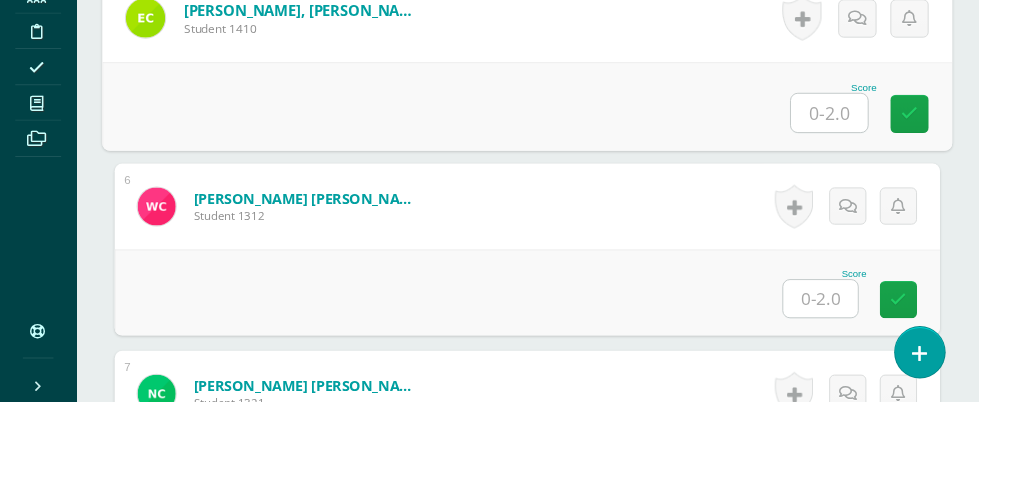 click at bounding box center (859, 396) 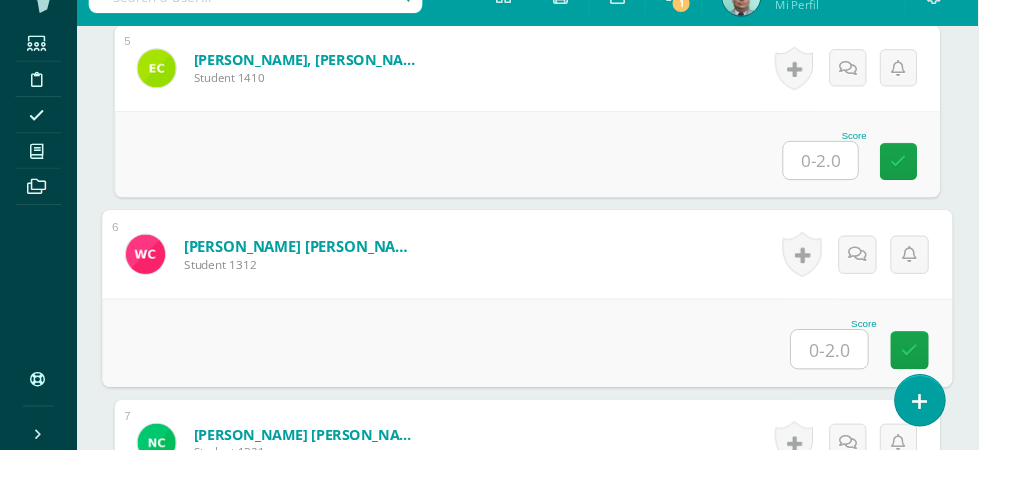 scroll, scrollTop: 1452, scrollLeft: 0, axis: vertical 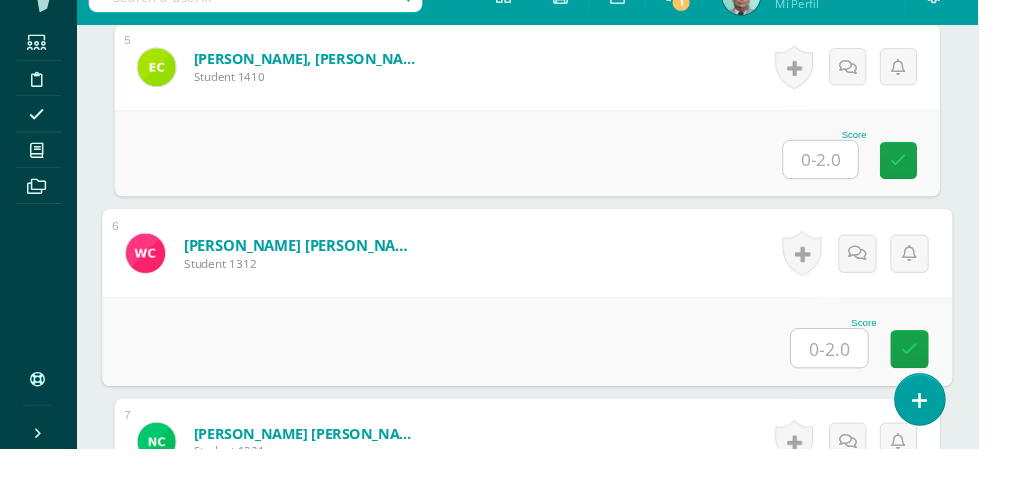 click at bounding box center (859, 201) 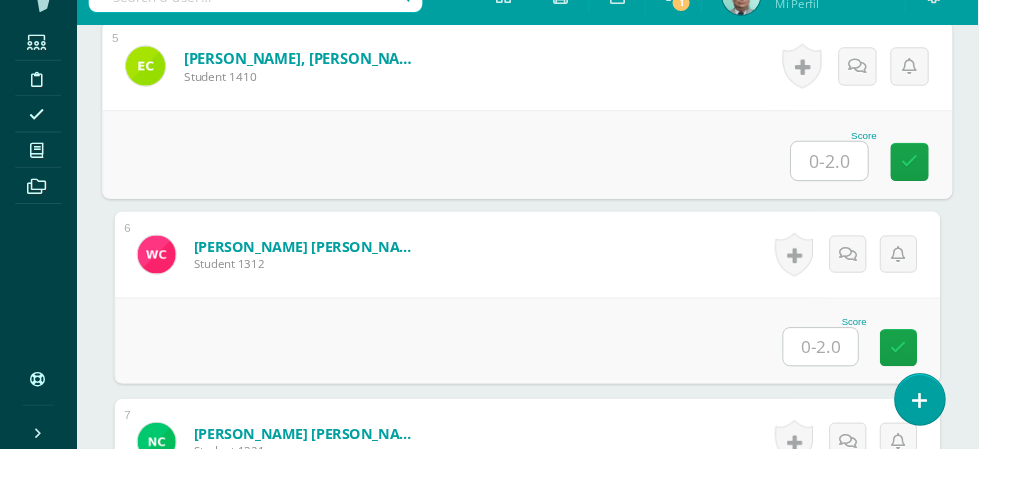 scroll, scrollTop: 1451, scrollLeft: 0, axis: vertical 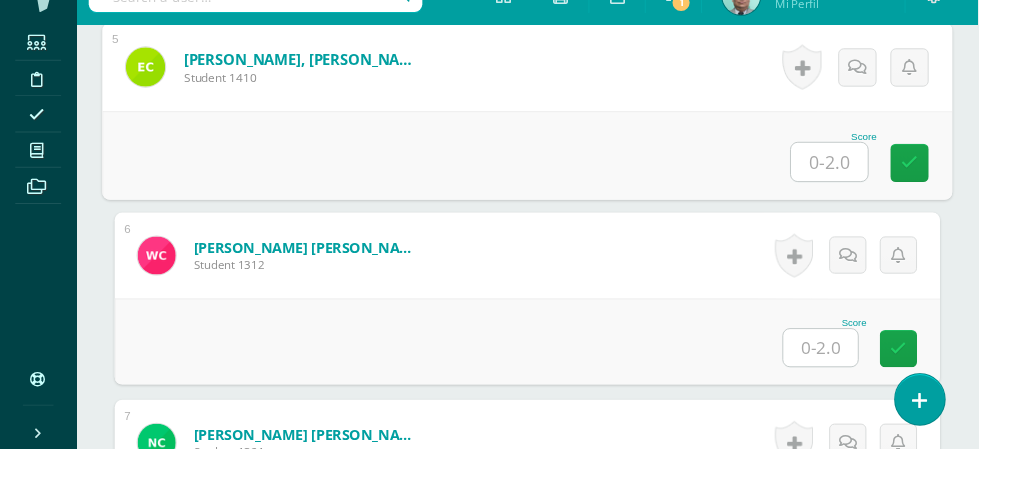 click at bounding box center [859, 398] 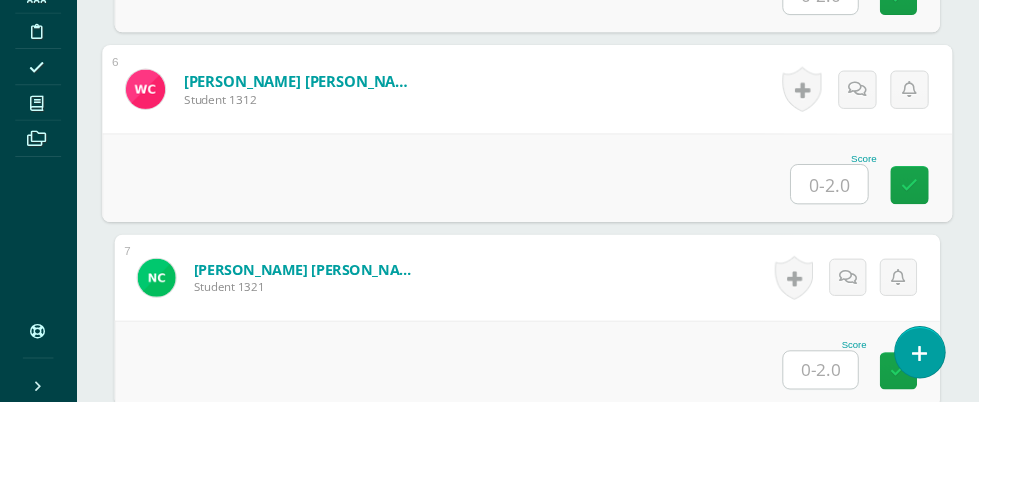 scroll, scrollTop: 1645, scrollLeft: 0, axis: vertical 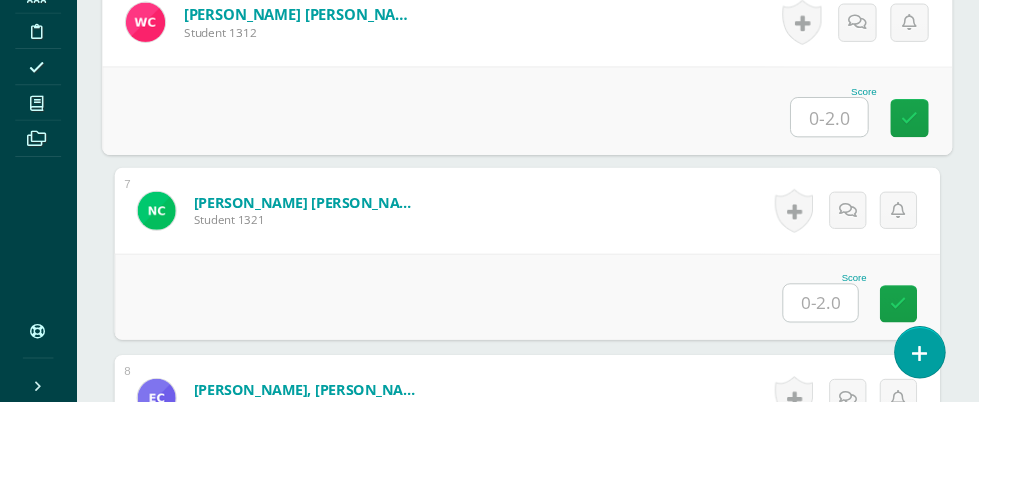 click at bounding box center [859, 400] 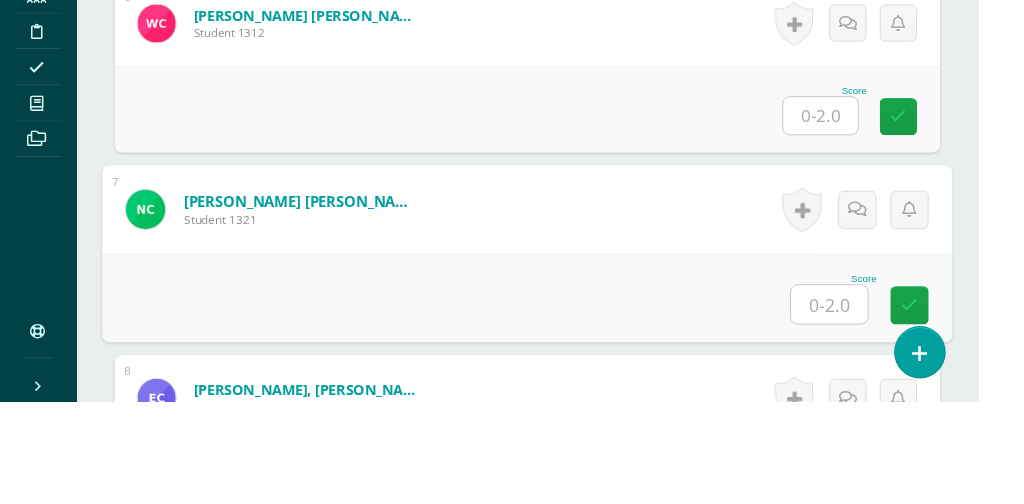 scroll, scrollTop: 1644, scrollLeft: 0, axis: vertical 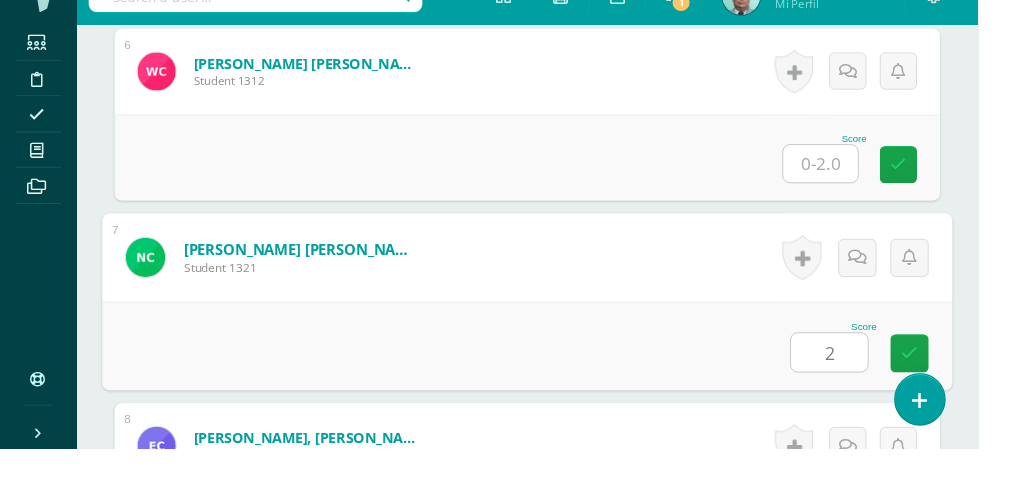 type on "2" 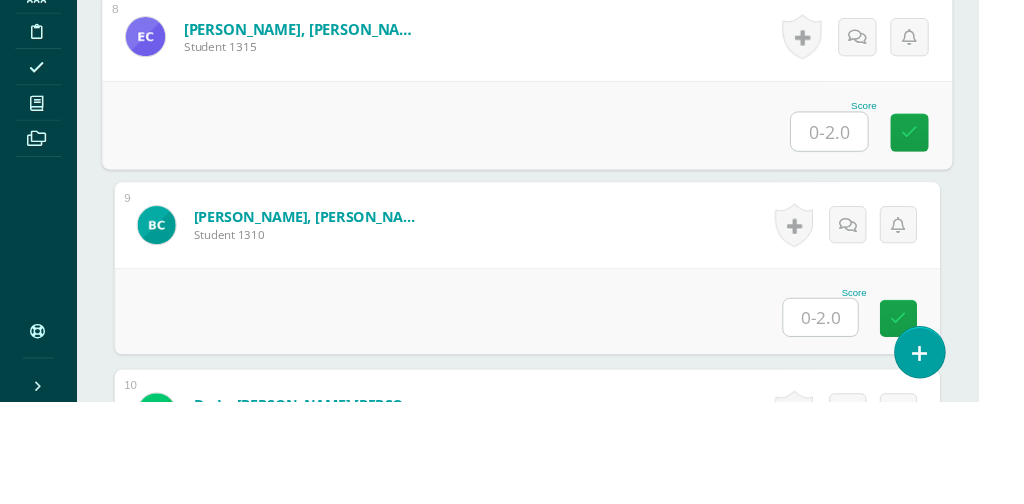 scroll, scrollTop: 2025, scrollLeft: 0, axis: vertical 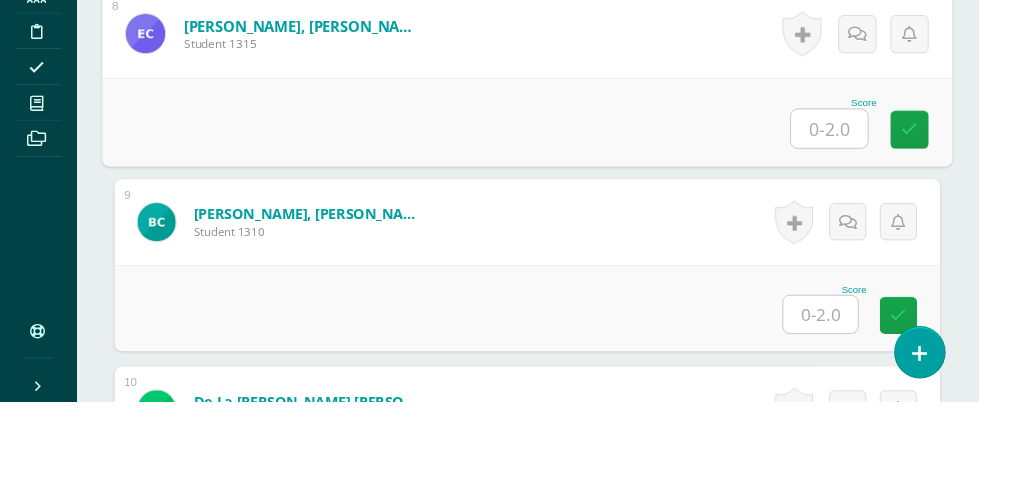 click at bounding box center (859, 412) 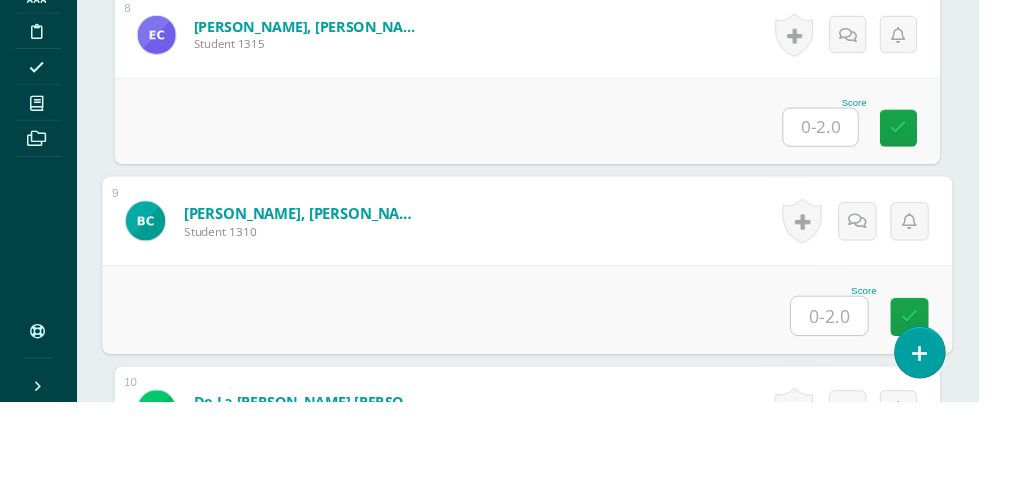 scroll, scrollTop: 2023, scrollLeft: 0, axis: vertical 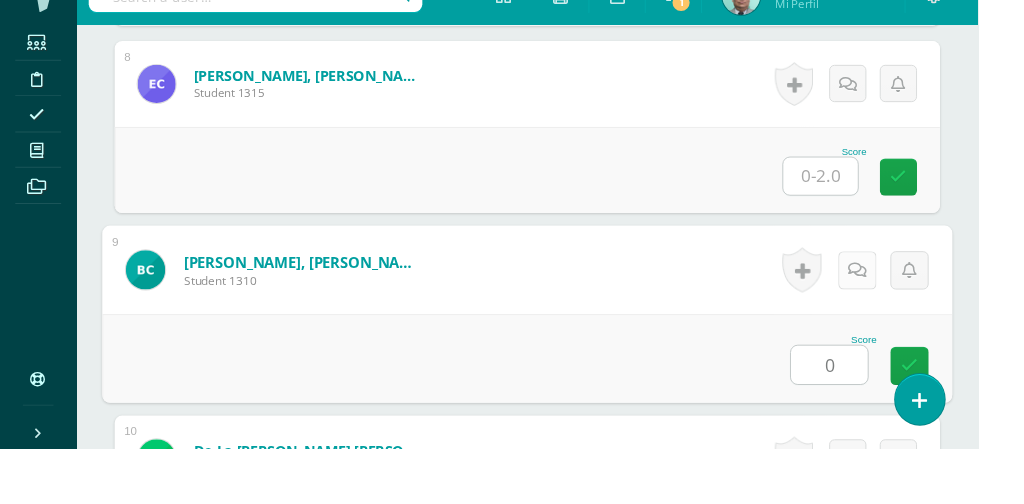 type on "0" 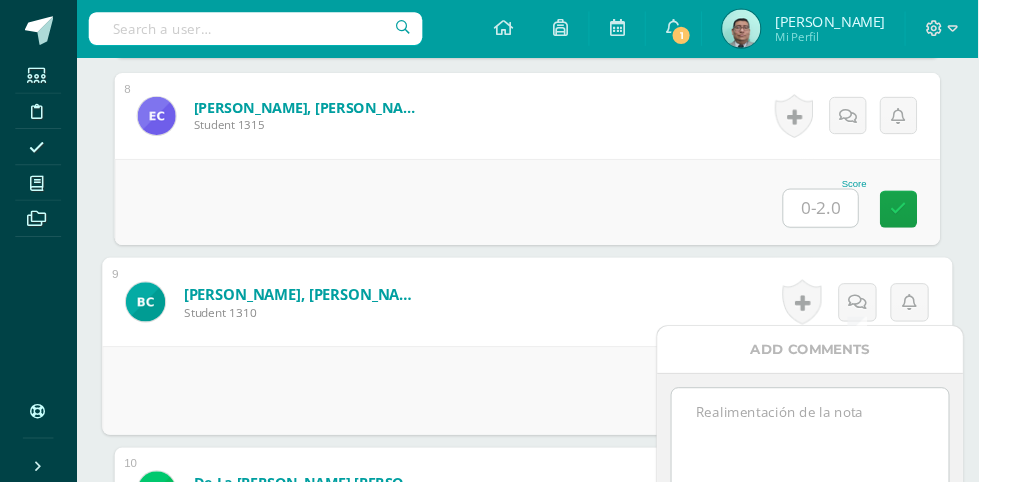 click at bounding box center [847, 456] 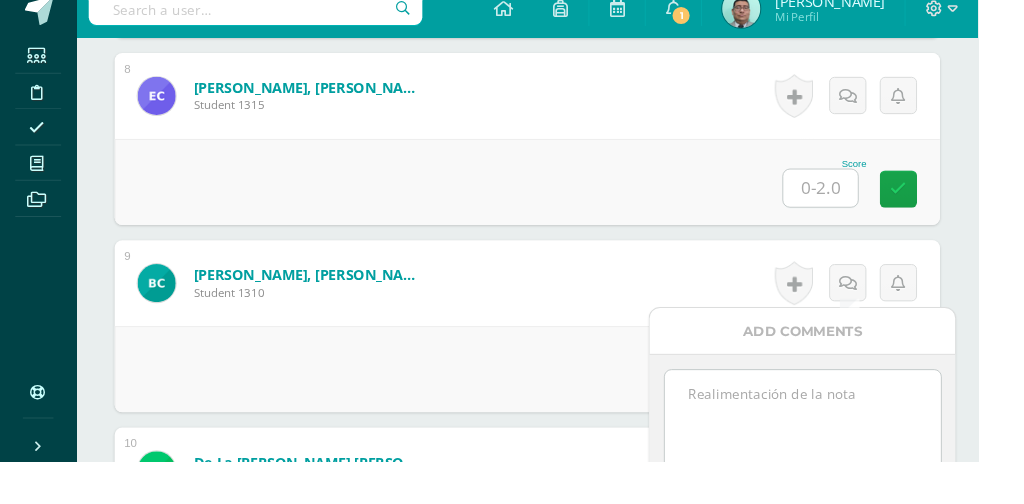 scroll, scrollTop: 2199, scrollLeft: 0, axis: vertical 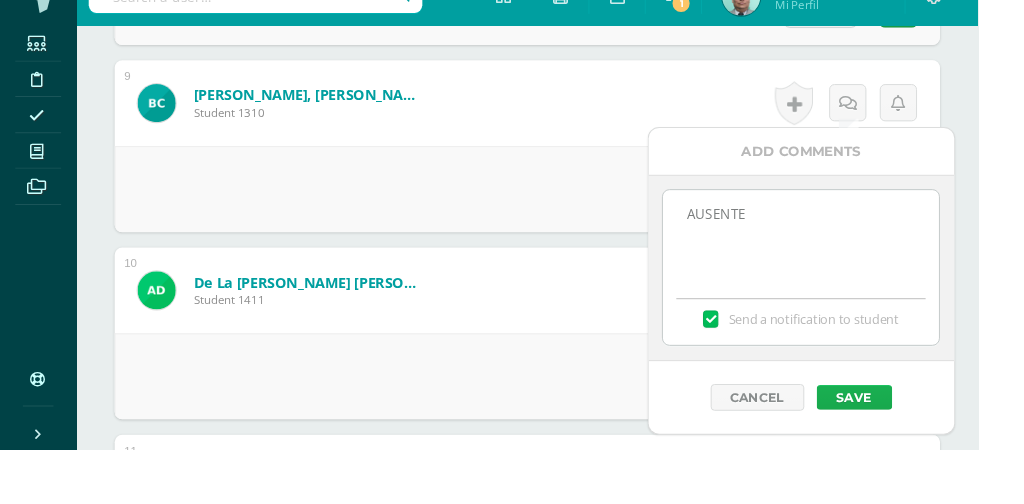 type on "AUSENTE" 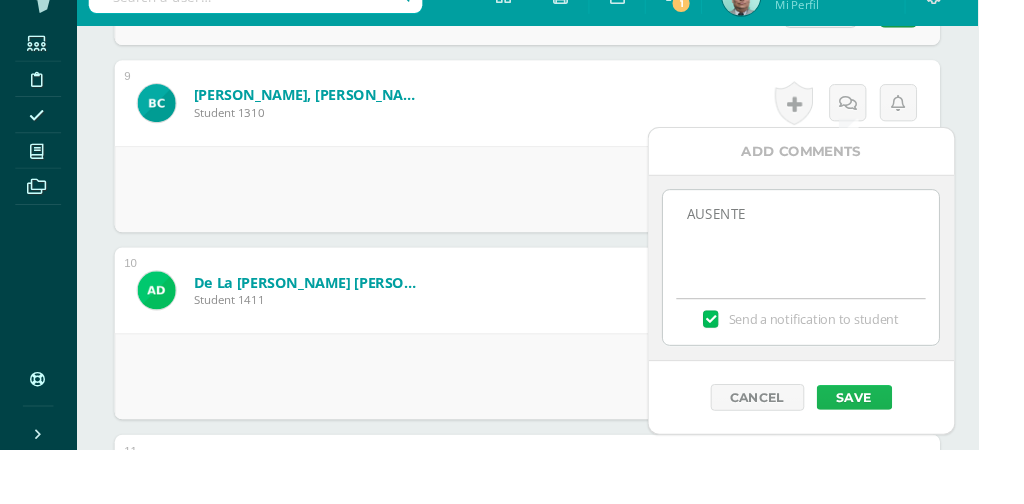 click on "Save" at bounding box center (894, 450) 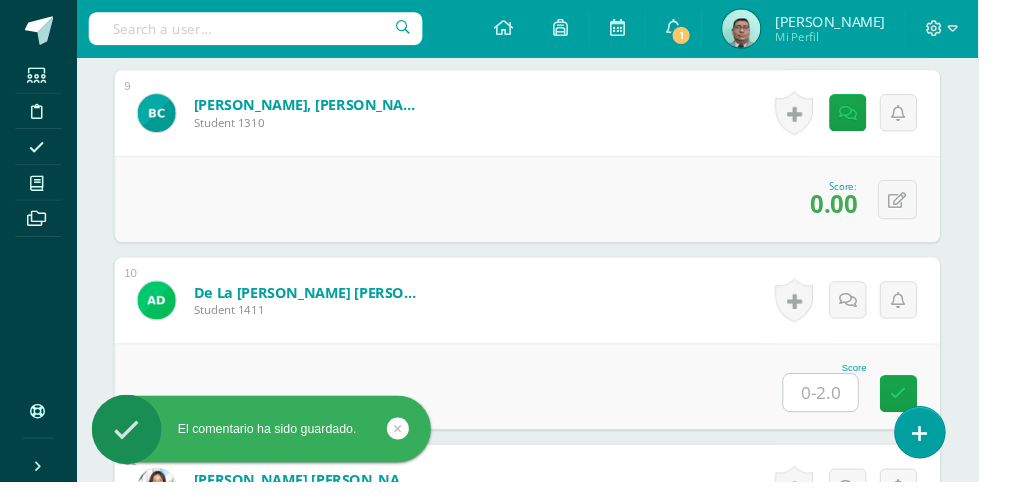 click at bounding box center (859, 410) 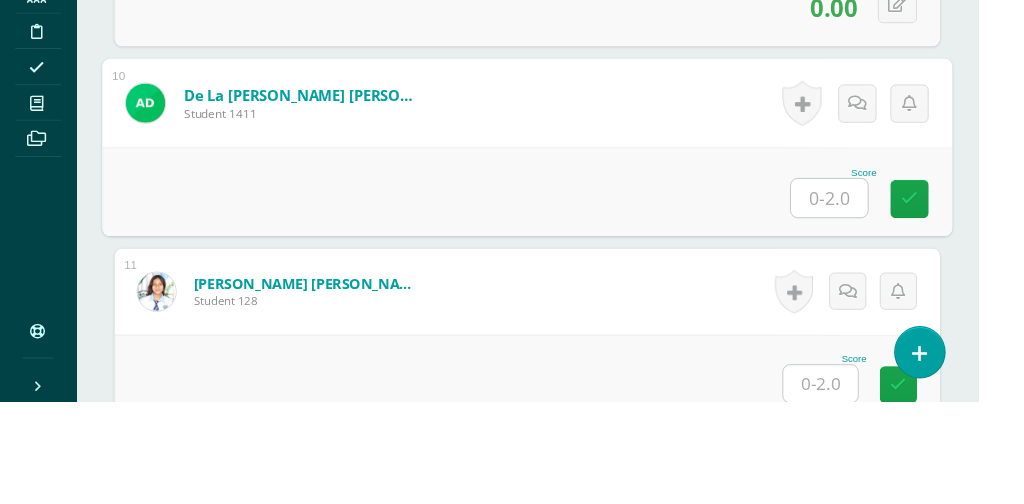 scroll, scrollTop: 2349, scrollLeft: 0, axis: vertical 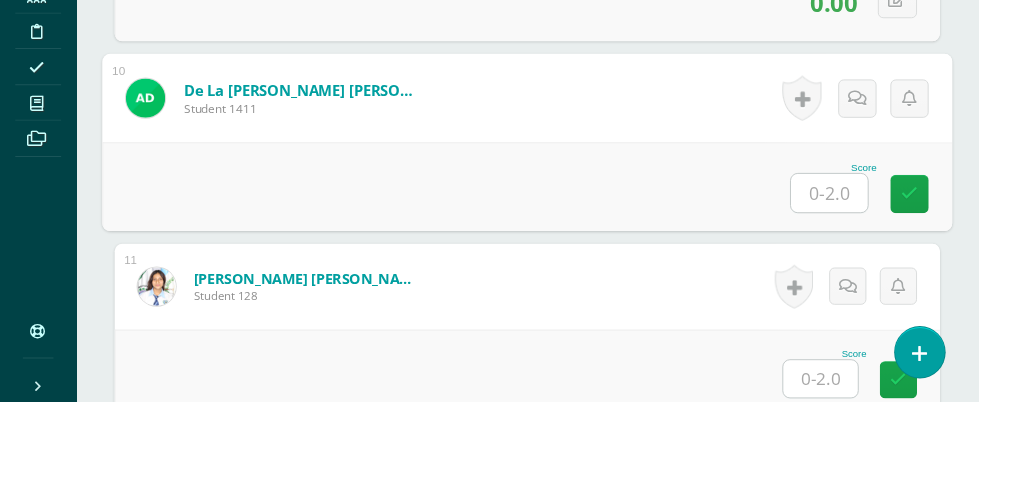 click at bounding box center (859, 480) 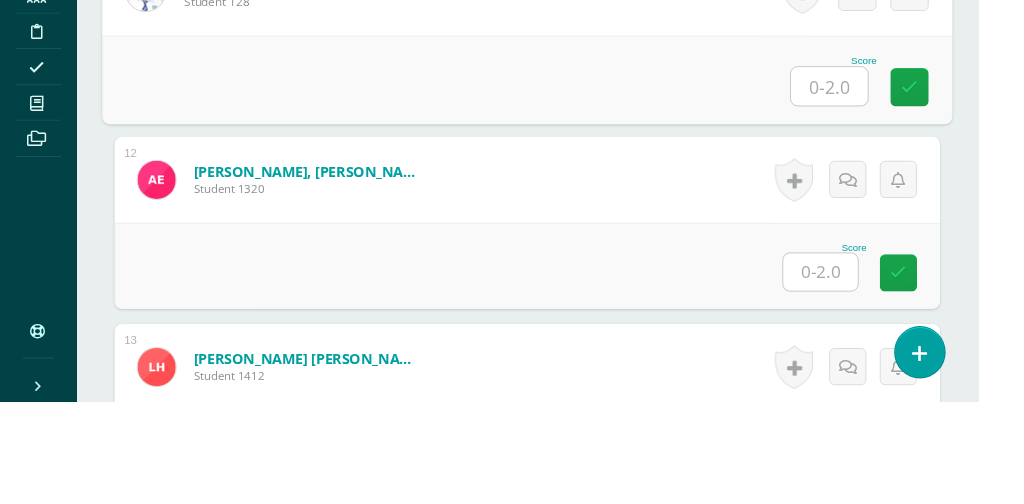 scroll, scrollTop: 2667, scrollLeft: 0, axis: vertical 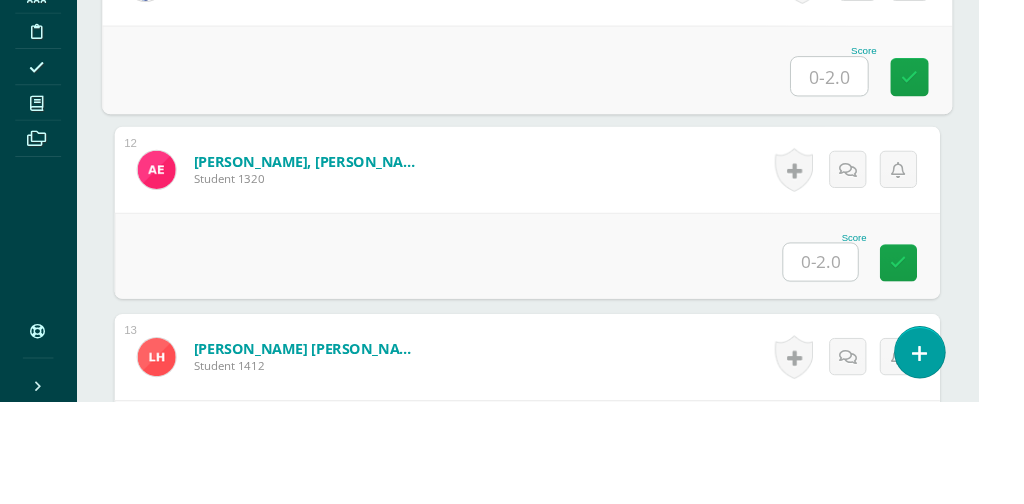 click at bounding box center (859, 358) 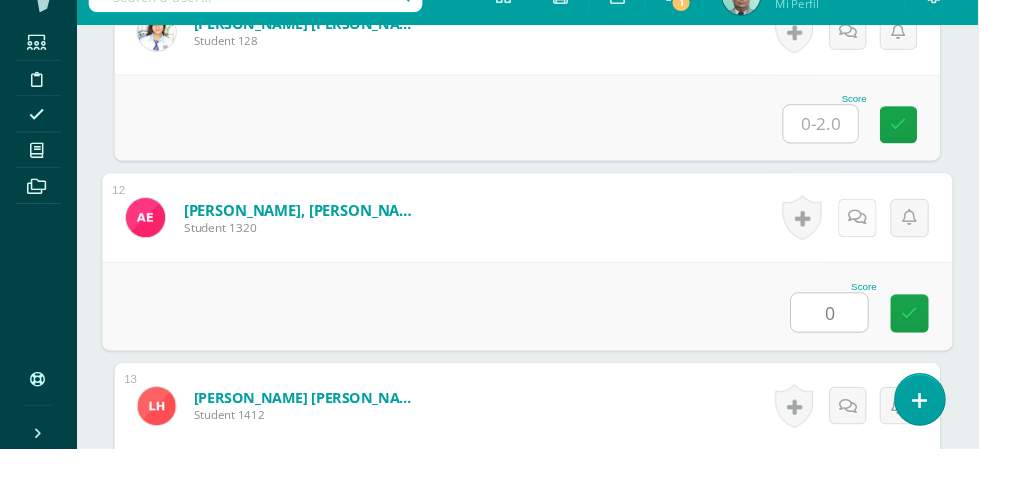 type on "0" 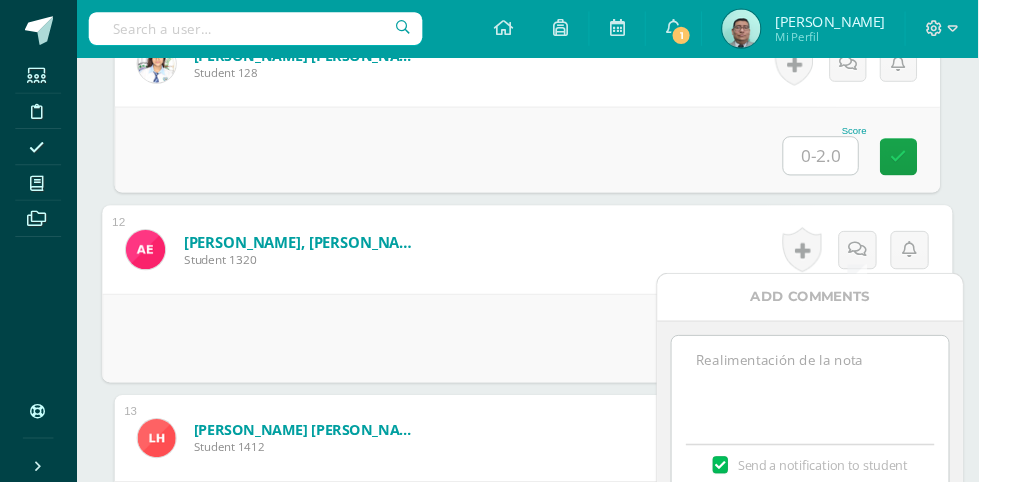click at bounding box center (847, 402) 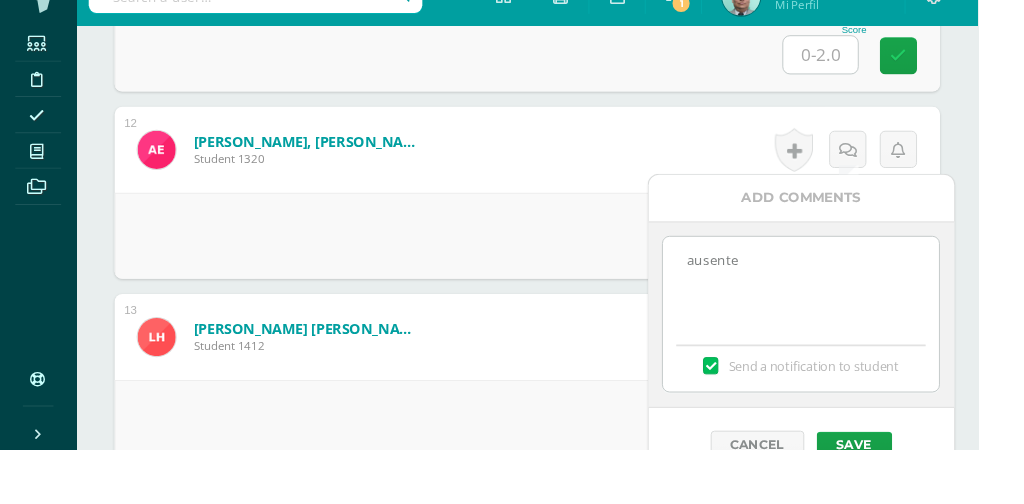 scroll, scrollTop: 2756, scrollLeft: 0, axis: vertical 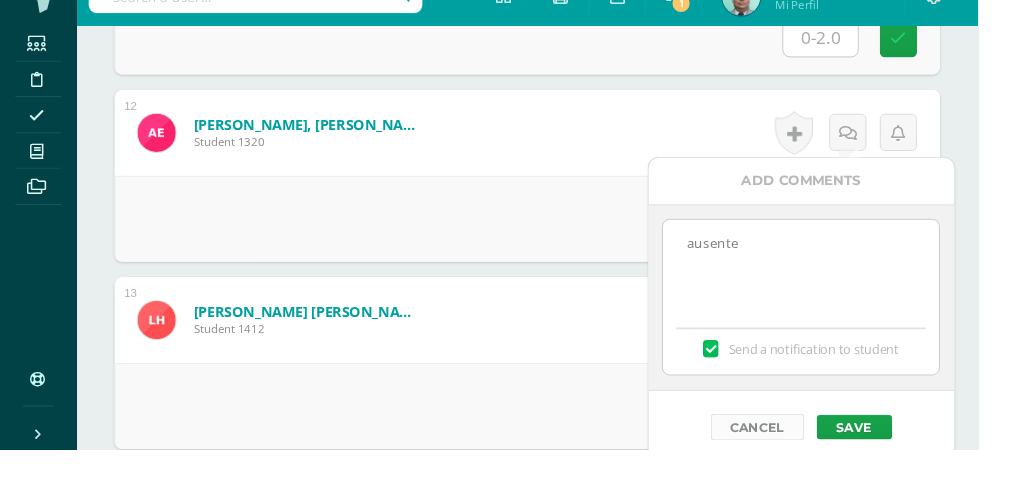 type on "ausente" 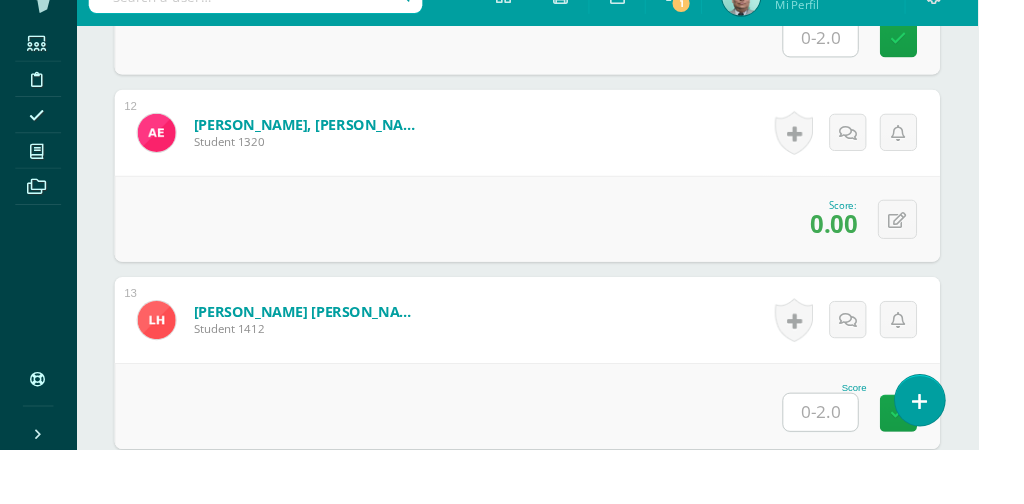 scroll, scrollTop: 2756, scrollLeft: 0, axis: vertical 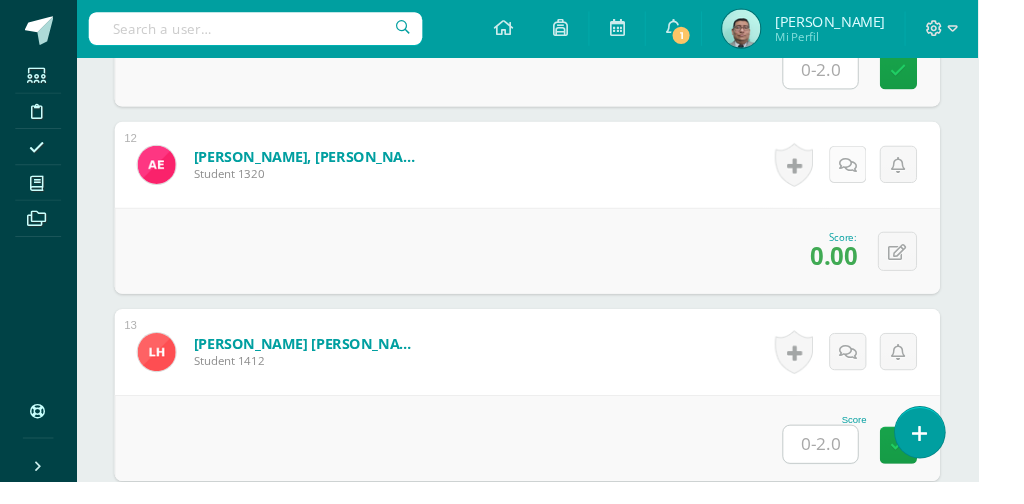 click at bounding box center (887, 173) 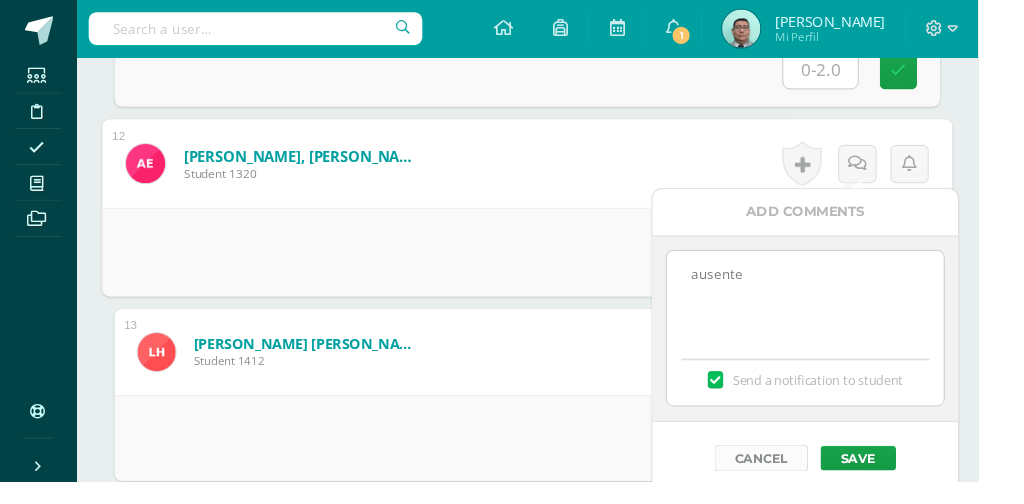 click on "Cancel" at bounding box center (797, 480) 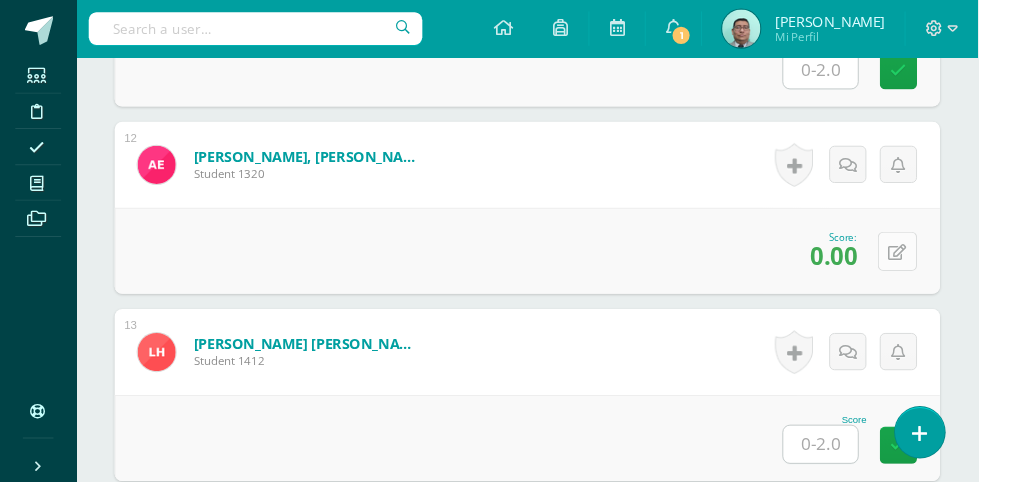click at bounding box center (939, 263) 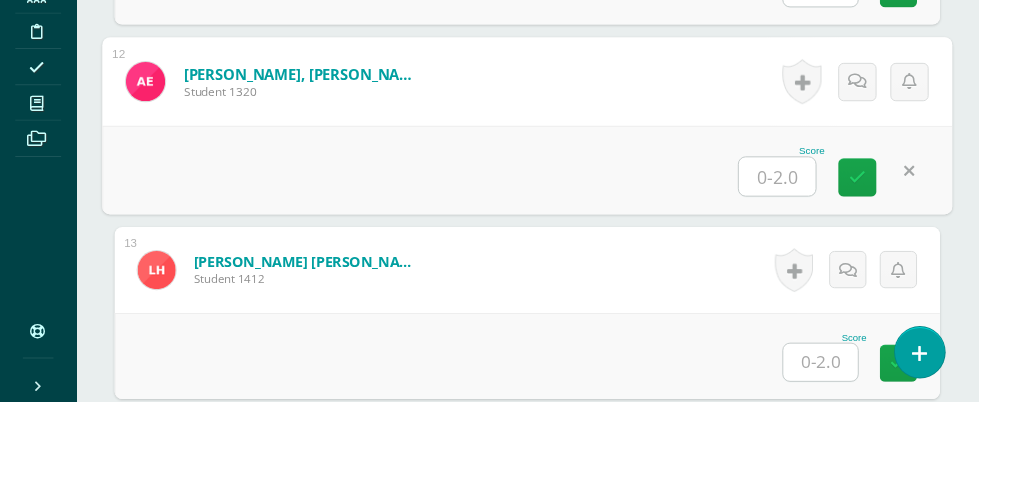 scroll, scrollTop: 2801, scrollLeft: 0, axis: vertical 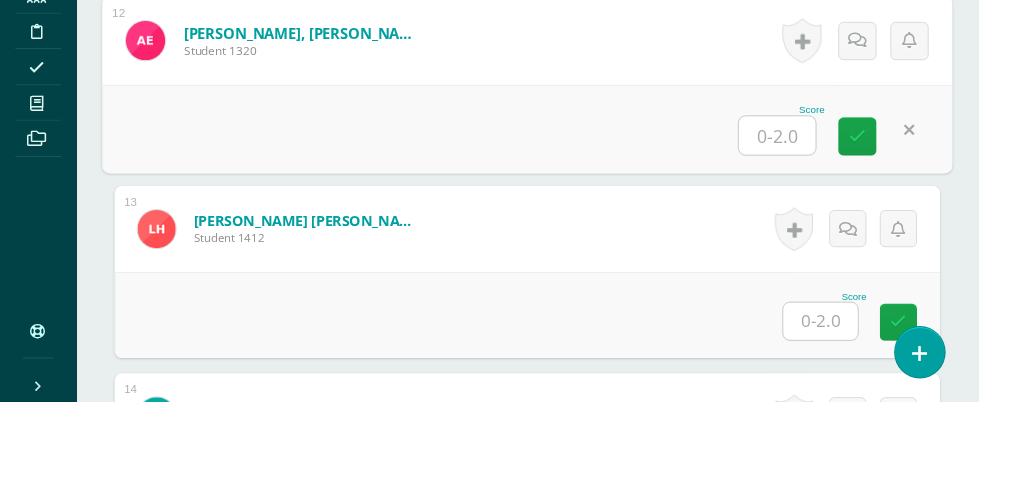 type 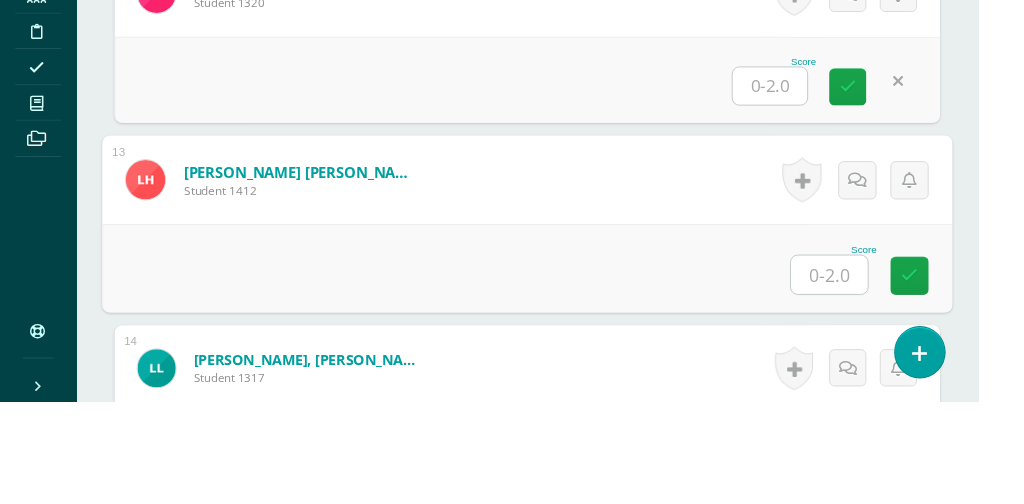 scroll, scrollTop: 2867, scrollLeft: 0, axis: vertical 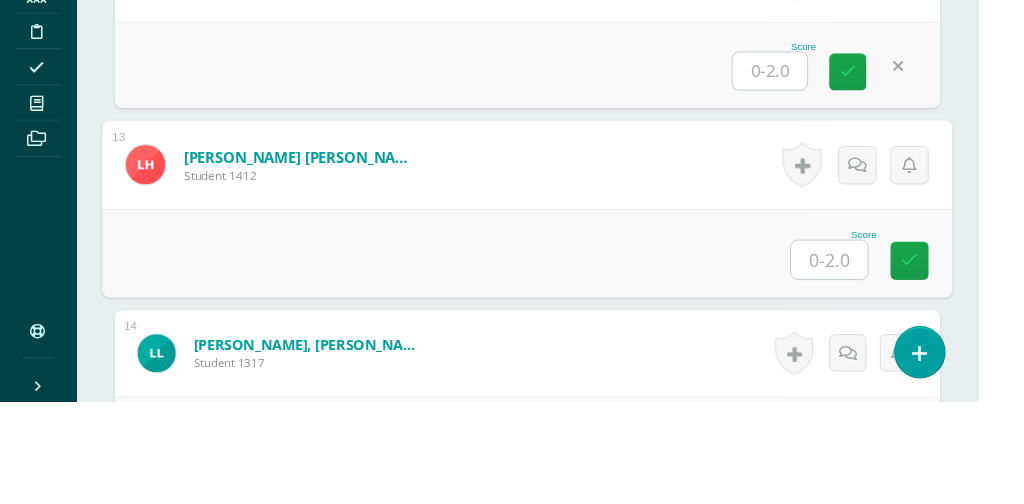 click at bounding box center (868, 356) 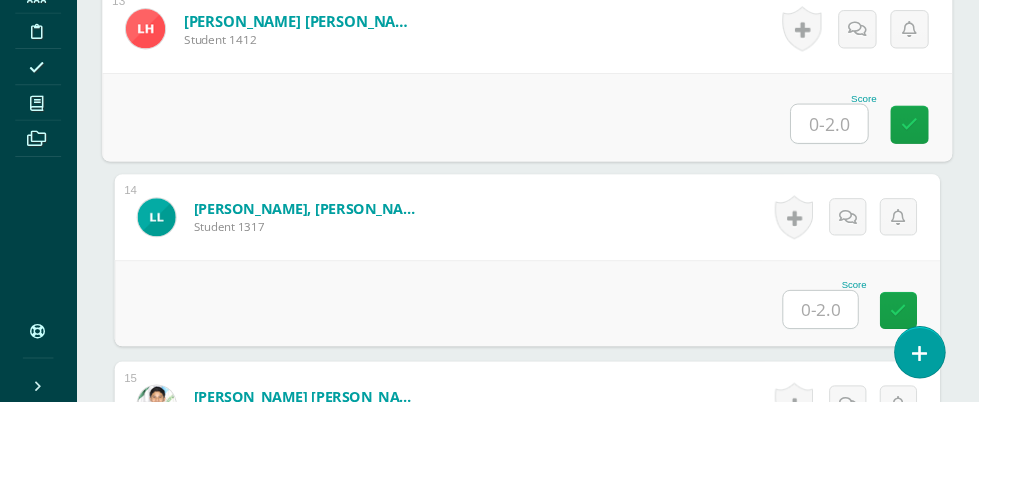 click at bounding box center (859, 407) 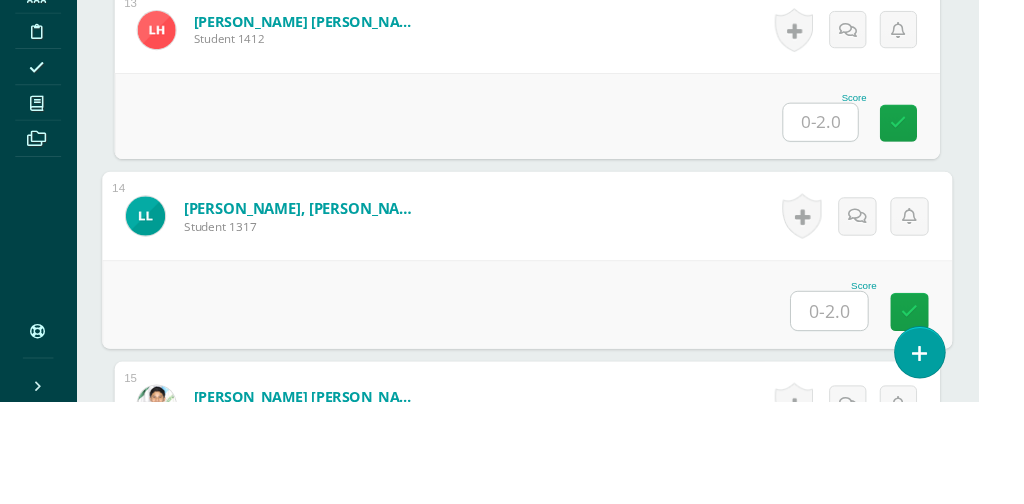 scroll, scrollTop: 3009, scrollLeft: 0, axis: vertical 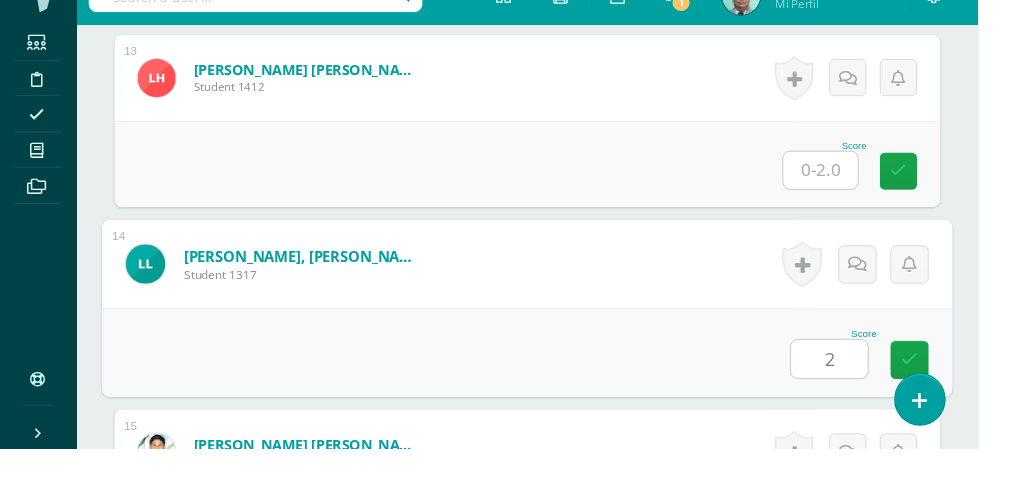 type on "2" 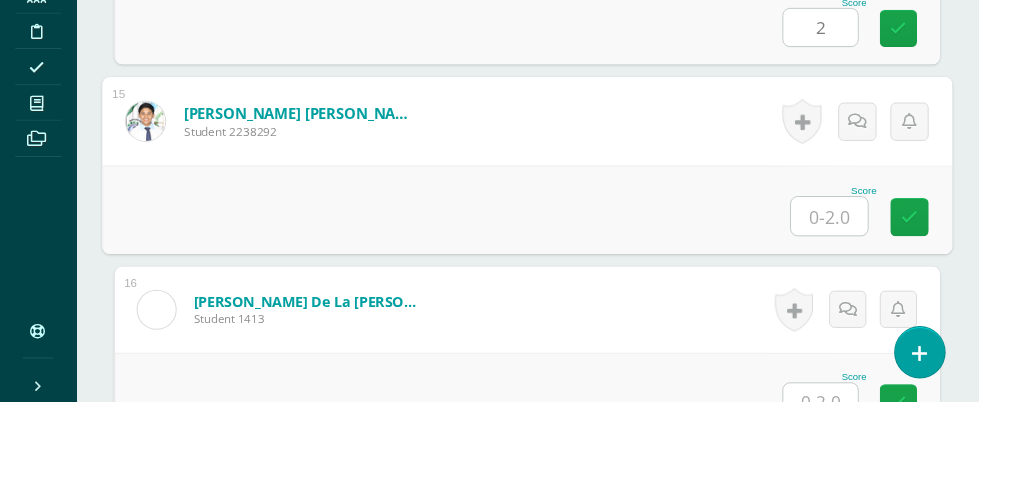 scroll, scrollTop: 3303, scrollLeft: 0, axis: vertical 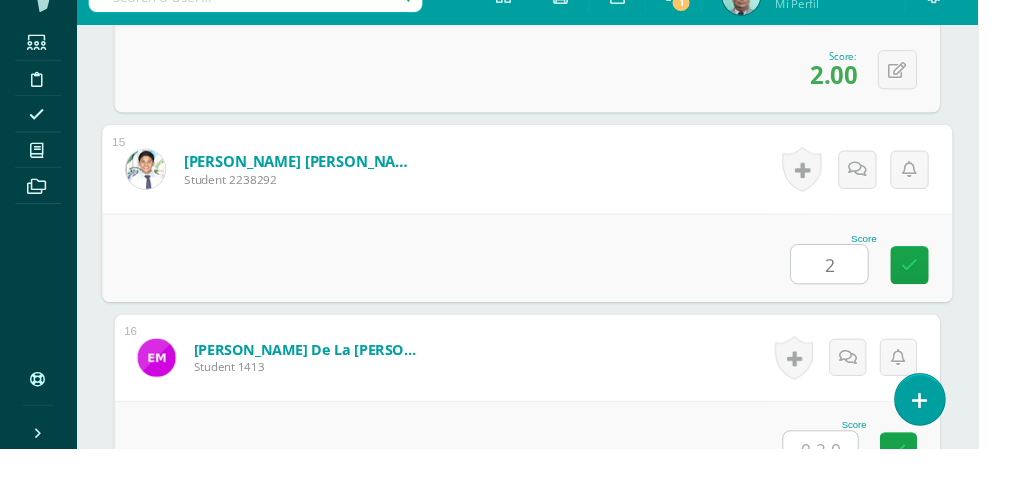 type on "2" 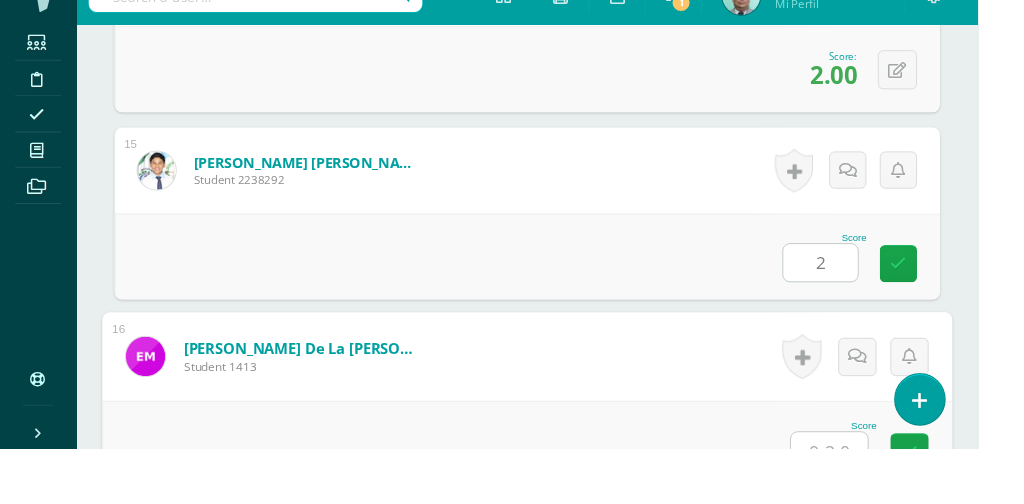 scroll, scrollTop: 3499, scrollLeft: 0, axis: vertical 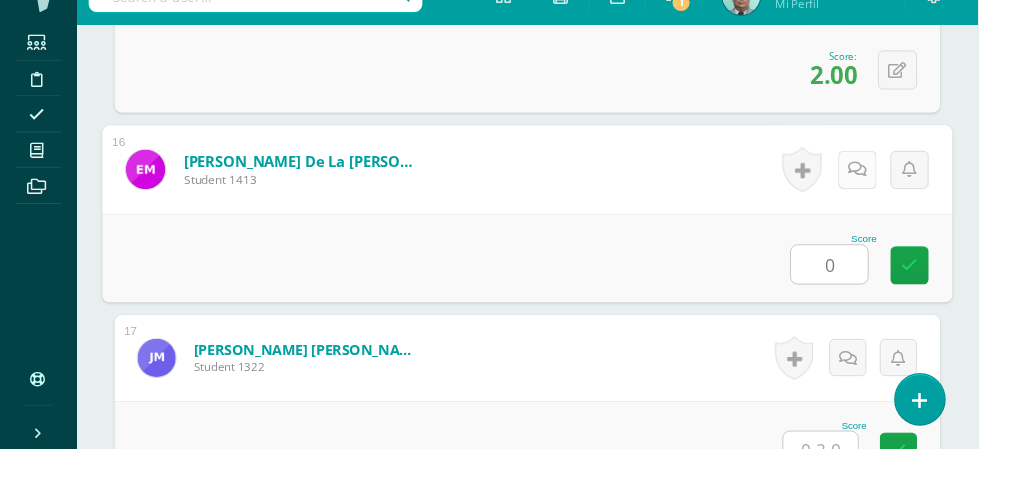 type on "0" 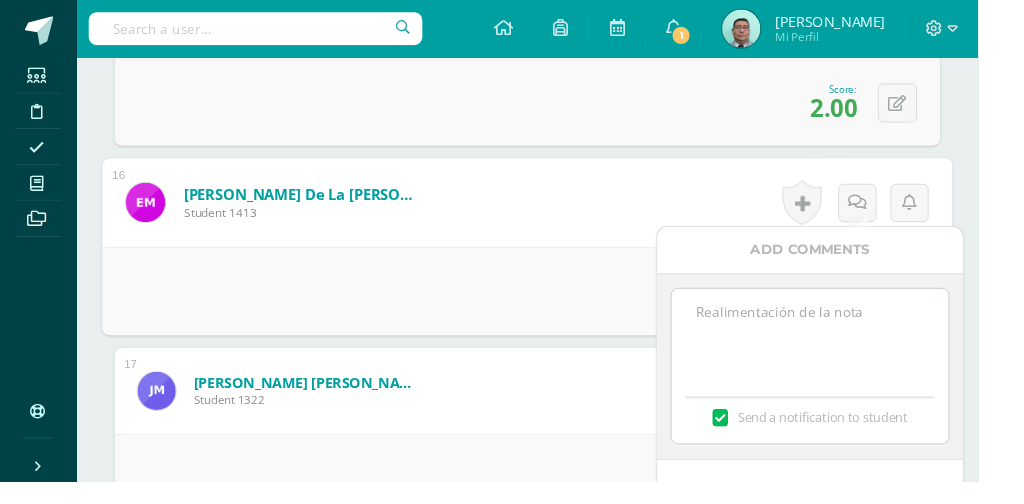 click at bounding box center [847, 352] 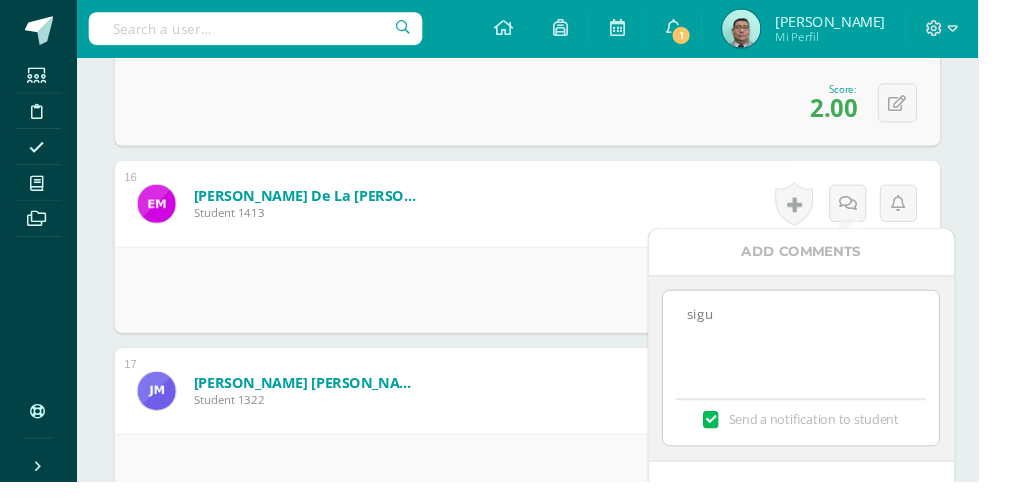 type on "sigue" 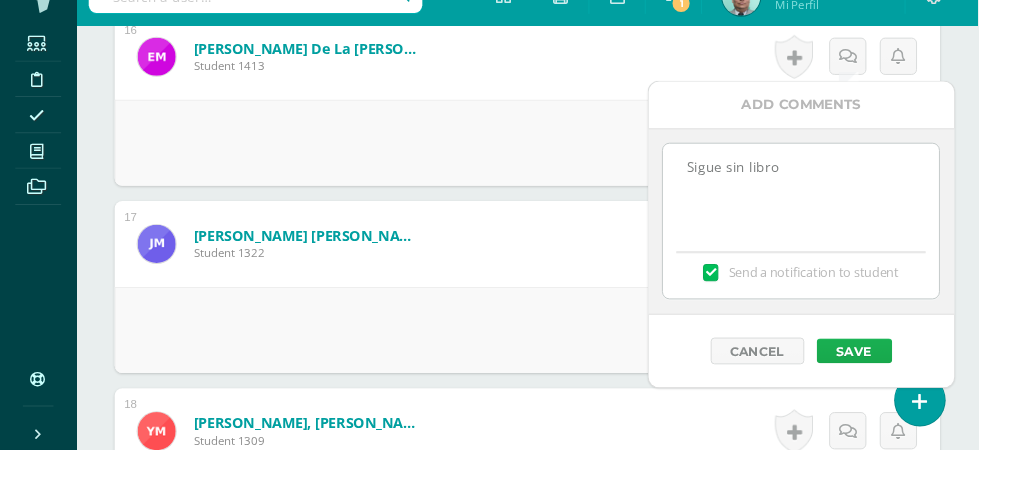 type on "Sigue sin libro" 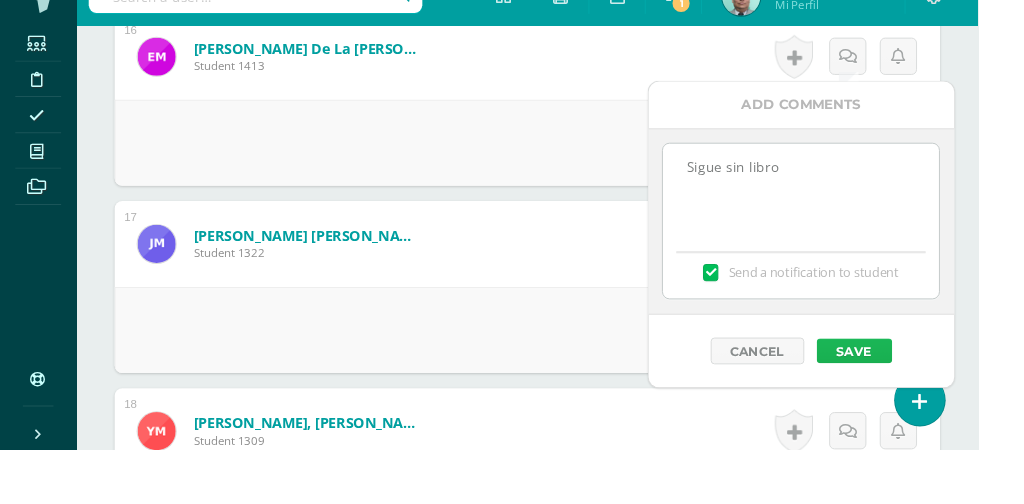 click on "Save" at bounding box center (894, 401) 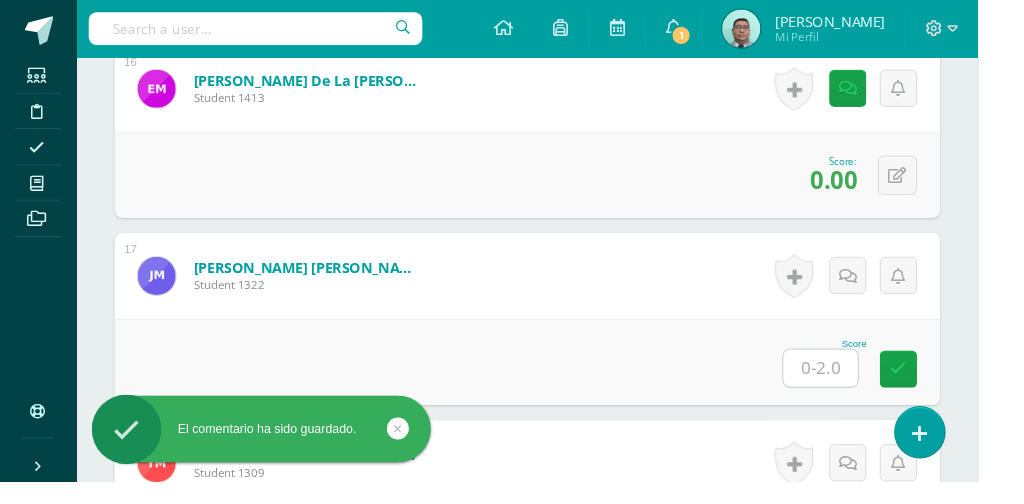 click at bounding box center (859, 385) 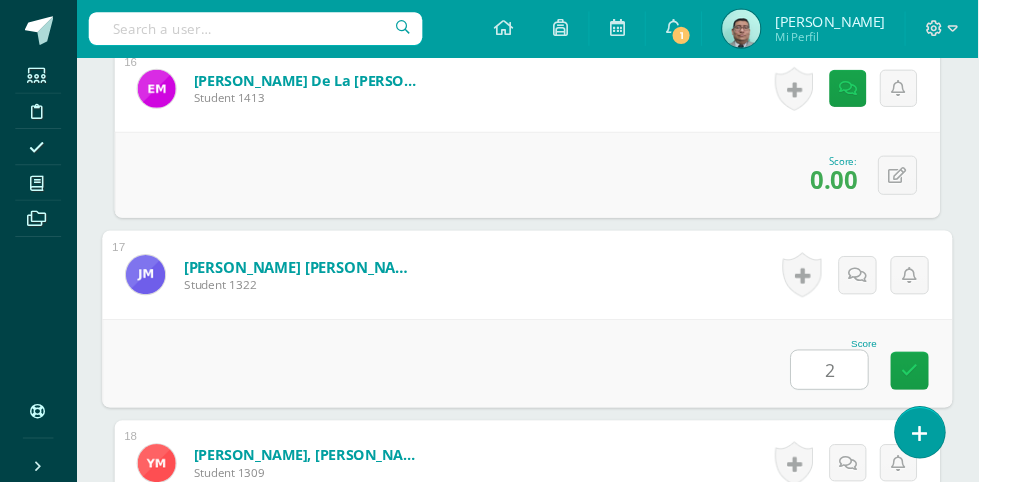 type on "2" 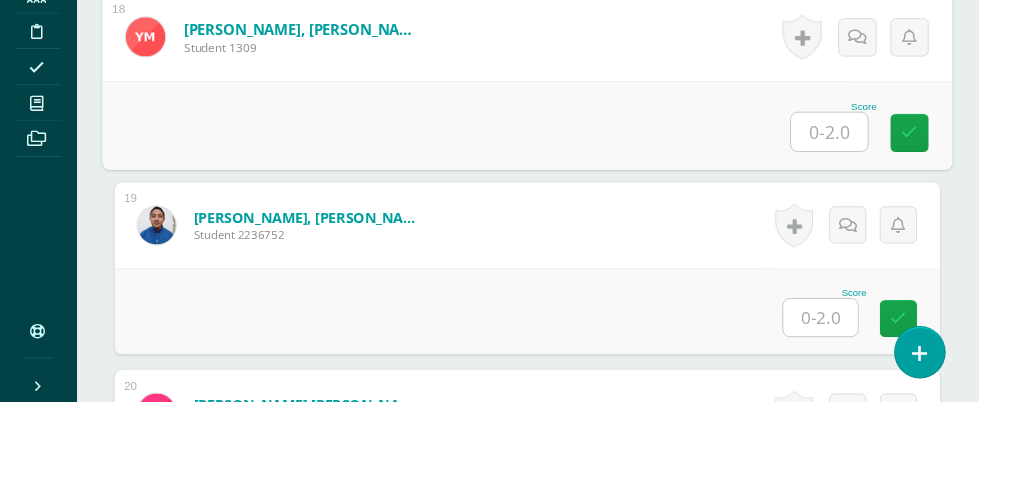 scroll, scrollTop: 4002, scrollLeft: 0, axis: vertical 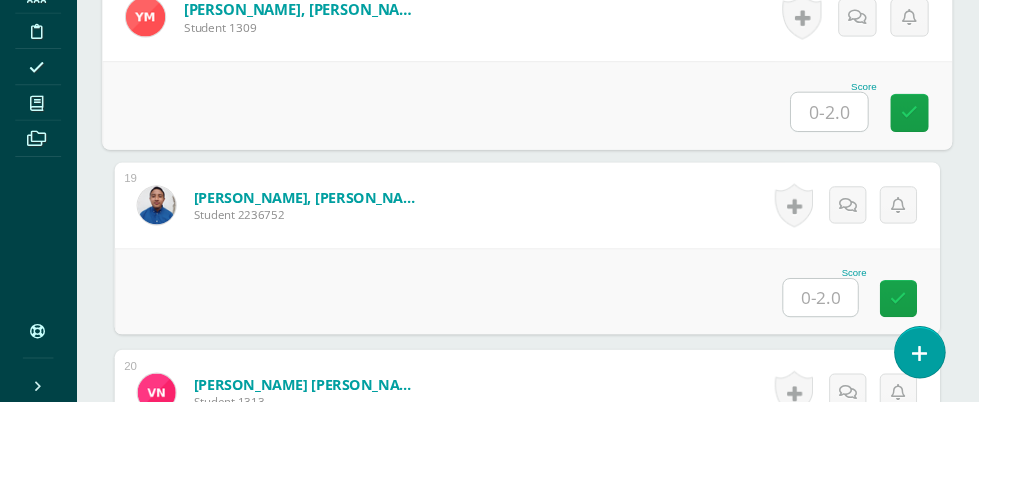 click at bounding box center [859, 395] 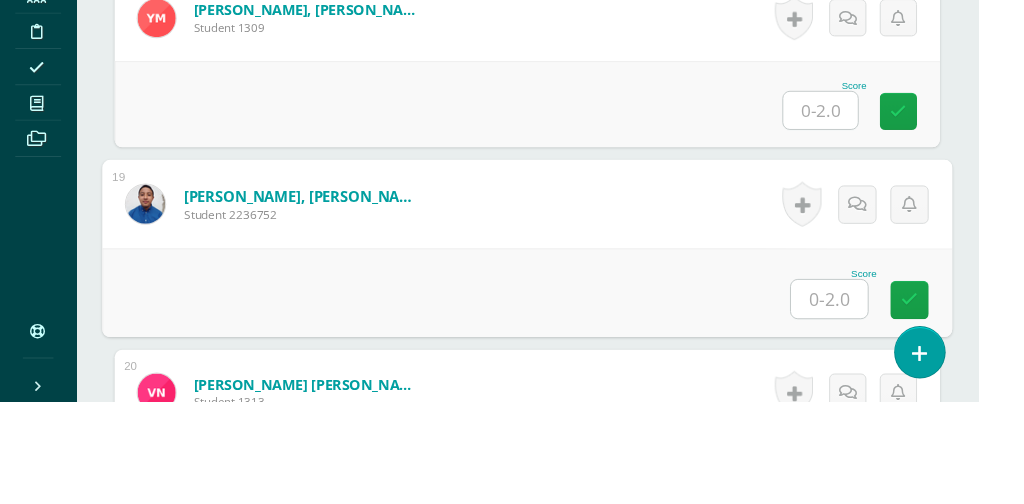 scroll, scrollTop: 4001, scrollLeft: 0, axis: vertical 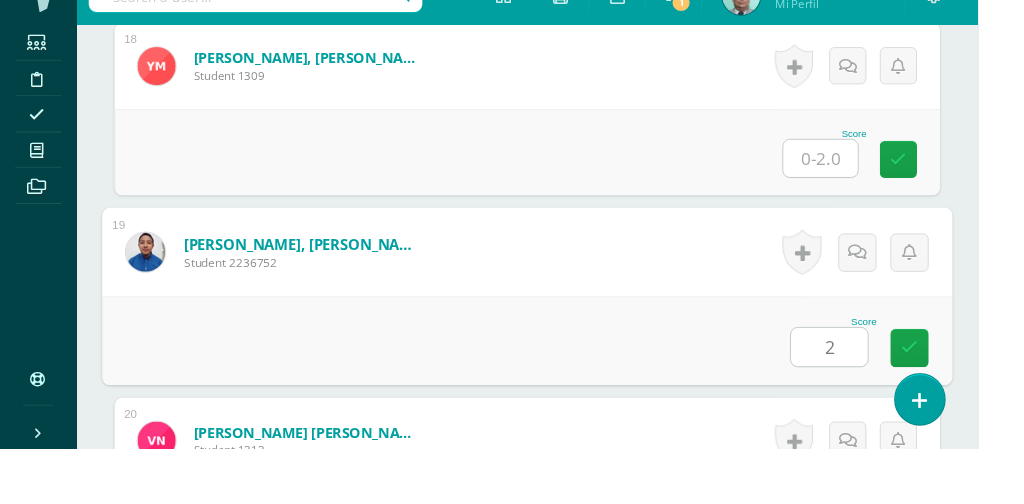 type on "2" 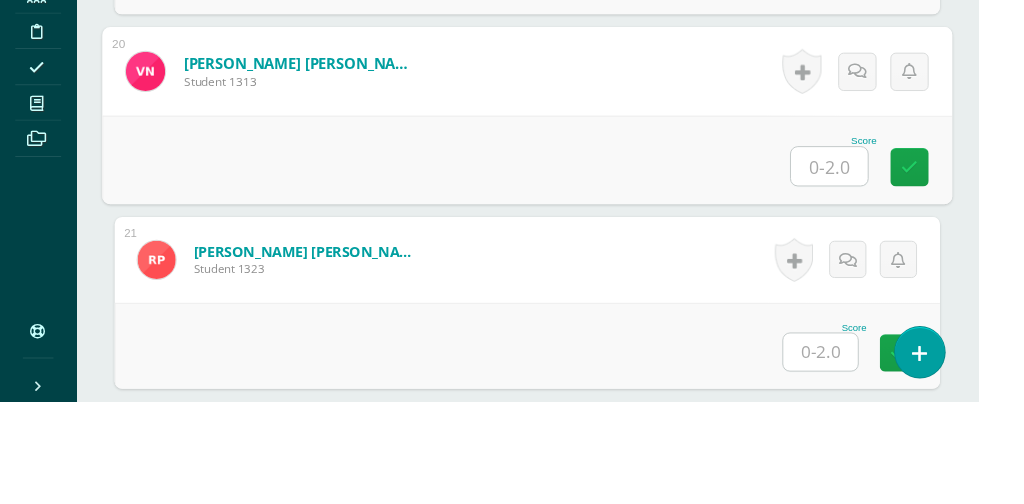 scroll, scrollTop: 4346, scrollLeft: 0, axis: vertical 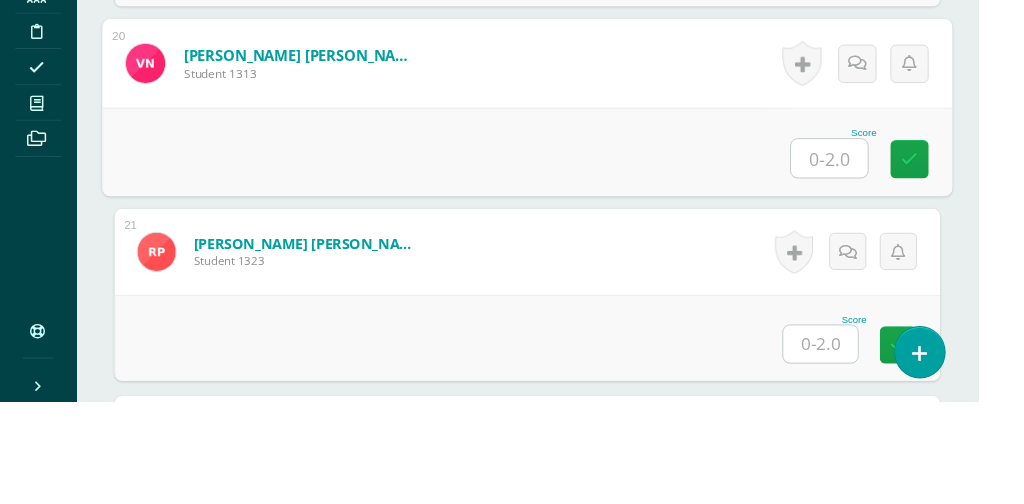 click at bounding box center [859, 443] 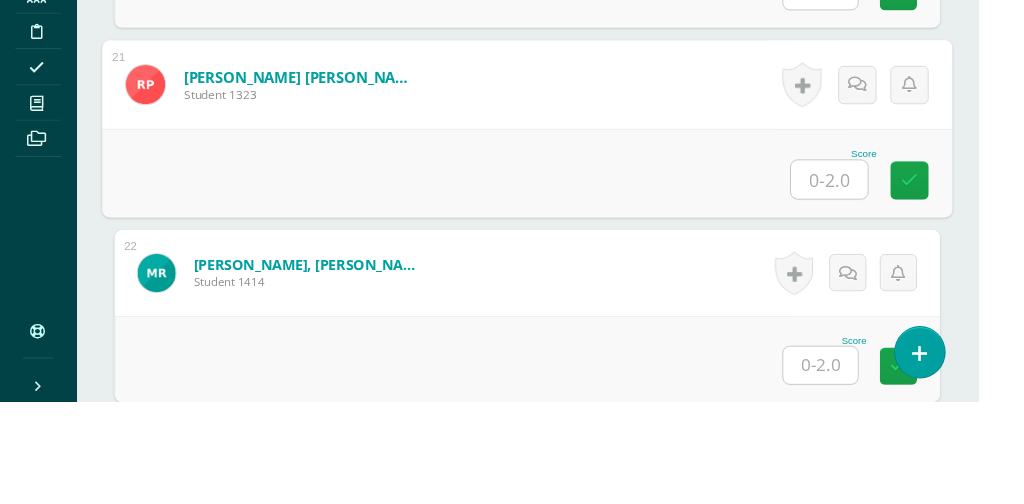 scroll, scrollTop: 4524, scrollLeft: 0, axis: vertical 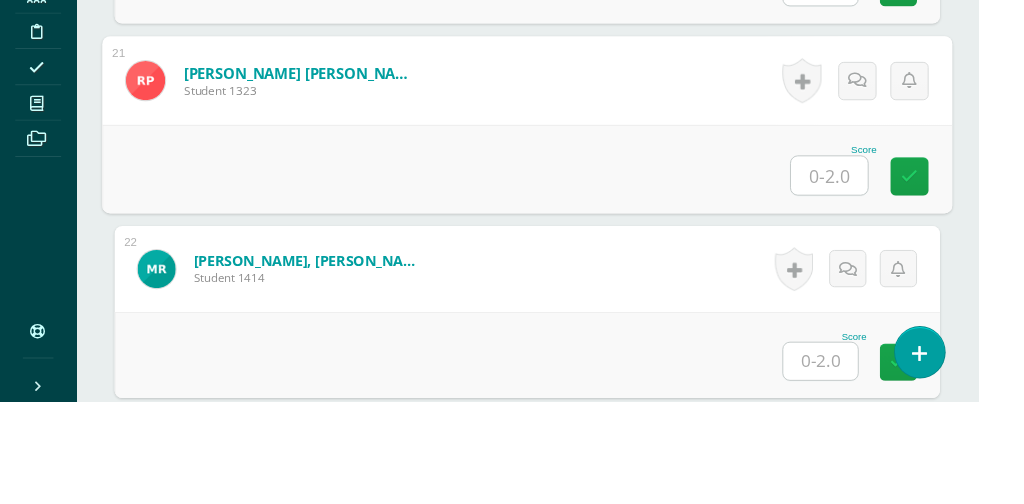 click at bounding box center (859, 461) 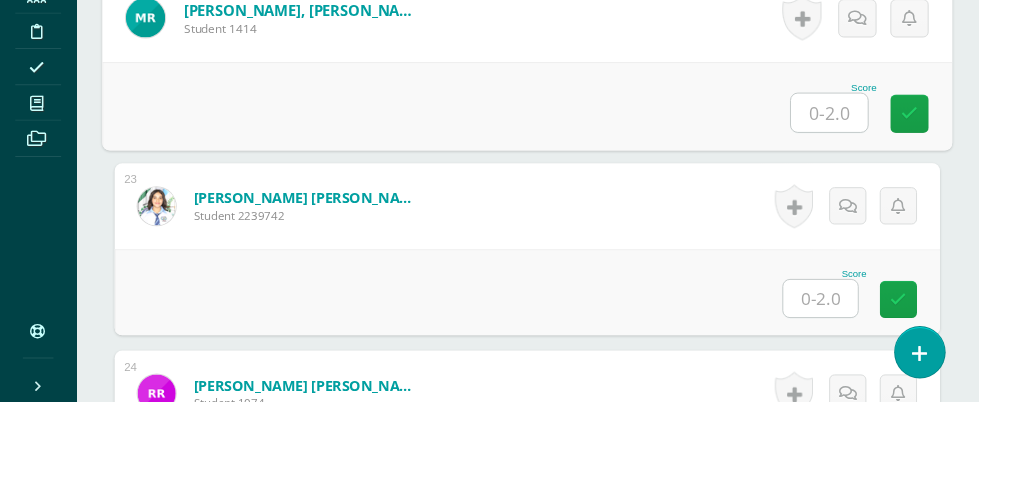 scroll, scrollTop: 4829, scrollLeft: 0, axis: vertical 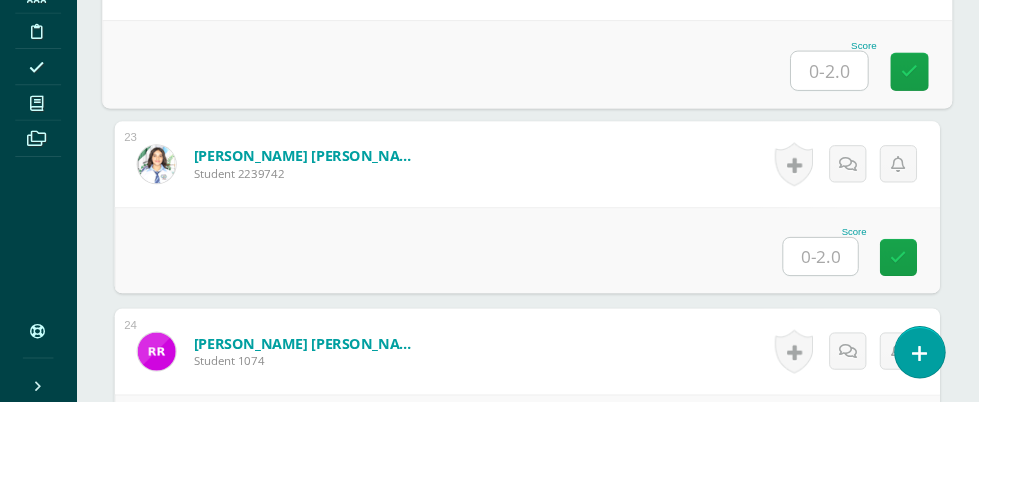 click at bounding box center (859, 352) 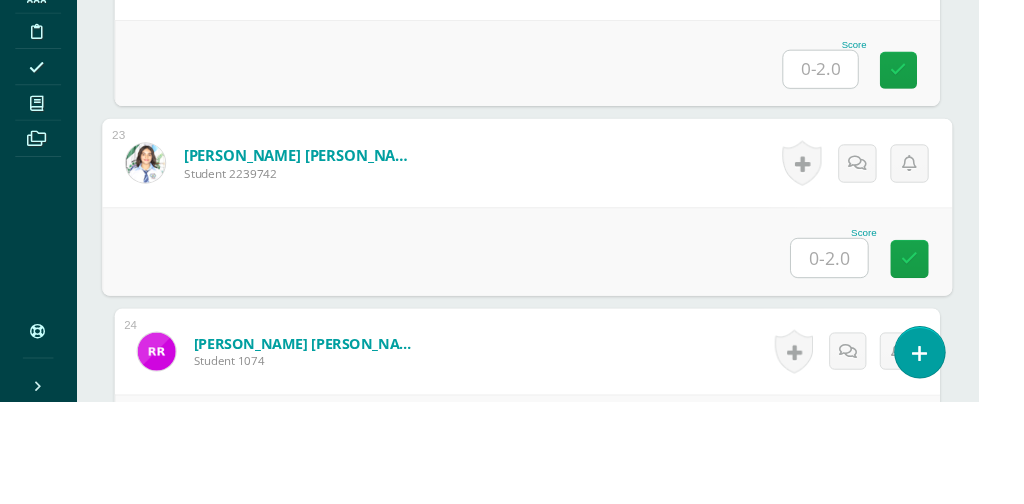 scroll, scrollTop: 4828, scrollLeft: 0, axis: vertical 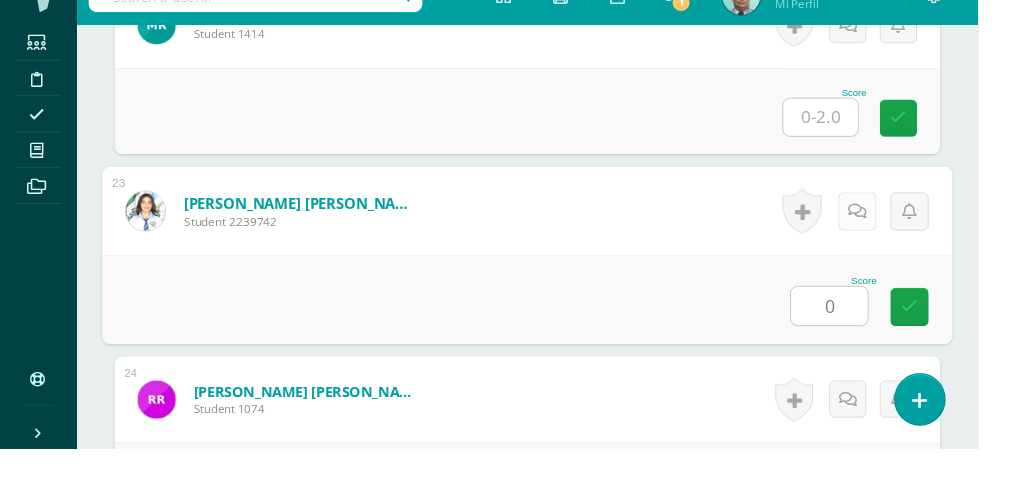 type on "0" 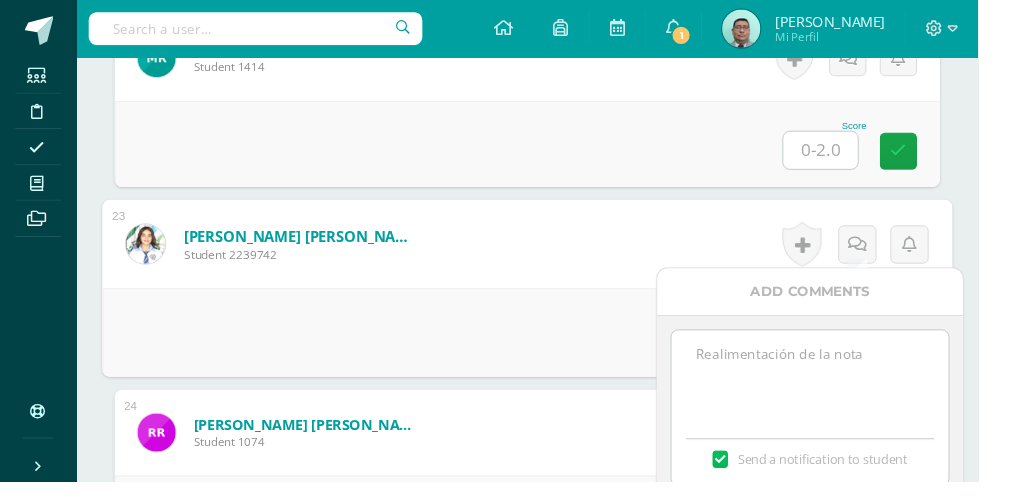 click at bounding box center (847, 396) 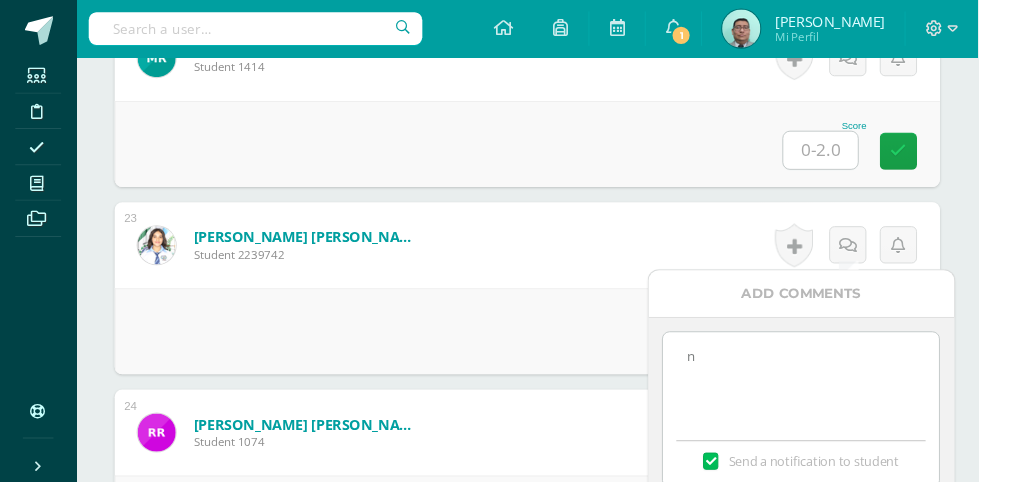 type on "no" 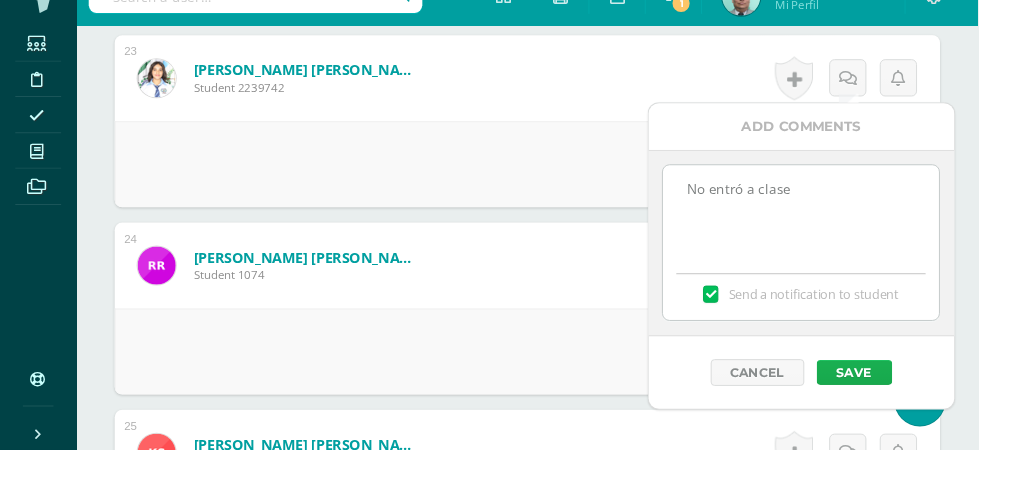 type on "No entró a clase" 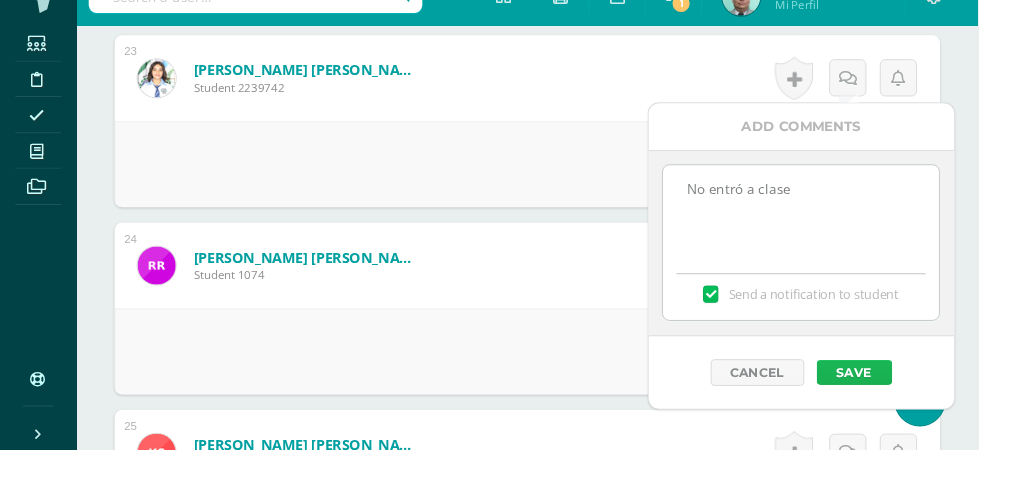 click on "Save" at bounding box center [894, 423] 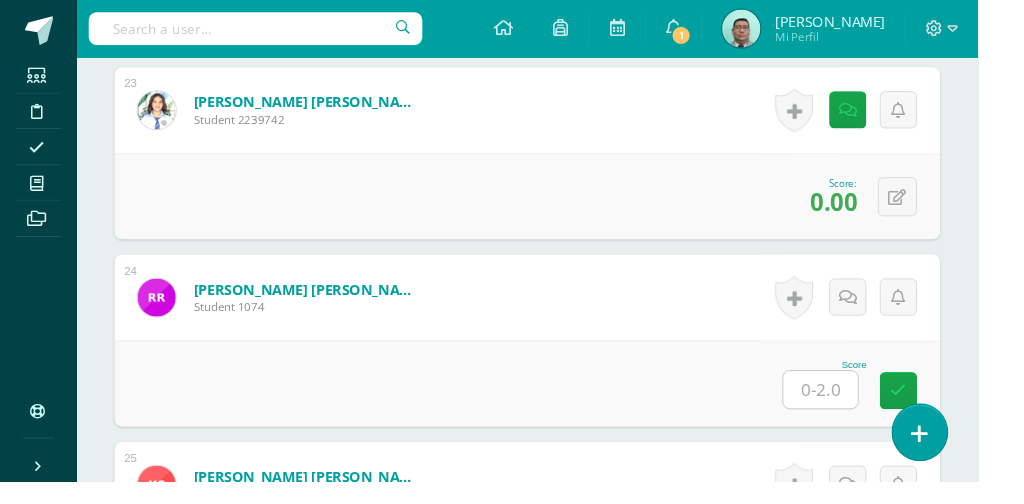 click at bounding box center (963, 454) 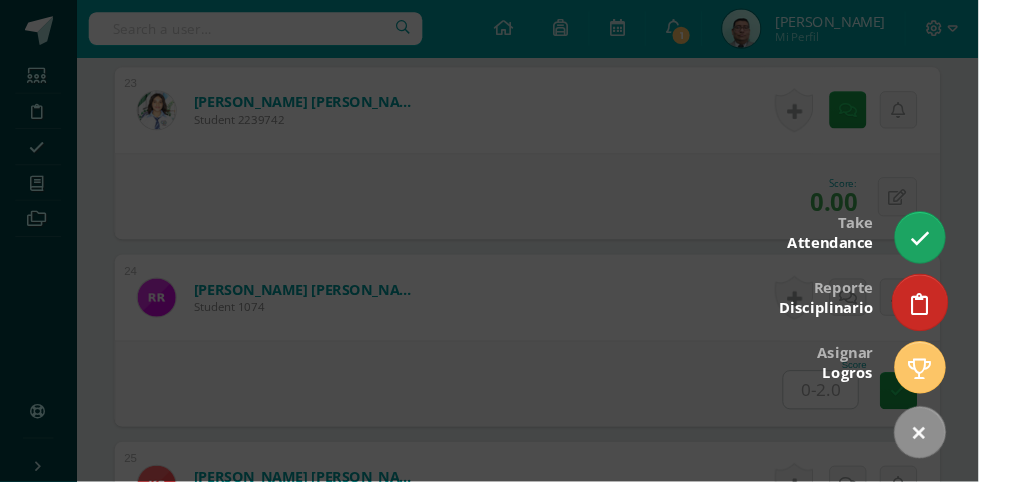 click at bounding box center [963, 318] 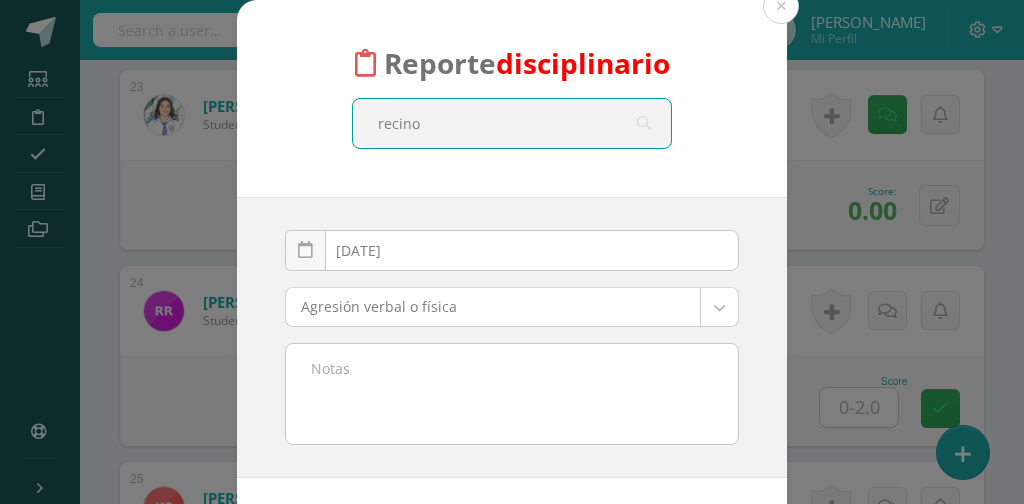 type on "recinos" 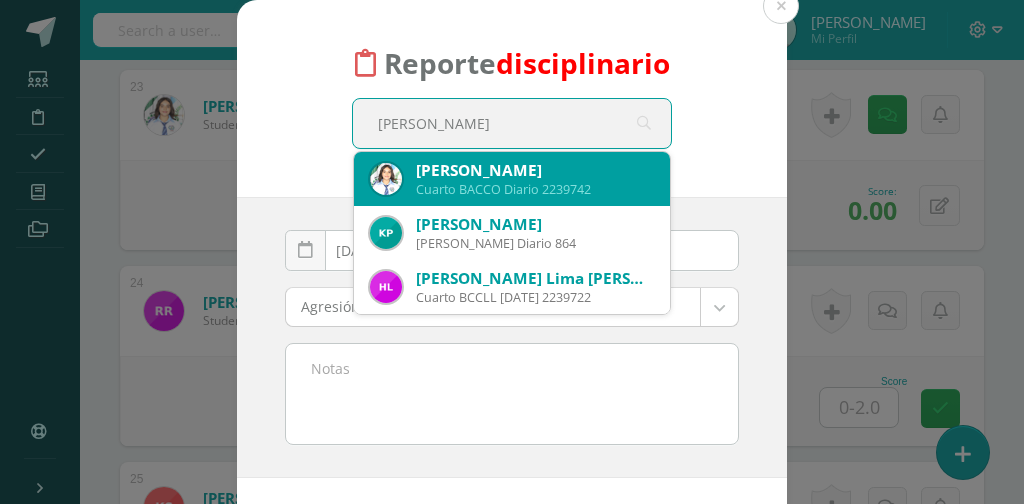 click on "María Angelica Recinos Castañeda" at bounding box center [535, 170] 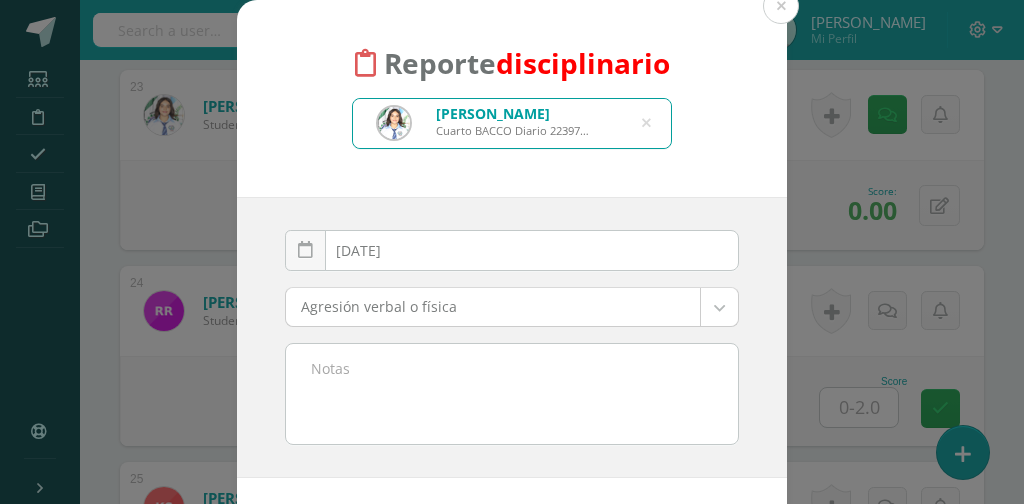 type 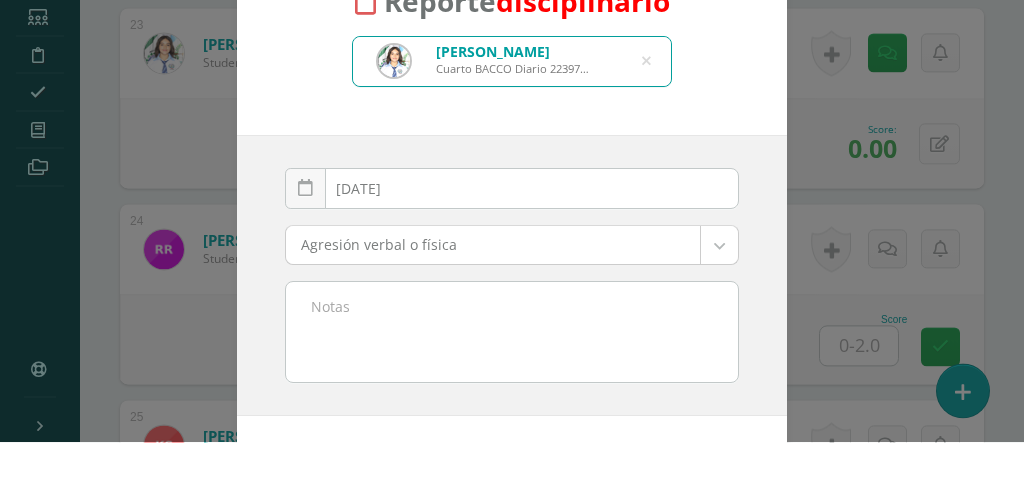 scroll, scrollTop: 4970, scrollLeft: 0, axis: vertical 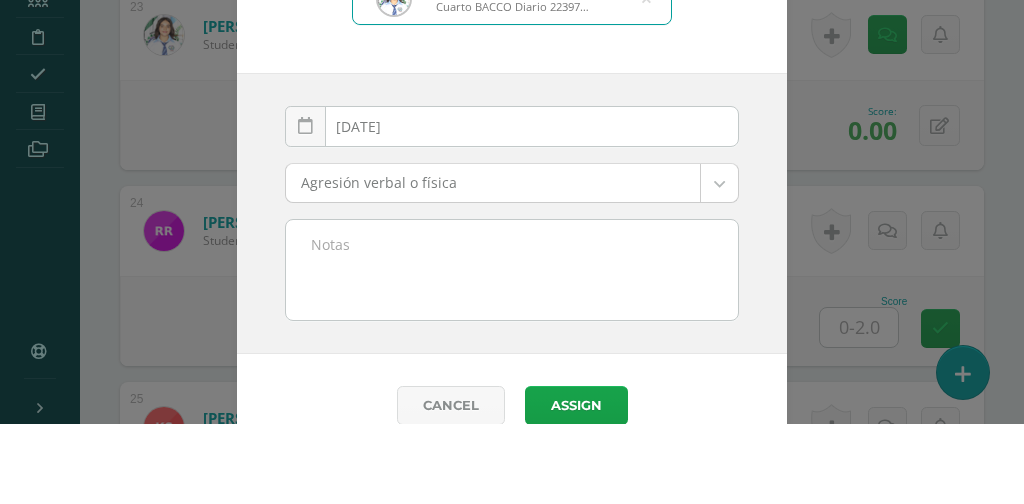 click on "Reporte  disciplinario María Angelica Recinos Castañeda Cuarto BACCO Diario 2239742 recinos 2025-07-10 July, 2025 Mo Tu We Th Fr Sa Su 30 1 2 3 4 5 6 7 8 9 10 11 12 13 14 15 16 17 18 19 20 21 22 23 24 25 26 27 28 29 30 31 1 2 3 4 5 6 7 8 9 10 false Clear date     Agresión verbal o física                             Agresión verbal o física Daño a mobiliario, equipo o infraestructura Falta de respeto a compañeros(s) Falta de respeto a Profesores Incumplimiento de uso de uniforme No entrego tarea Uso de teléfono durante la clase Uso de vocabulario inadecuado Cancel
Assign
Assign
Send and notify  Send and print Loading... El comentario ha sido guardado.         El comentario ha sido guardado.         El comentario ha sido guardado.         Students Discipline Attendance My courses Archivos Soporte
Centro de ayuda
1 1" at bounding box center [512, -1560] 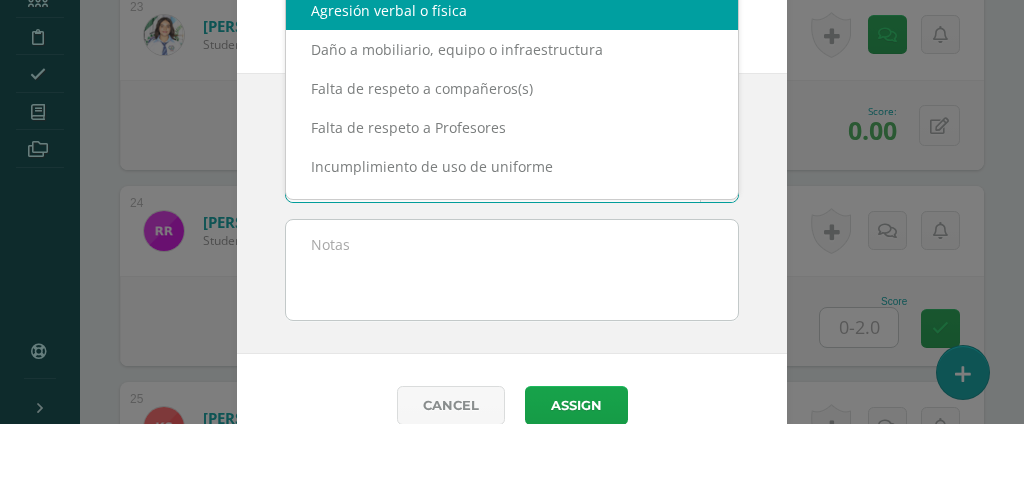 scroll, scrollTop: 0, scrollLeft: 0, axis: both 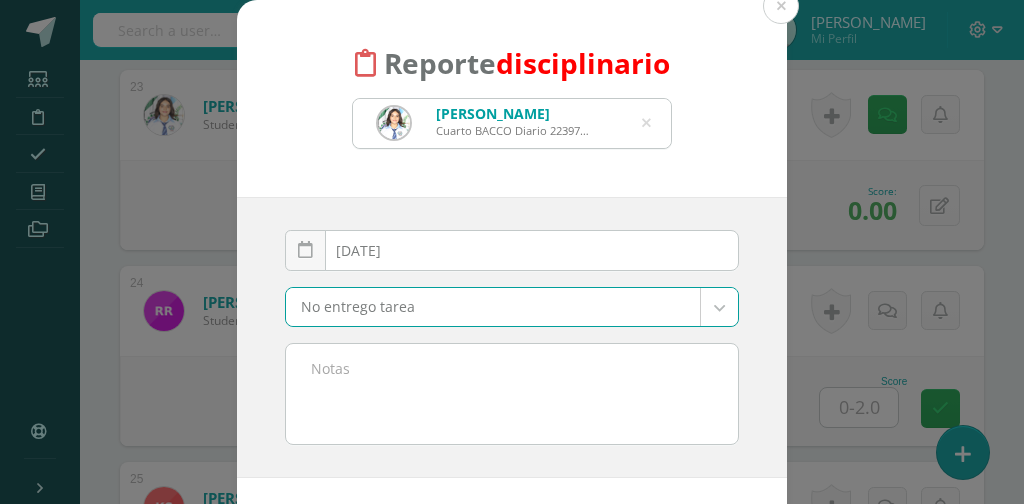 select on "3" 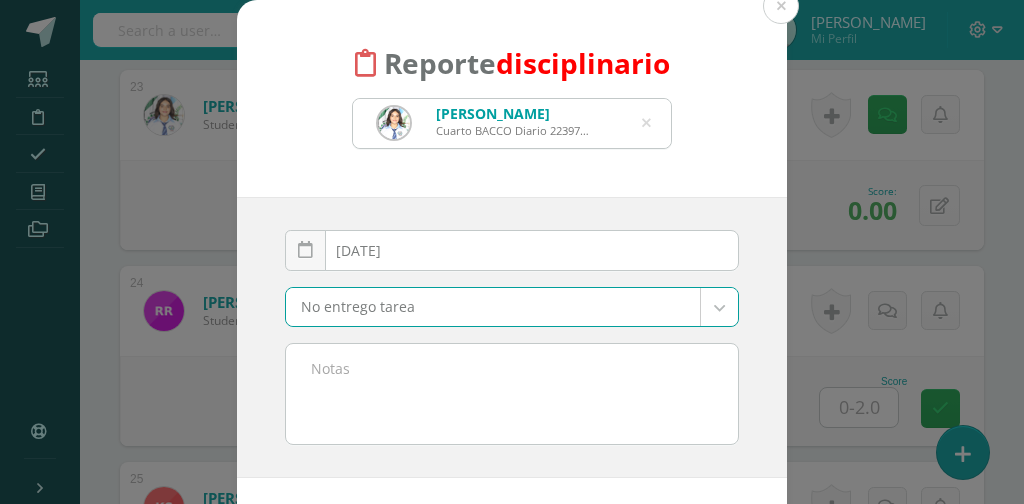 click at bounding box center [512, 394] 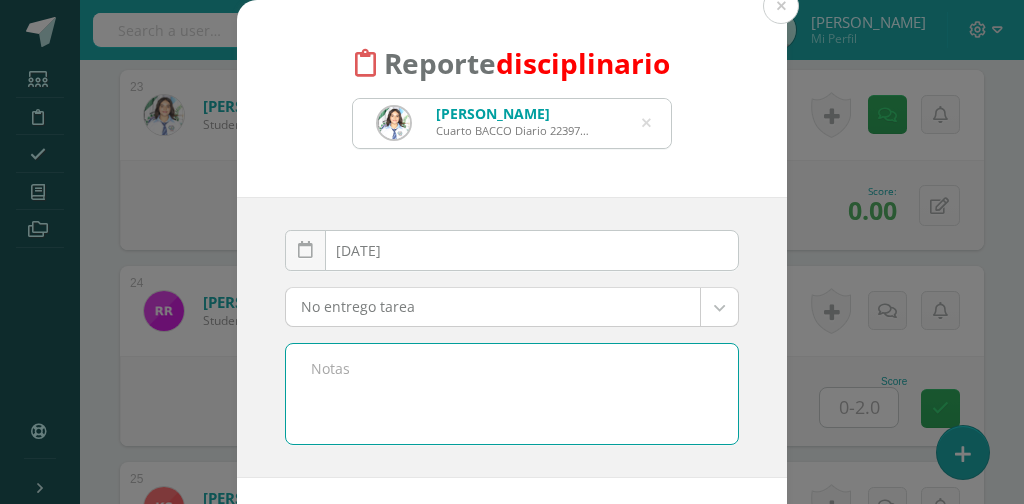 scroll, scrollTop: 4970, scrollLeft: 0, axis: vertical 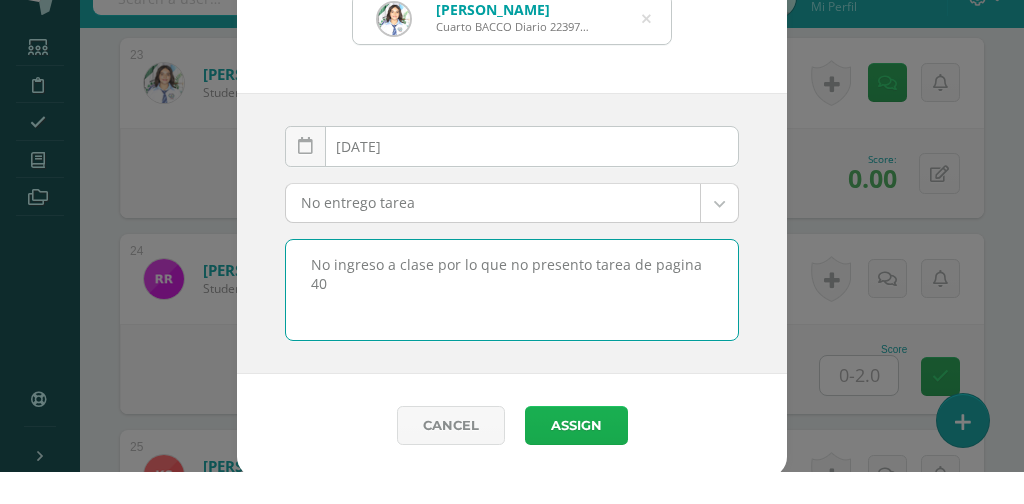 type on "No ingreso a clase por lo que no presento tarea de pagina 40" 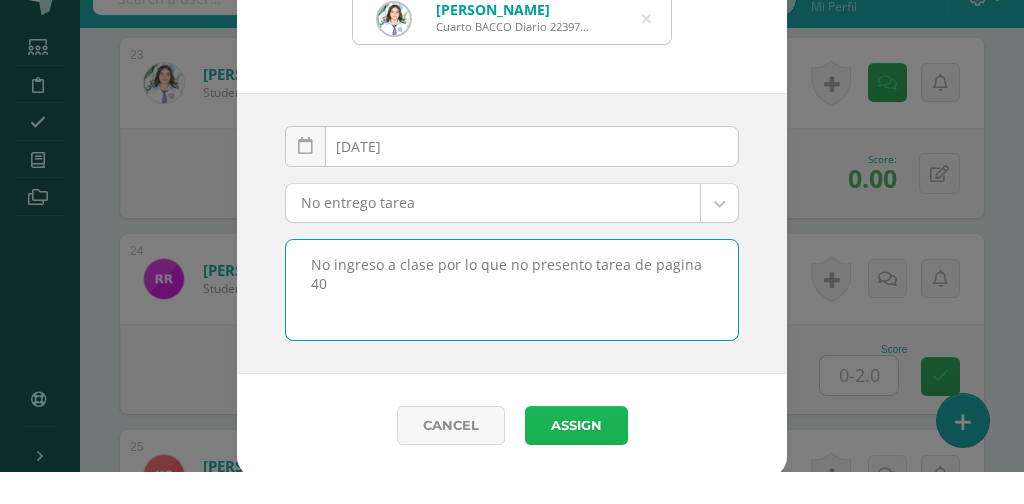 click on "Assign" at bounding box center (576, 457) 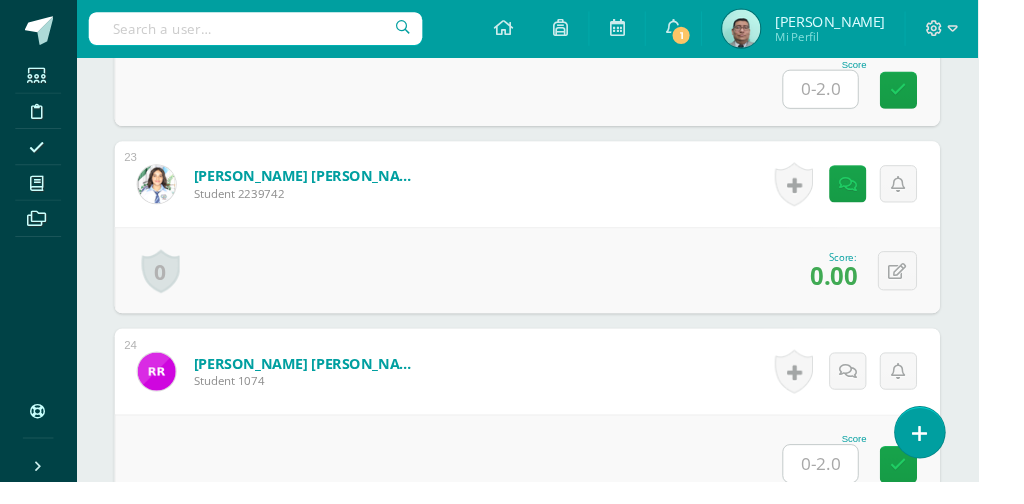 scroll, scrollTop: 4899, scrollLeft: 0, axis: vertical 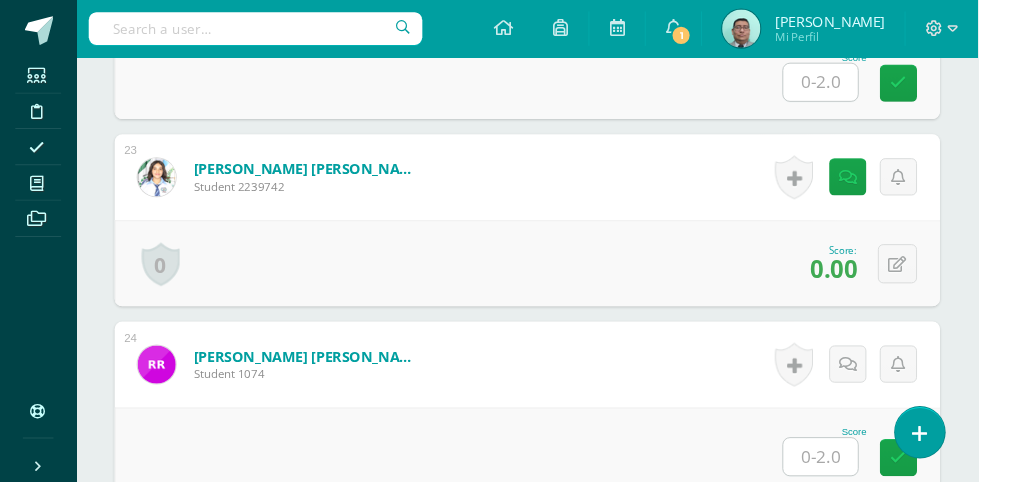 click at bounding box center [859, 478] 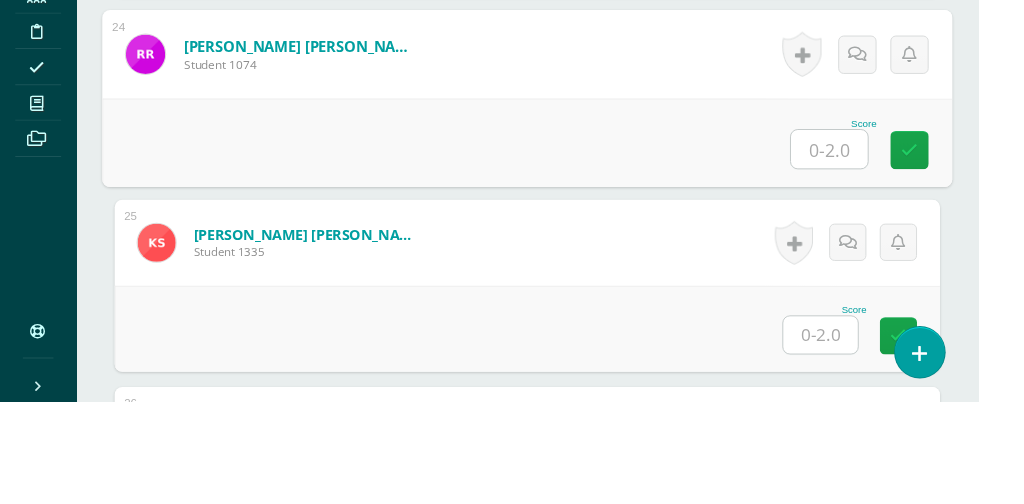 scroll, scrollTop: 5146, scrollLeft: 0, axis: vertical 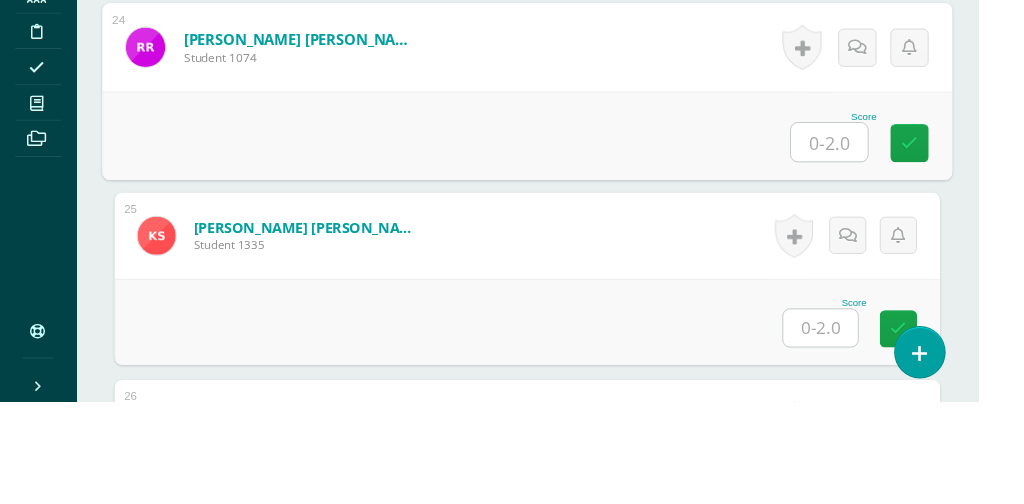 click at bounding box center (859, 427) 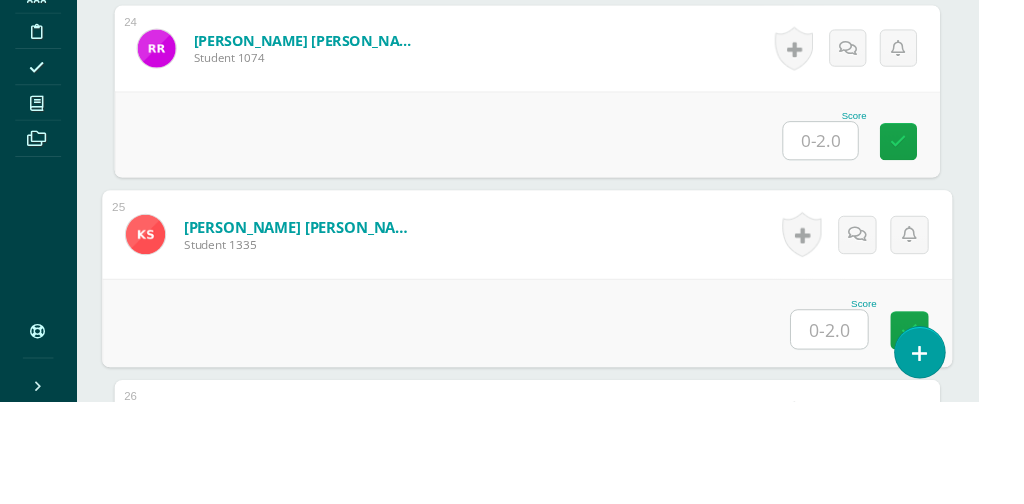 scroll, scrollTop: 5145, scrollLeft: 0, axis: vertical 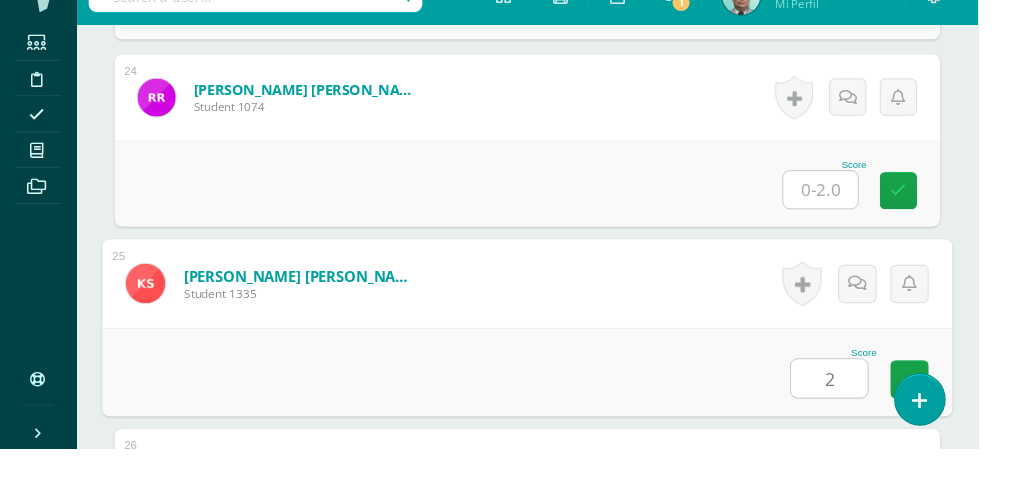 type on "2" 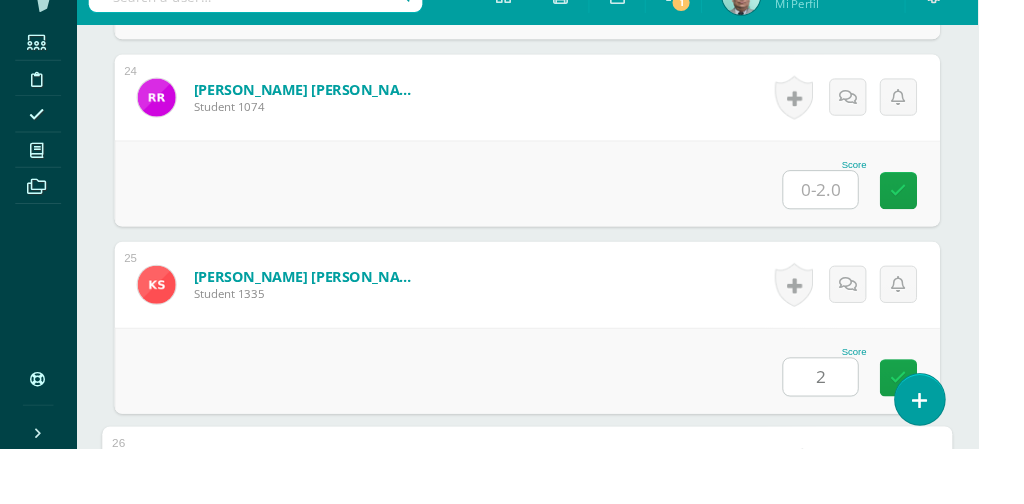 scroll, scrollTop: 5459, scrollLeft: 0, axis: vertical 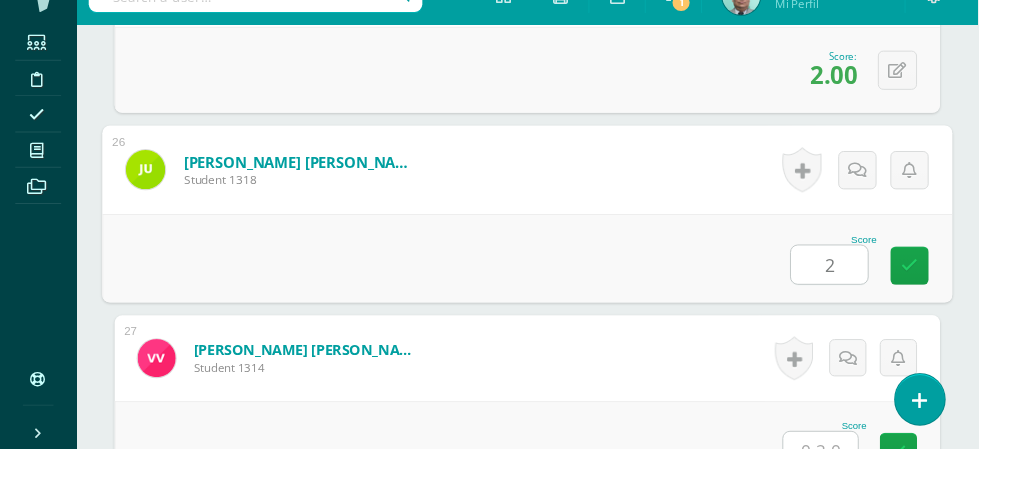 type on "2" 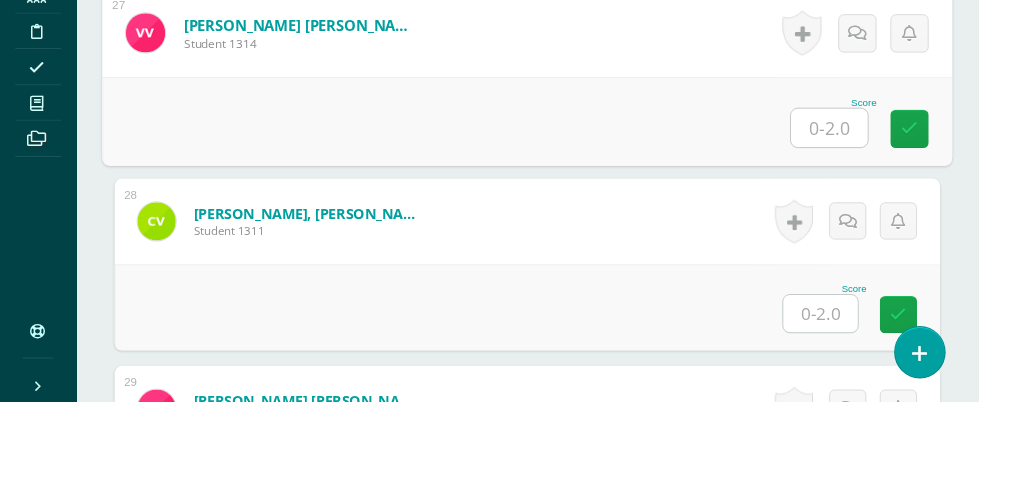 scroll, scrollTop: 5777, scrollLeft: 0, axis: vertical 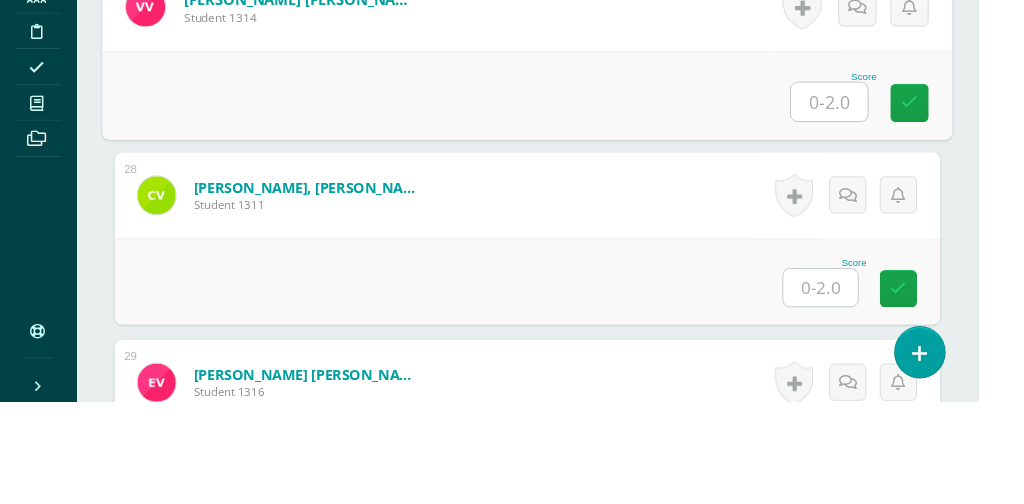 click at bounding box center [859, 384] 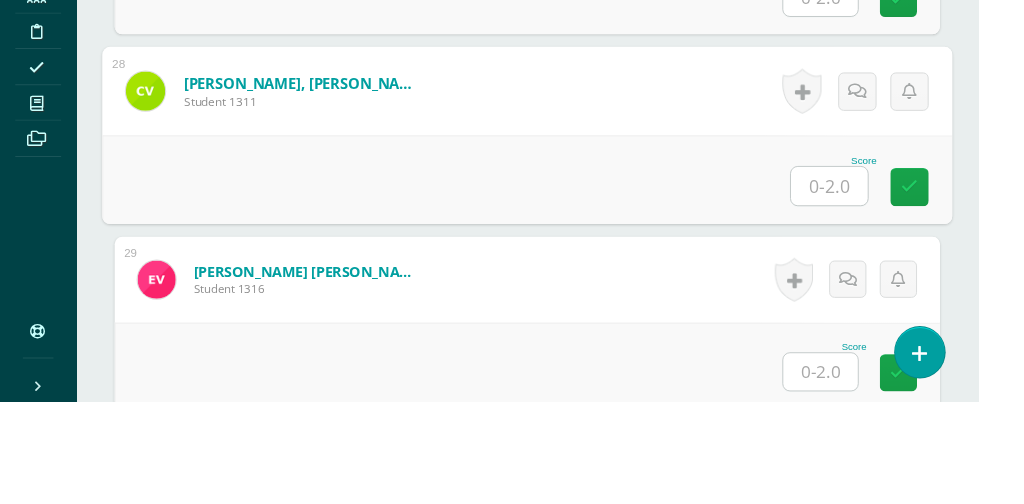 scroll, scrollTop: 5885, scrollLeft: 0, axis: vertical 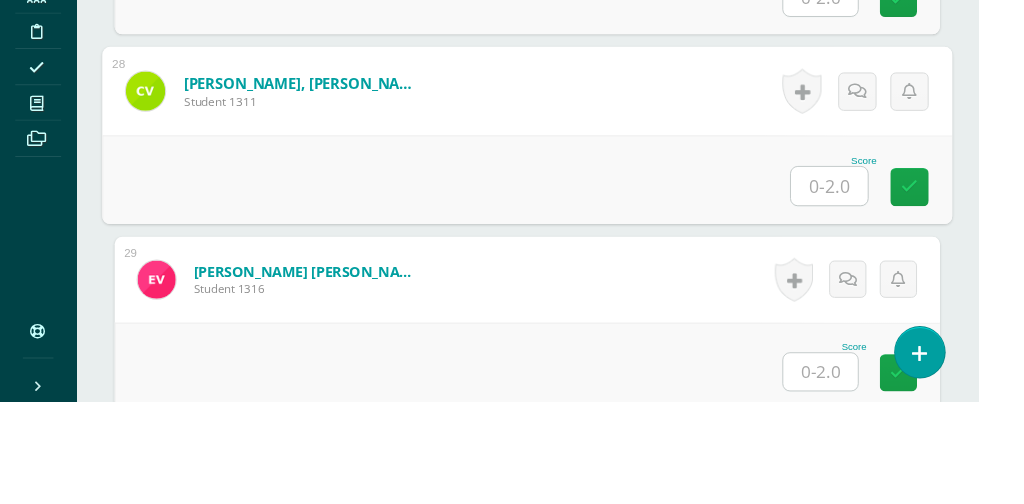 click at bounding box center (859, 472) 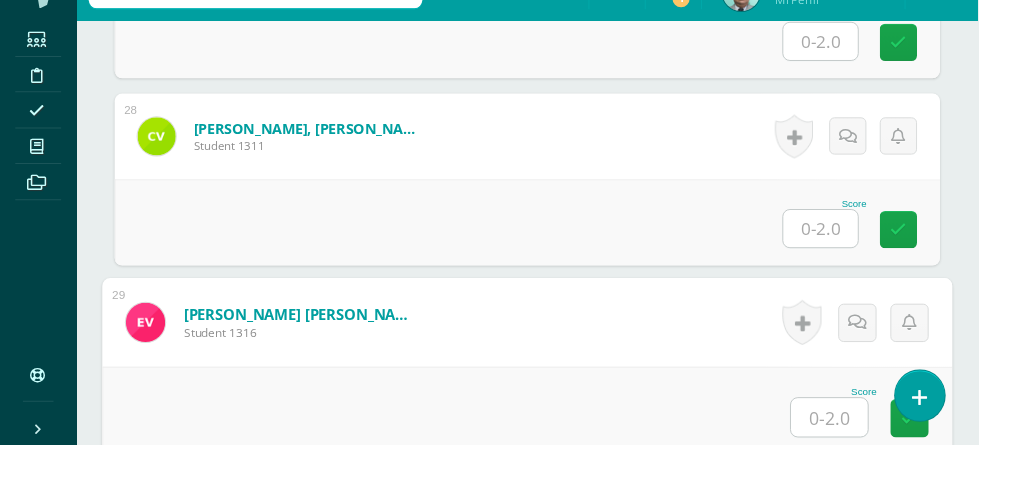 scroll, scrollTop: 6049, scrollLeft: 0, axis: vertical 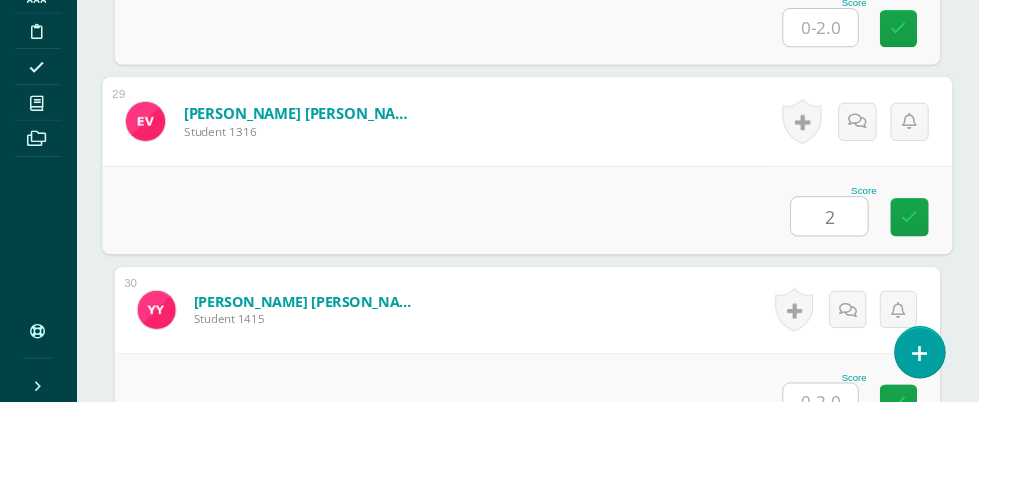 type on "2" 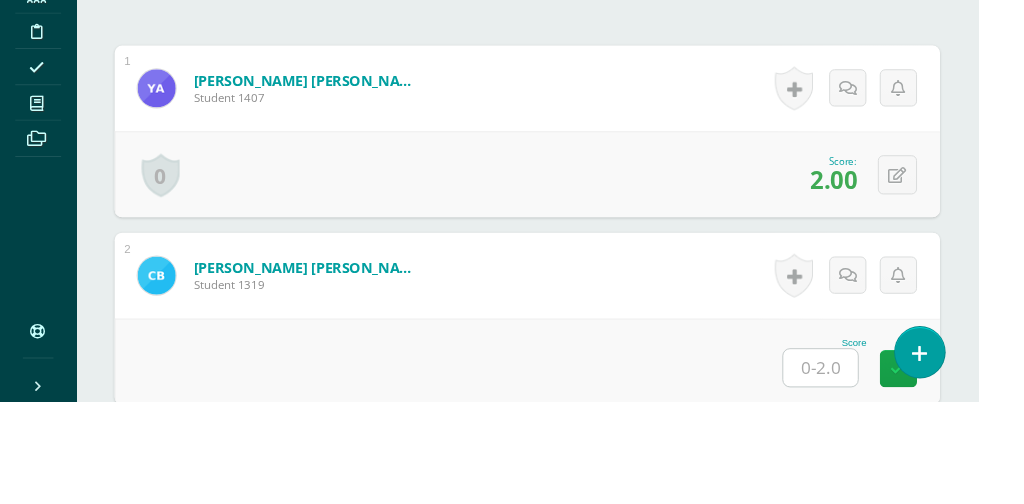 scroll, scrollTop: 678, scrollLeft: 0, axis: vertical 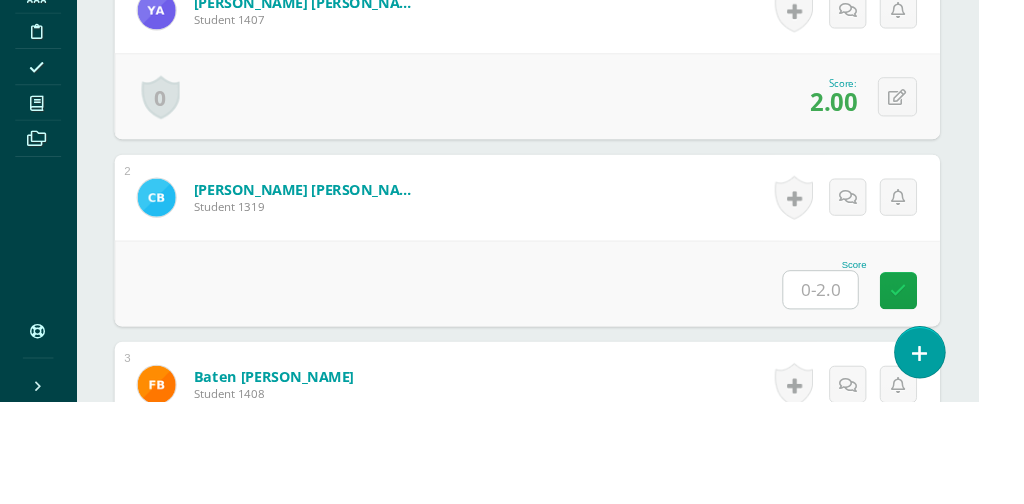 click at bounding box center (859, 387) 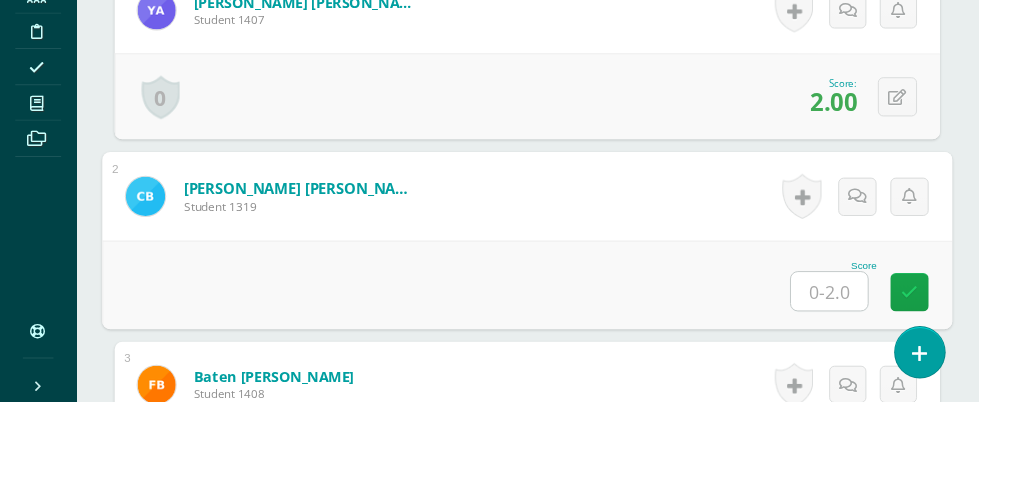 scroll, scrollTop: 677, scrollLeft: 0, axis: vertical 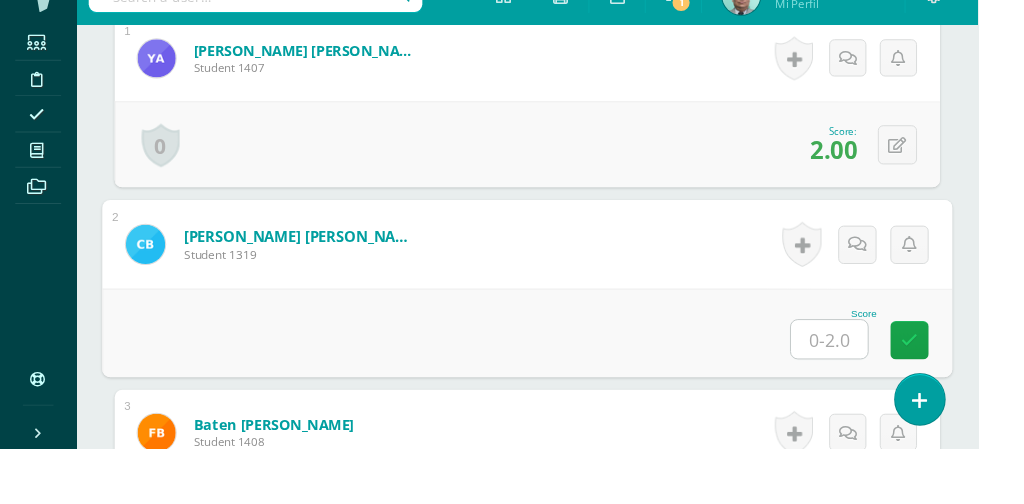 type on "2" 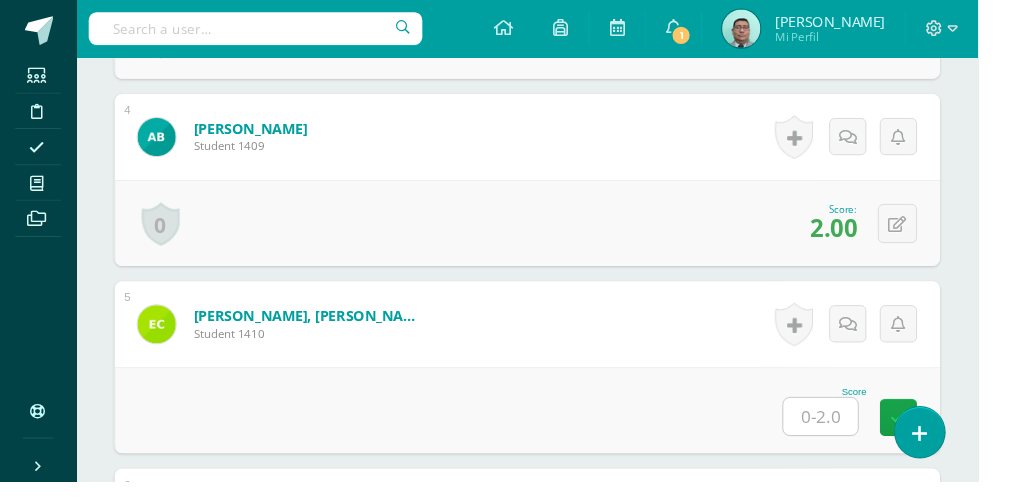 scroll, scrollTop: 1219, scrollLeft: 0, axis: vertical 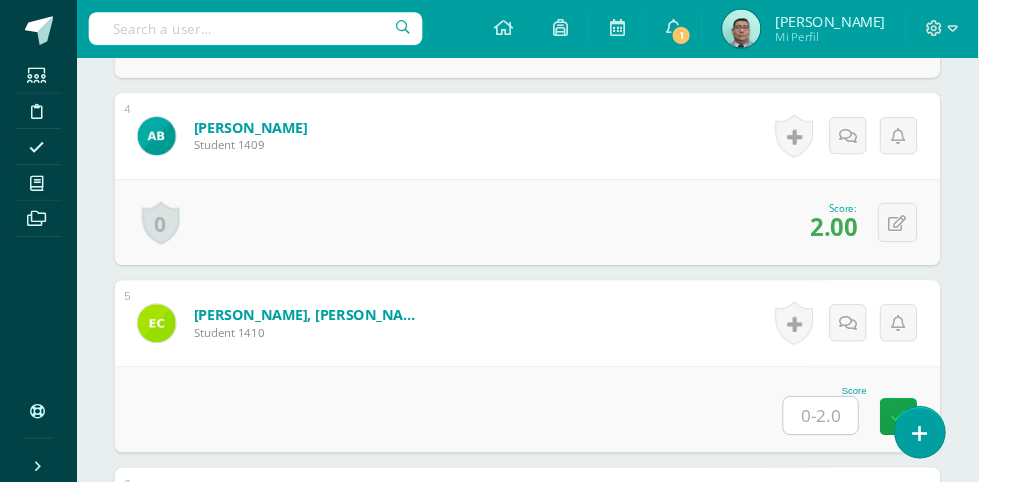 click at bounding box center (859, 434) 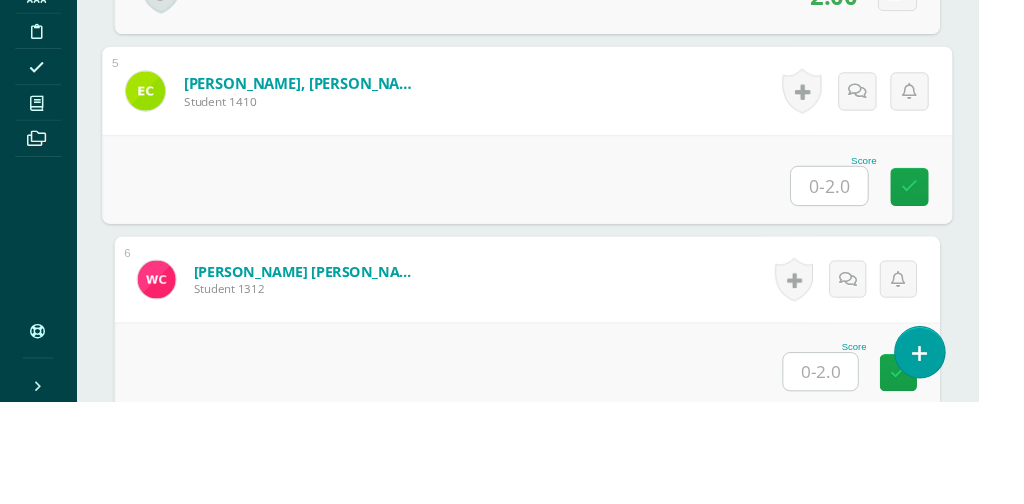 scroll, scrollTop: 1377, scrollLeft: 0, axis: vertical 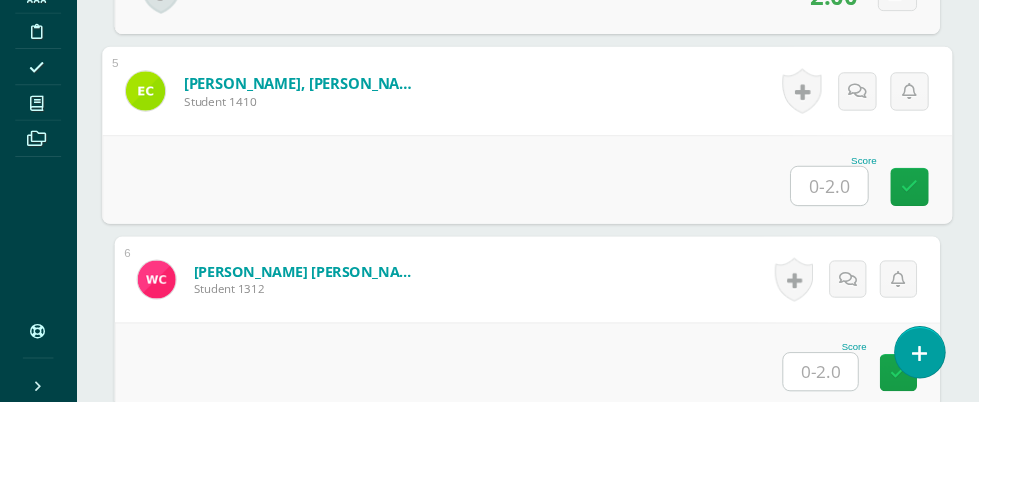 click at bounding box center (859, 472) 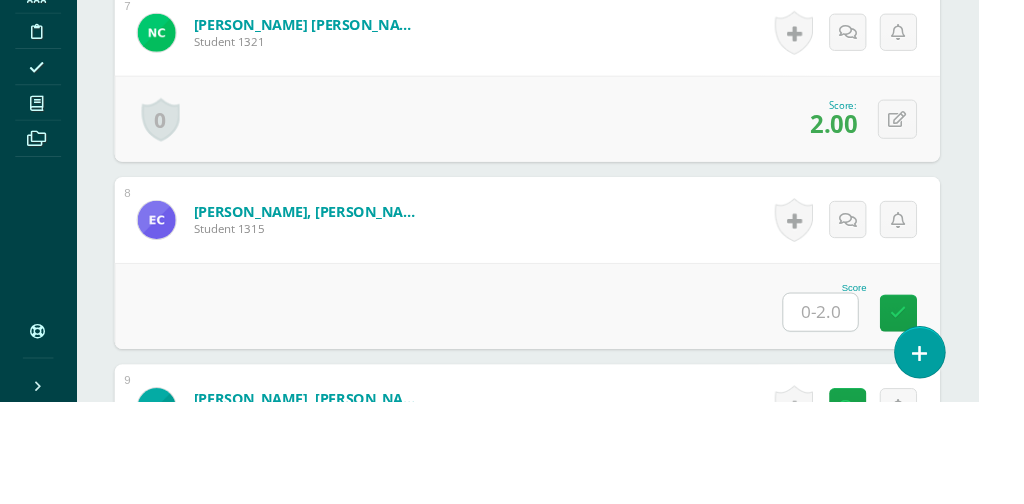 scroll, scrollTop: 1843, scrollLeft: 0, axis: vertical 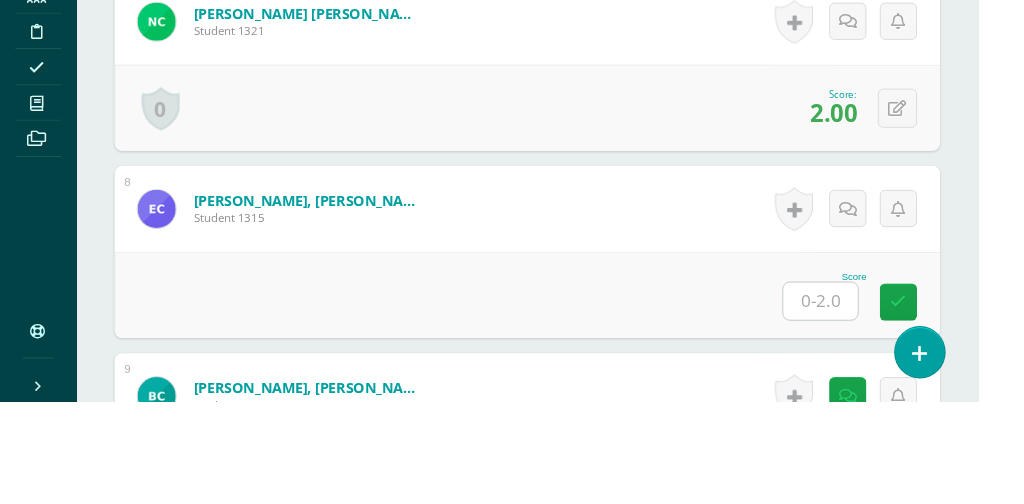 click at bounding box center (859, 398) 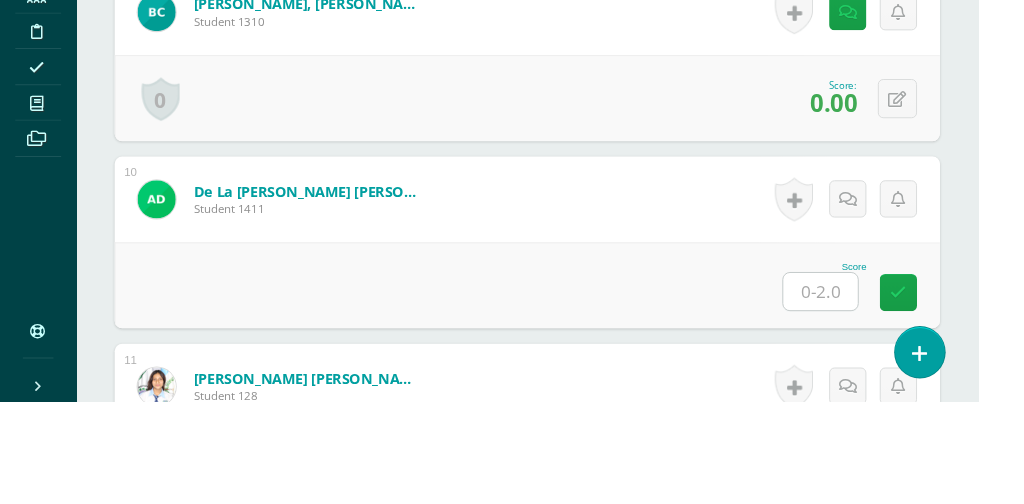 scroll, scrollTop: 2249, scrollLeft: 0, axis: vertical 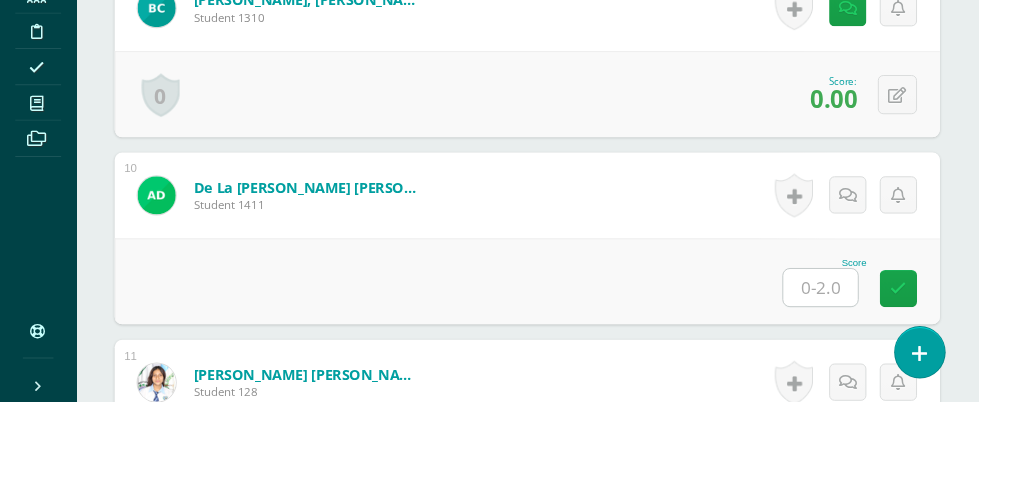 click at bounding box center (859, 384) 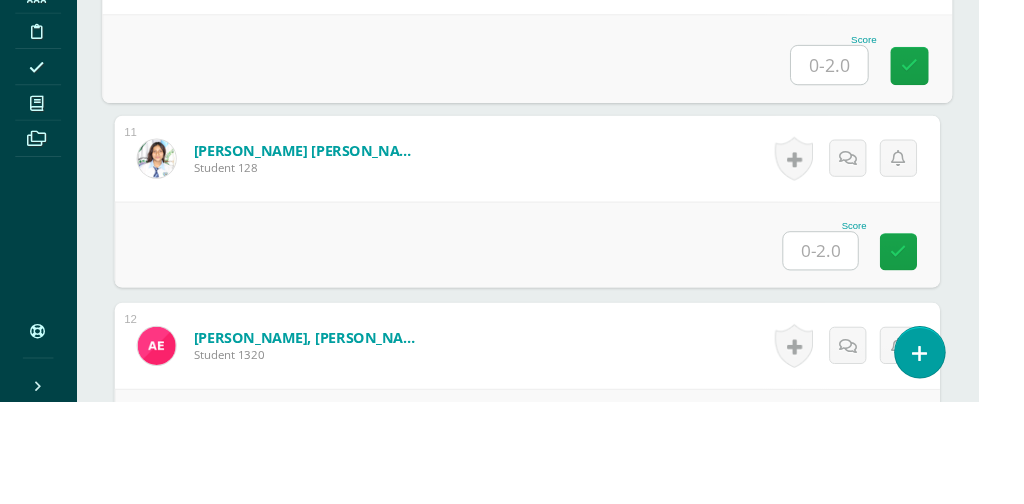 scroll, scrollTop: 2490, scrollLeft: 0, axis: vertical 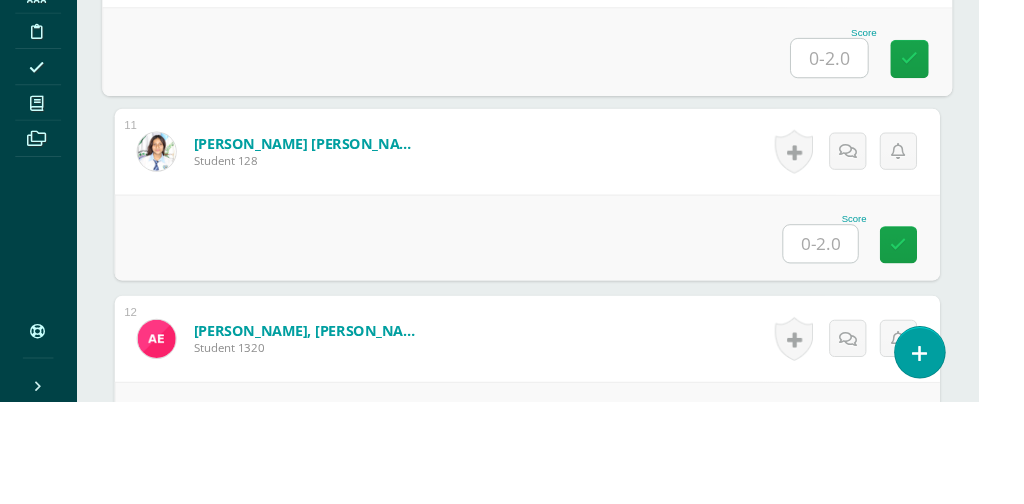 click at bounding box center (859, 339) 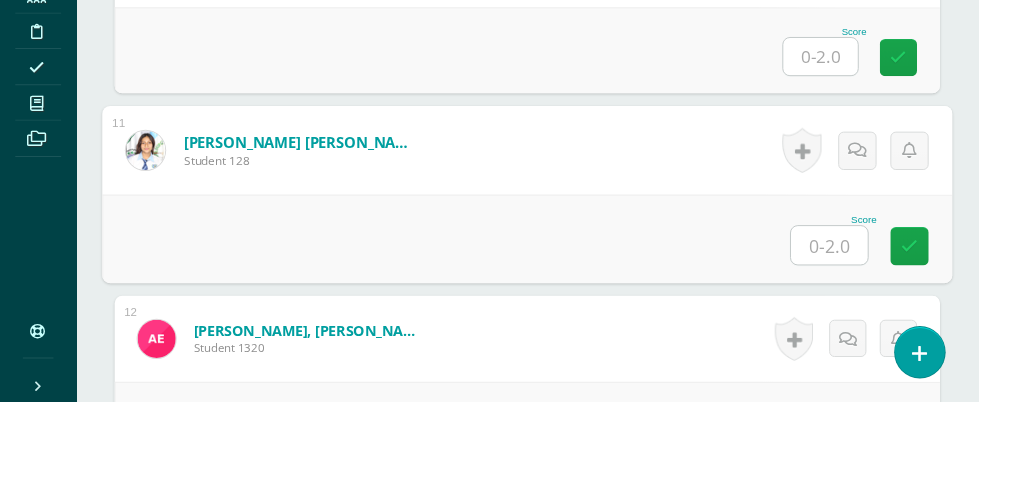 scroll, scrollTop: 2489, scrollLeft: 0, axis: vertical 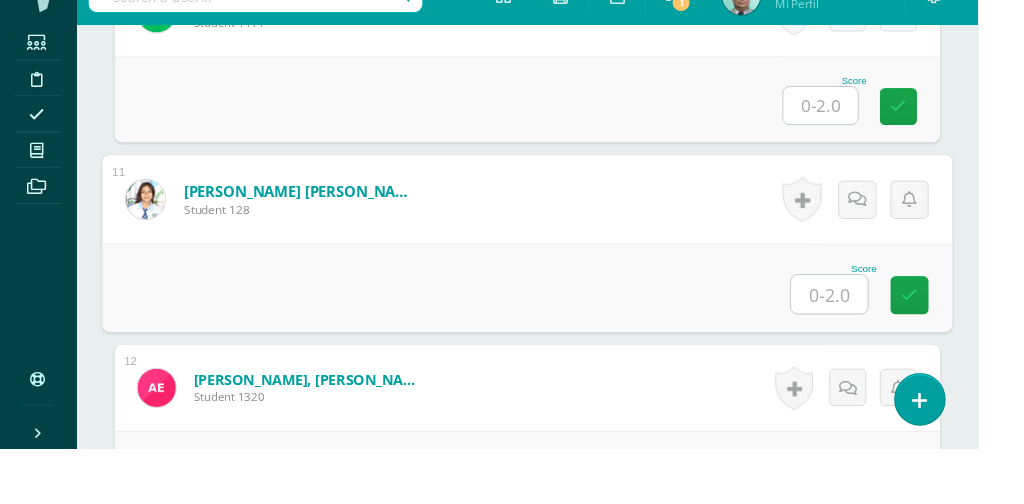 type on "2" 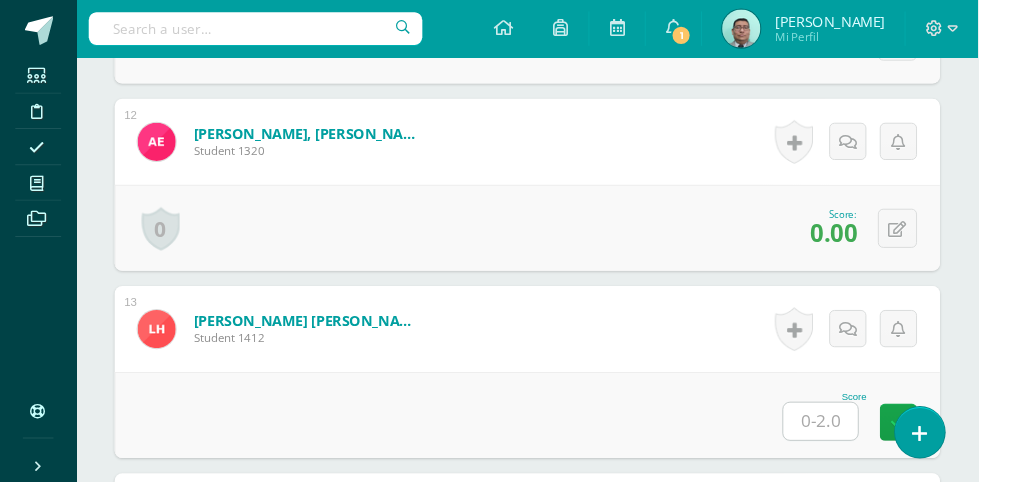 click at bounding box center [859, 440] 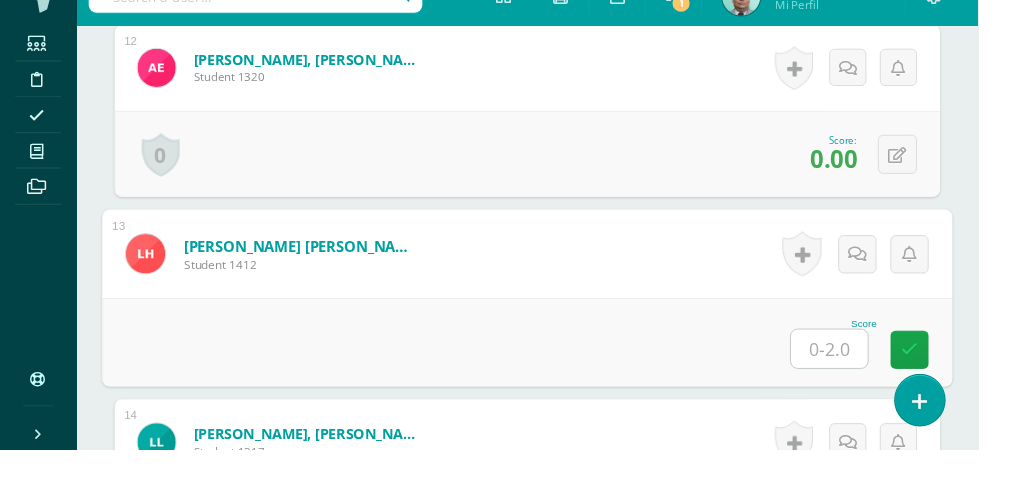 scroll, scrollTop: 2831, scrollLeft: 0, axis: vertical 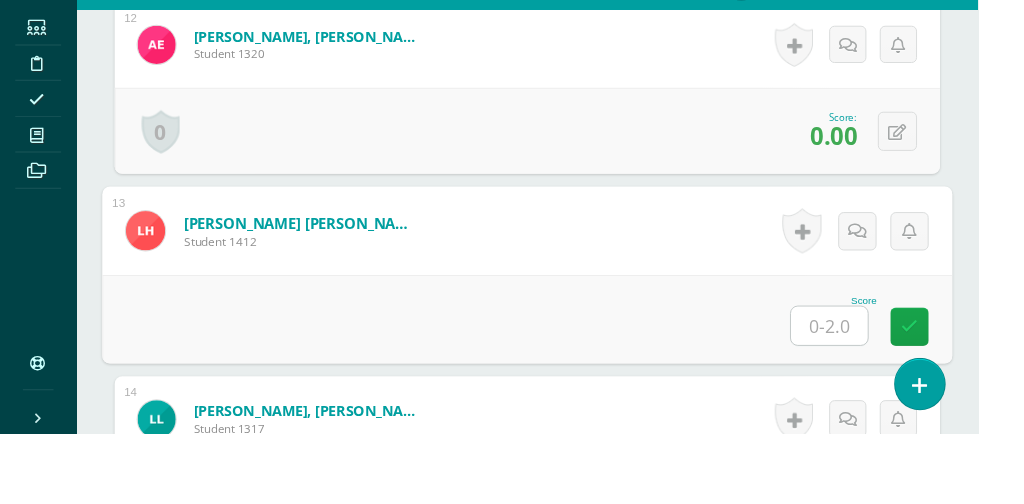 type on "2" 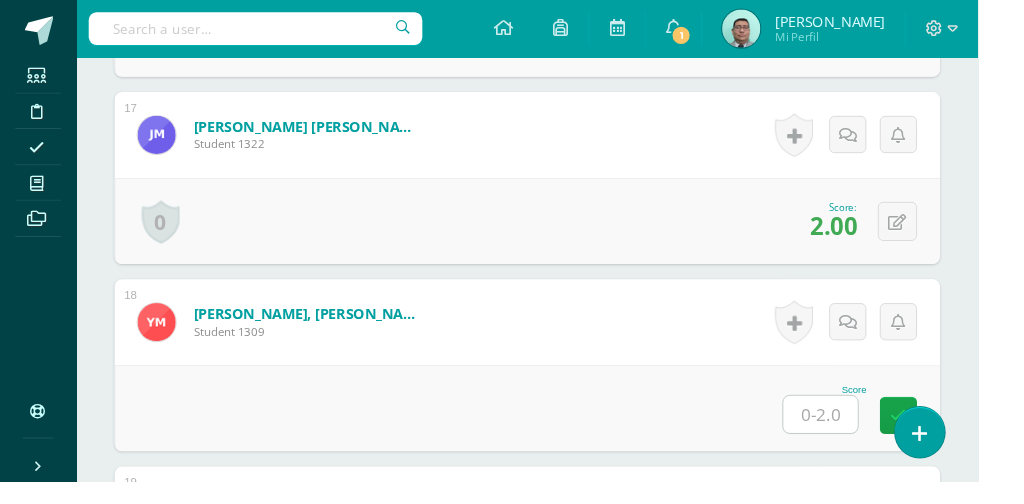scroll, scrollTop: 3791, scrollLeft: 0, axis: vertical 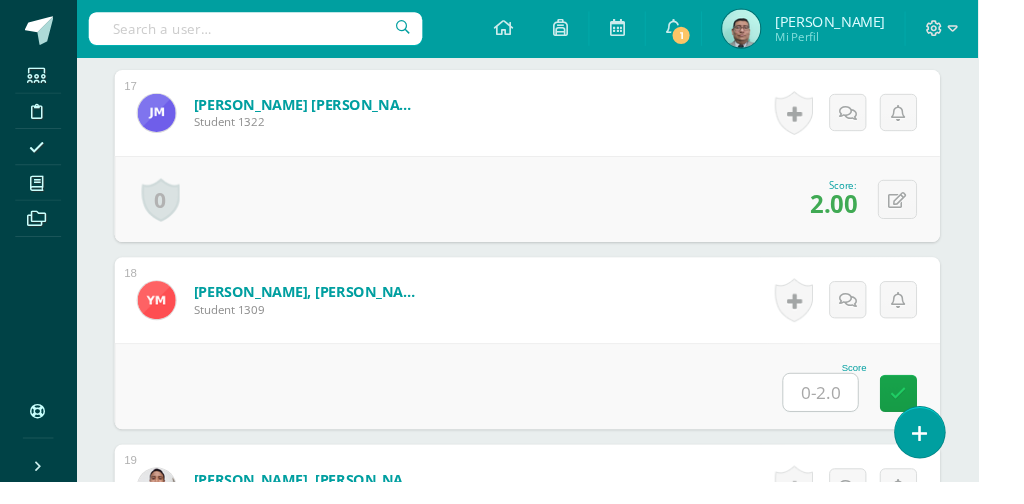 click at bounding box center (859, 410) 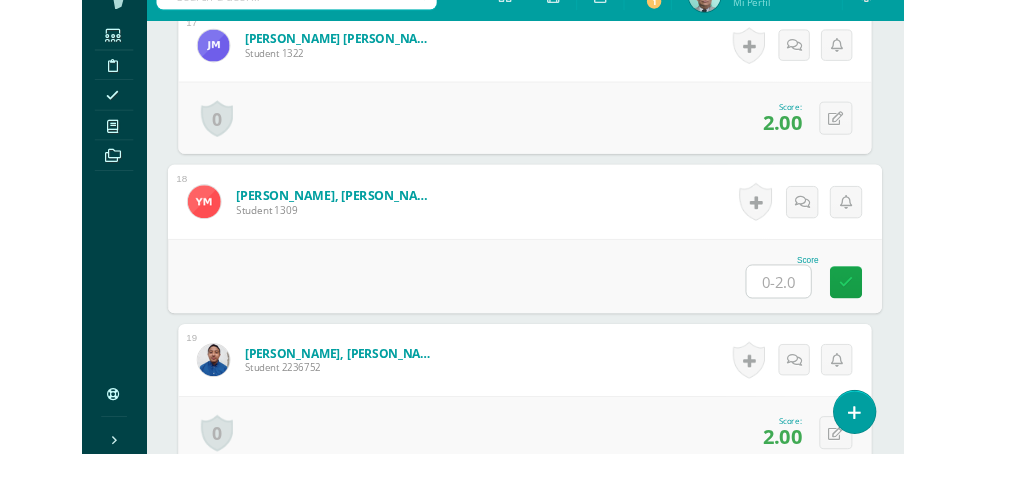 scroll, scrollTop: 3841, scrollLeft: 0, axis: vertical 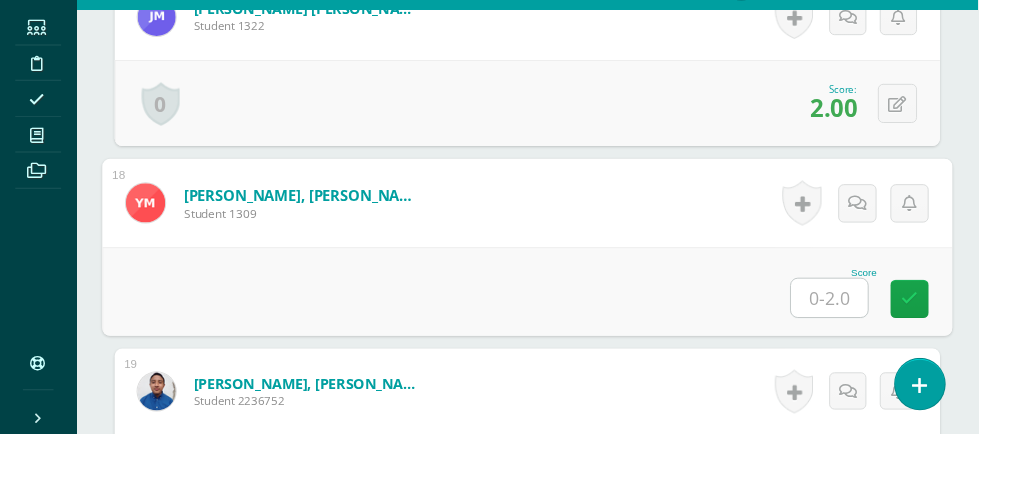 type on "2" 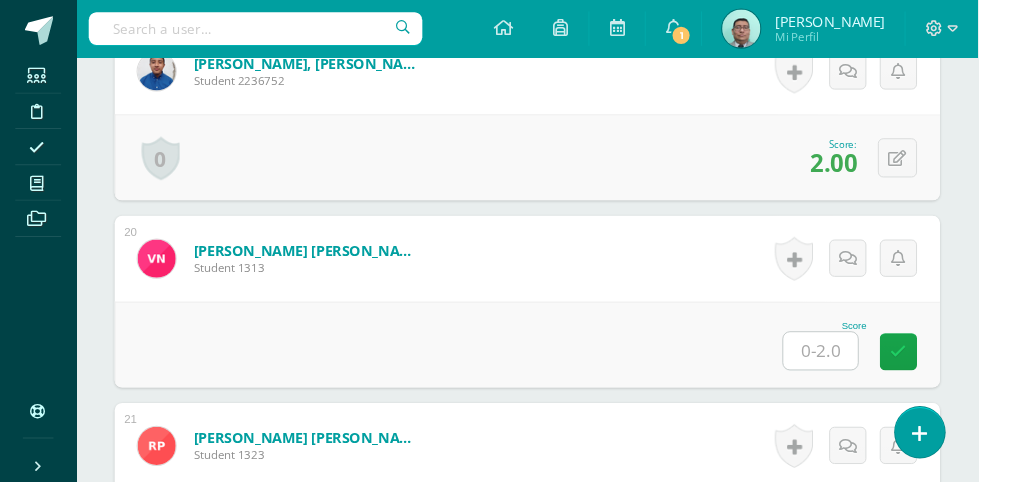 scroll, scrollTop: 4230, scrollLeft: 0, axis: vertical 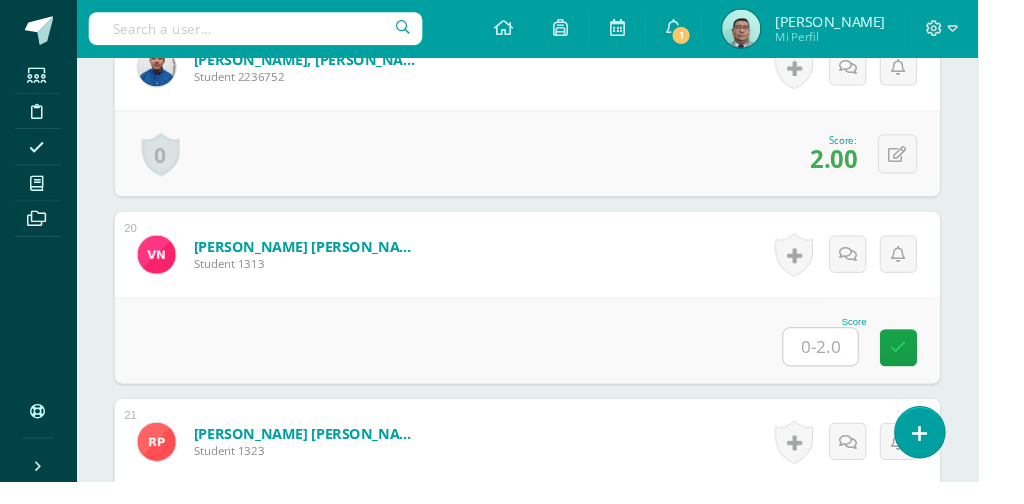 click at bounding box center (859, 363) 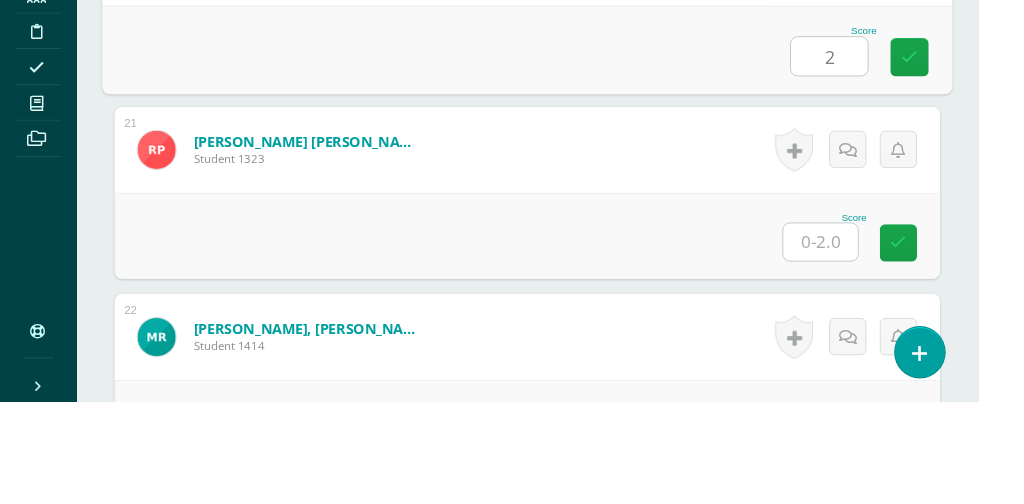 scroll, scrollTop: 4473, scrollLeft: 0, axis: vertical 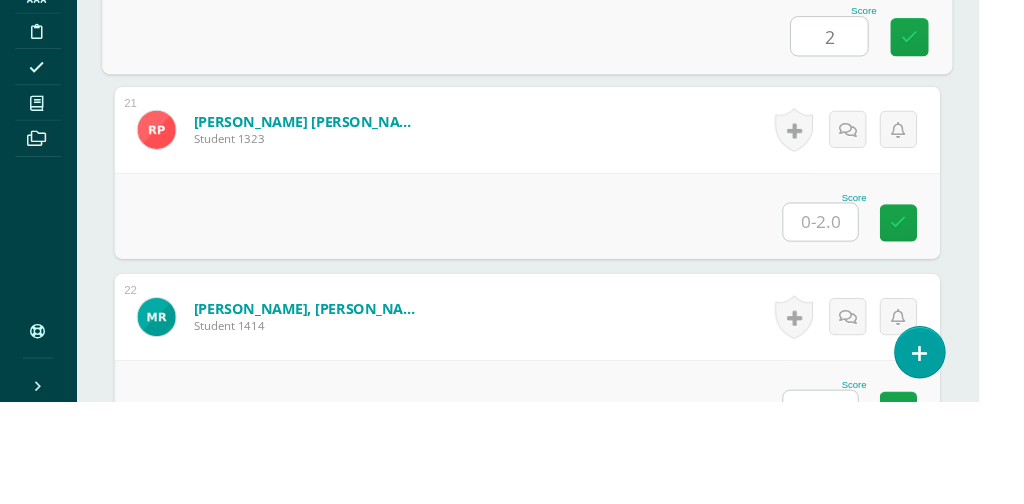 type on "2" 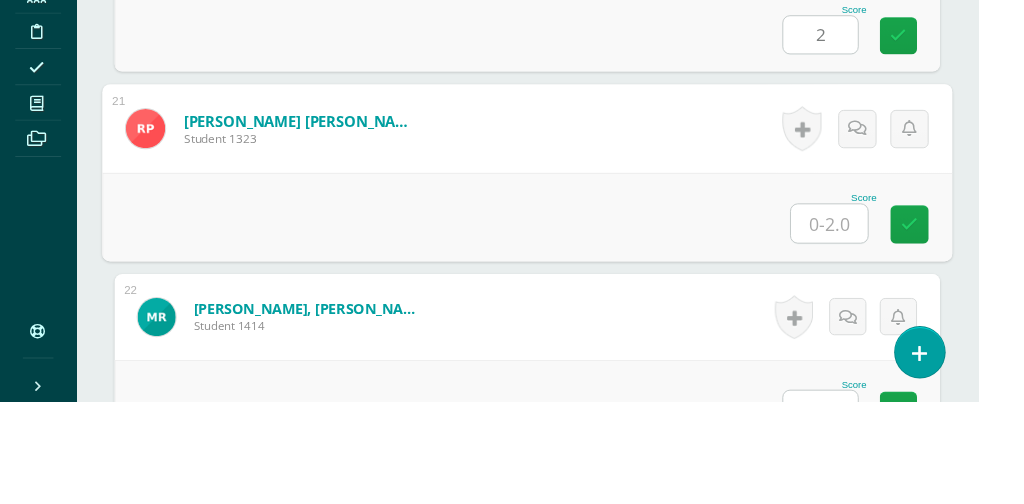 scroll, scrollTop: 4471, scrollLeft: 0, axis: vertical 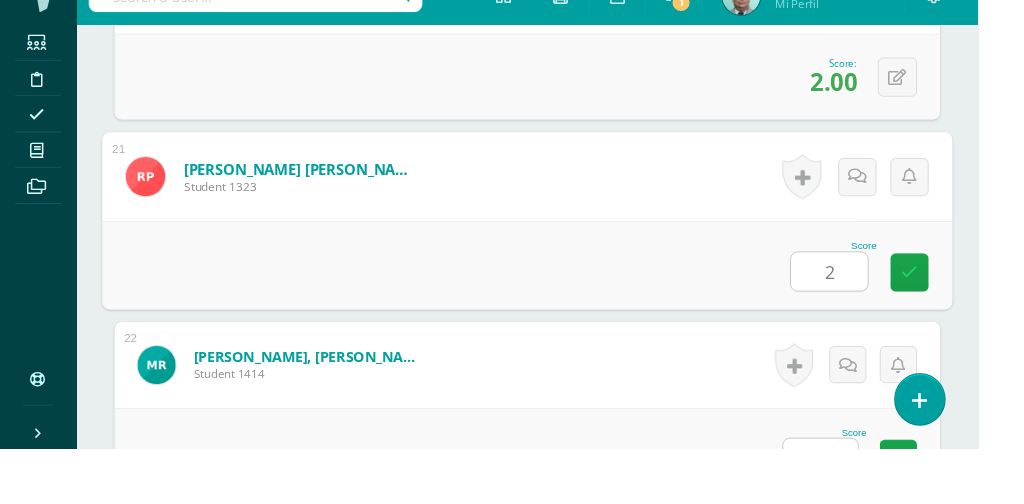 type on "2" 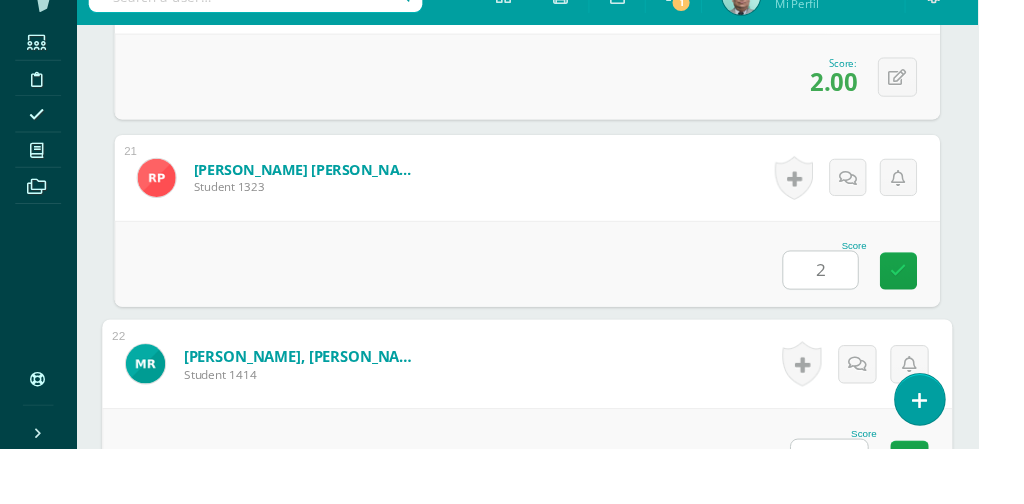 scroll, scrollTop: 4675, scrollLeft: 0, axis: vertical 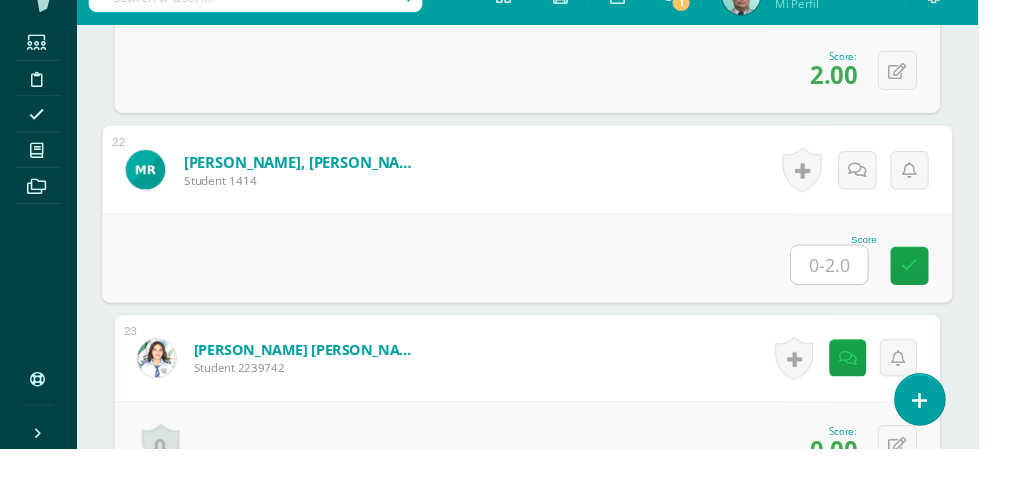 type on "2" 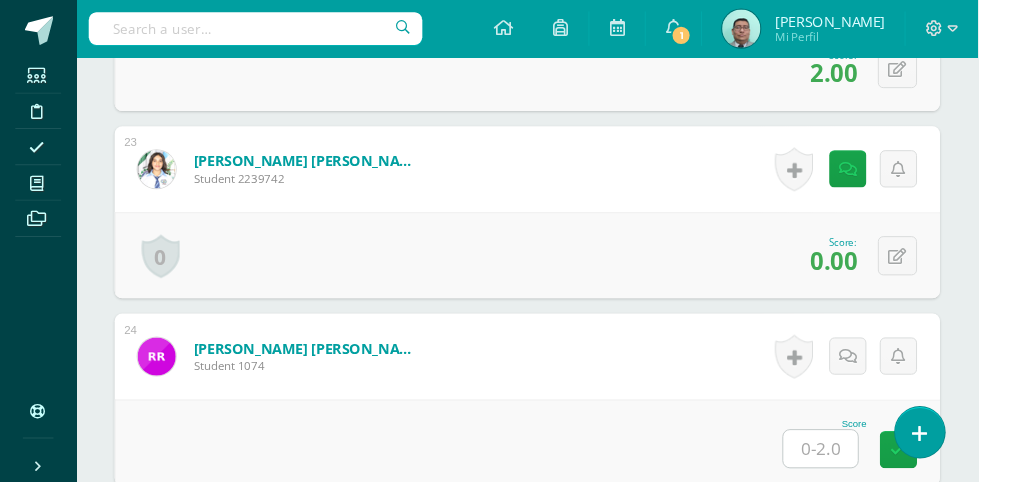 scroll, scrollTop: 4908, scrollLeft: 0, axis: vertical 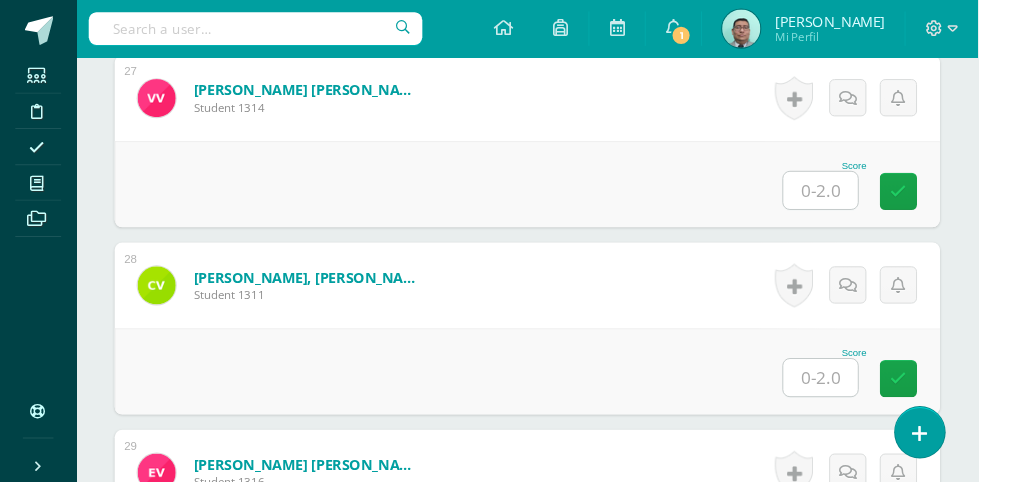 click at bounding box center [859, 199] 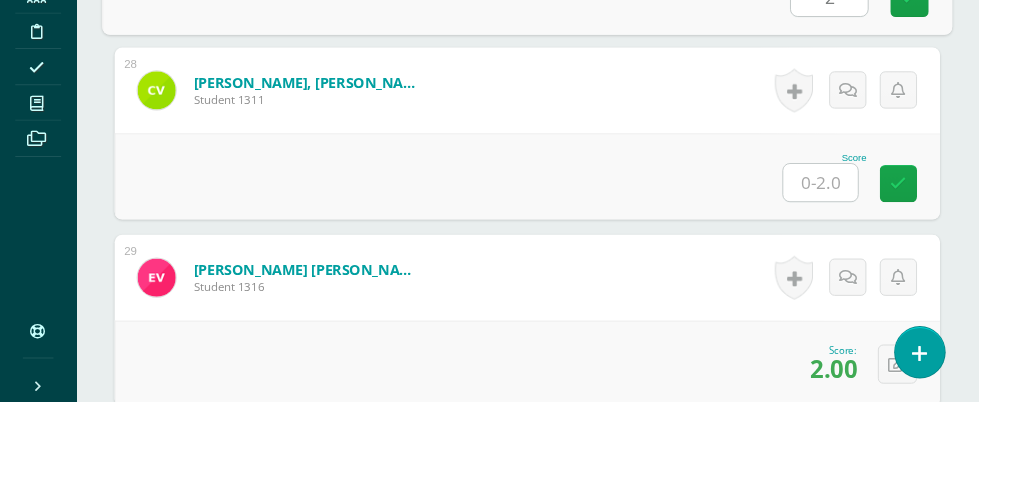 scroll, scrollTop: 5889, scrollLeft: 0, axis: vertical 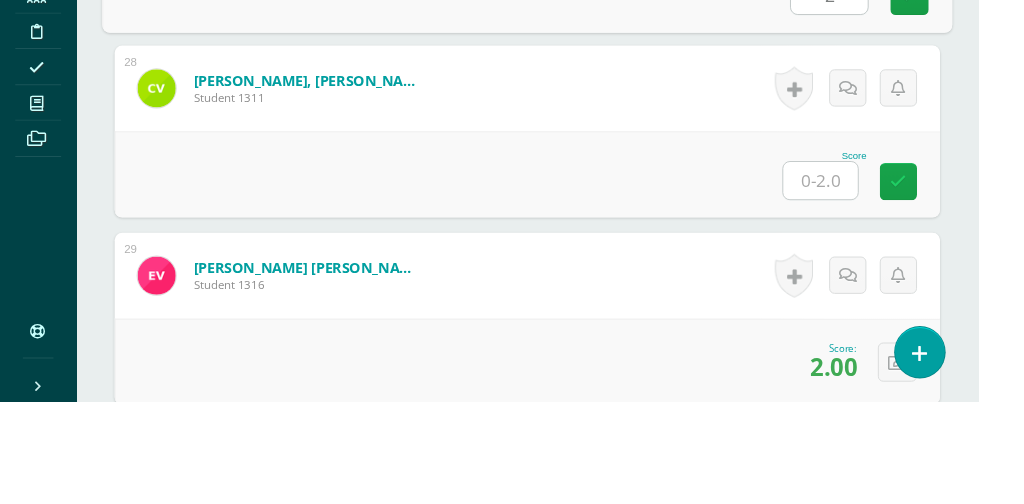 type on "2" 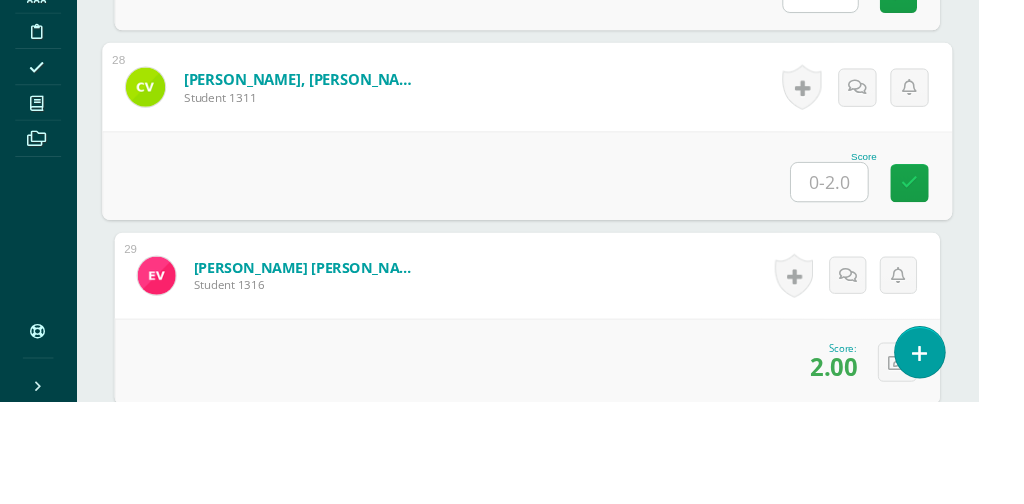 scroll, scrollTop: 5888, scrollLeft: 0, axis: vertical 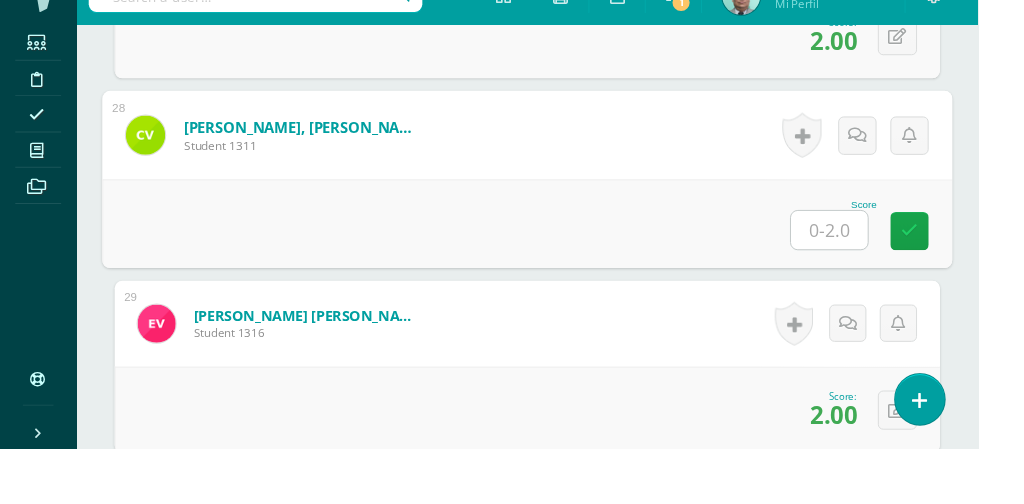 type on "2" 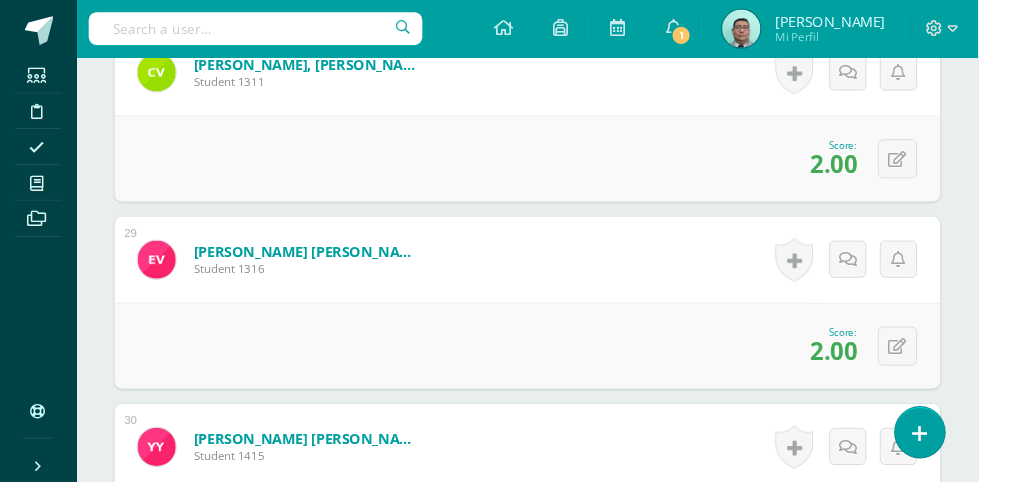 scroll, scrollTop: 6189, scrollLeft: 0, axis: vertical 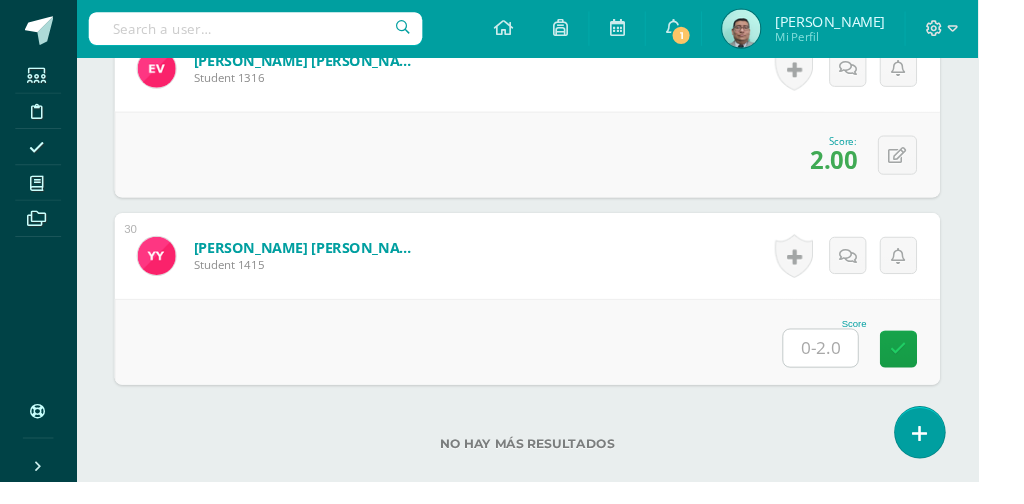 click at bounding box center [859, 364] 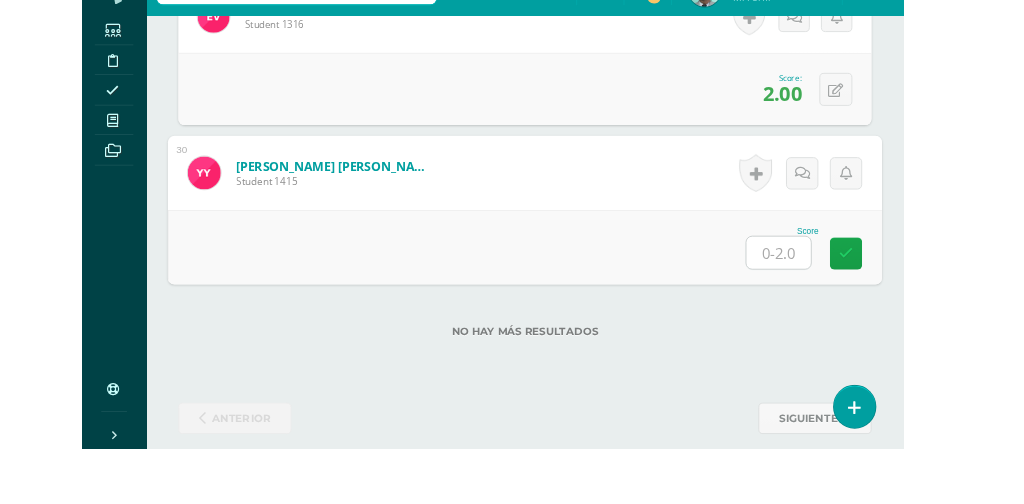 scroll, scrollTop: 6231, scrollLeft: 0, axis: vertical 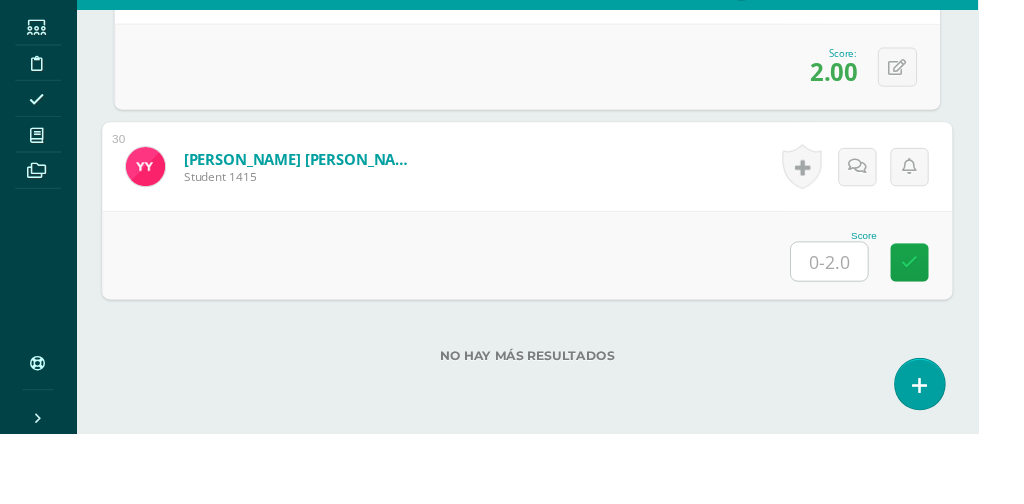 type on "2" 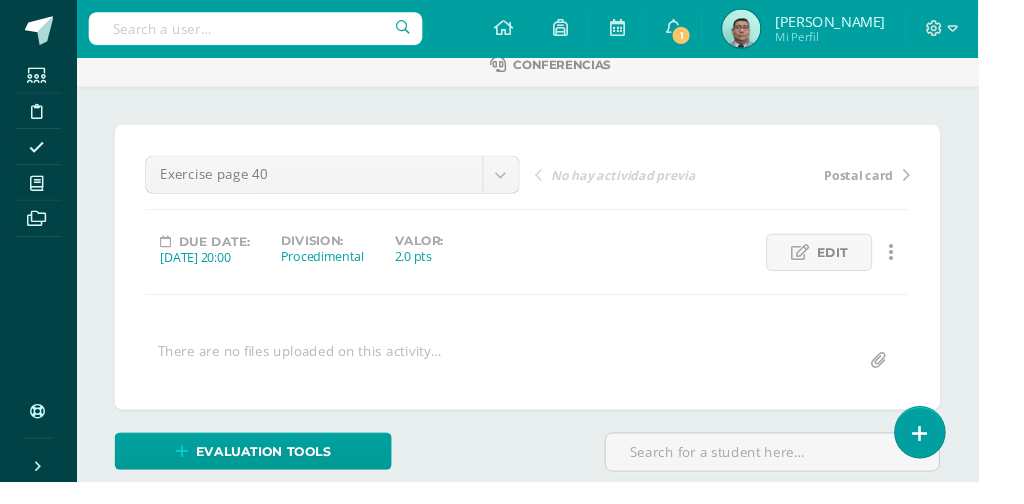 scroll, scrollTop: 145, scrollLeft: 0, axis: vertical 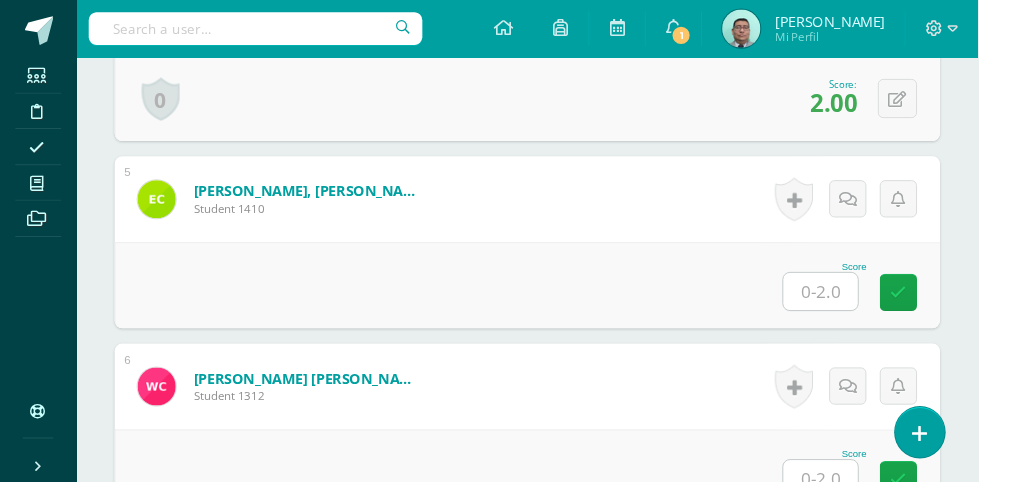 click at bounding box center (859, 305) 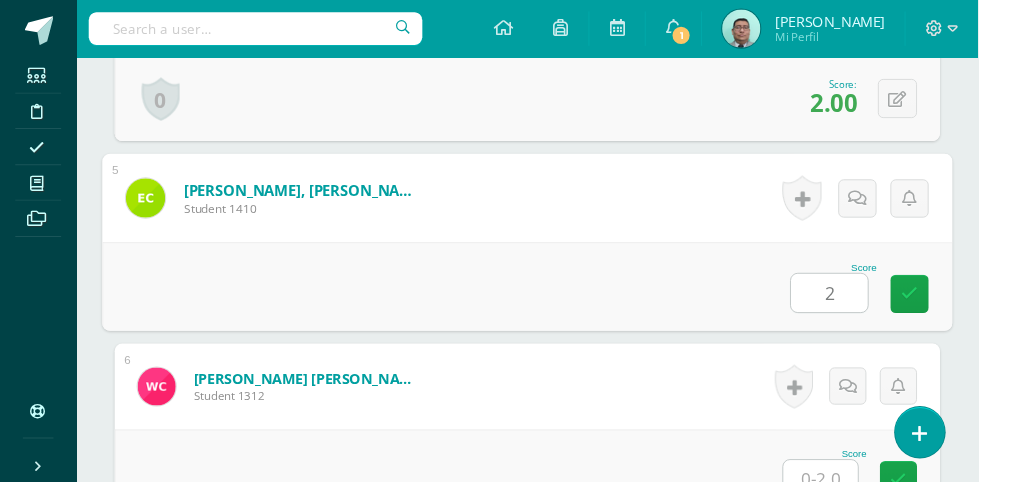 type on "2" 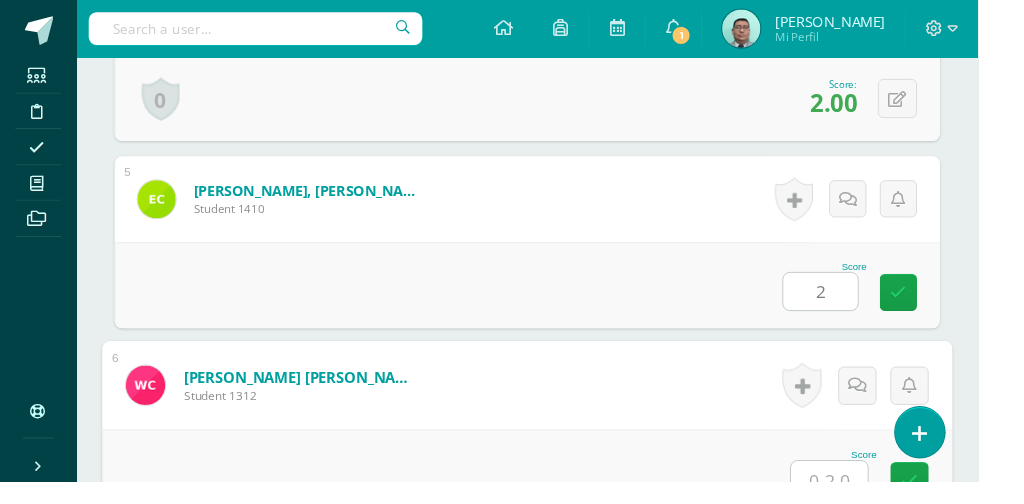 scroll, scrollTop: 1540, scrollLeft: 0, axis: vertical 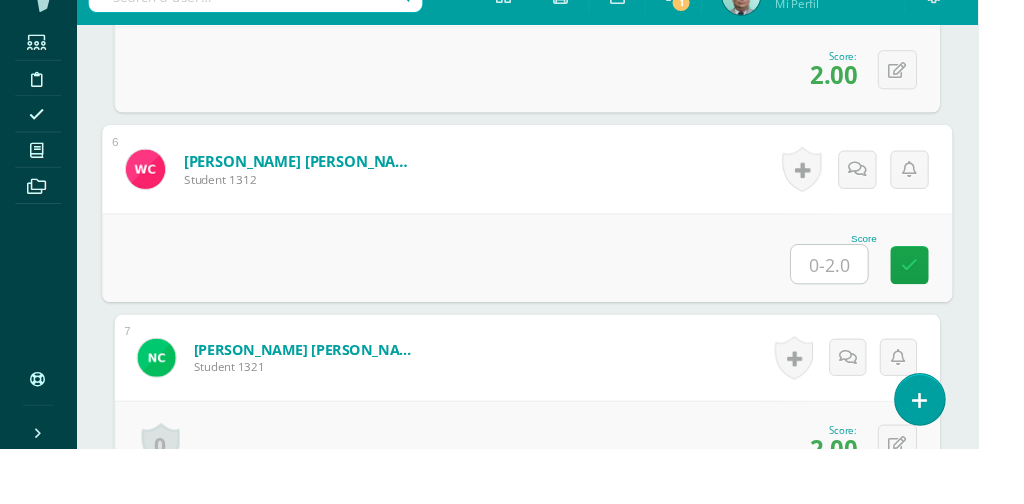 type on "2" 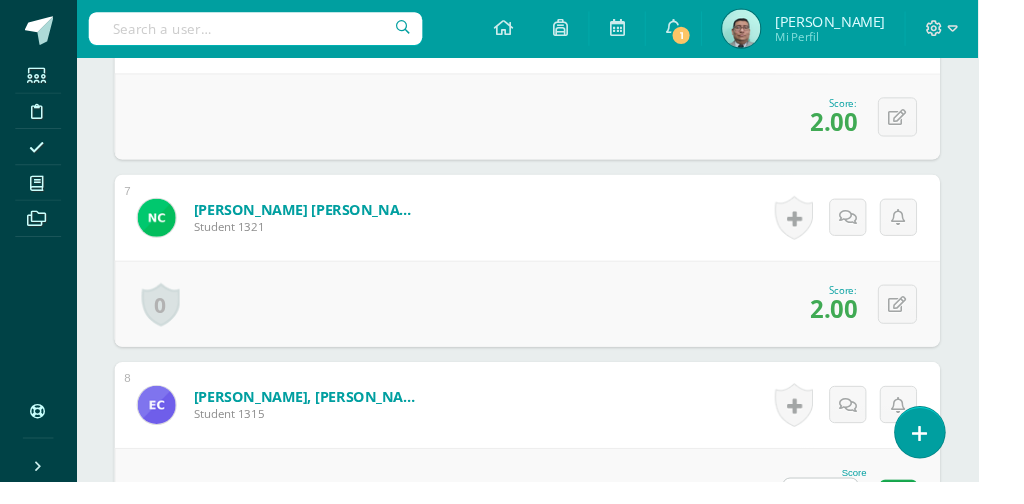 scroll, scrollTop: 1740, scrollLeft: 0, axis: vertical 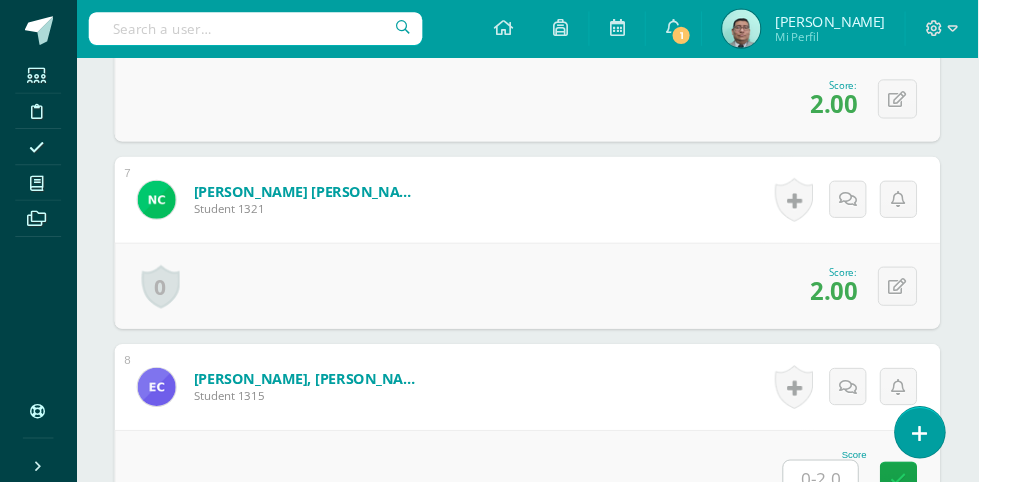 click at bounding box center [859, 501] 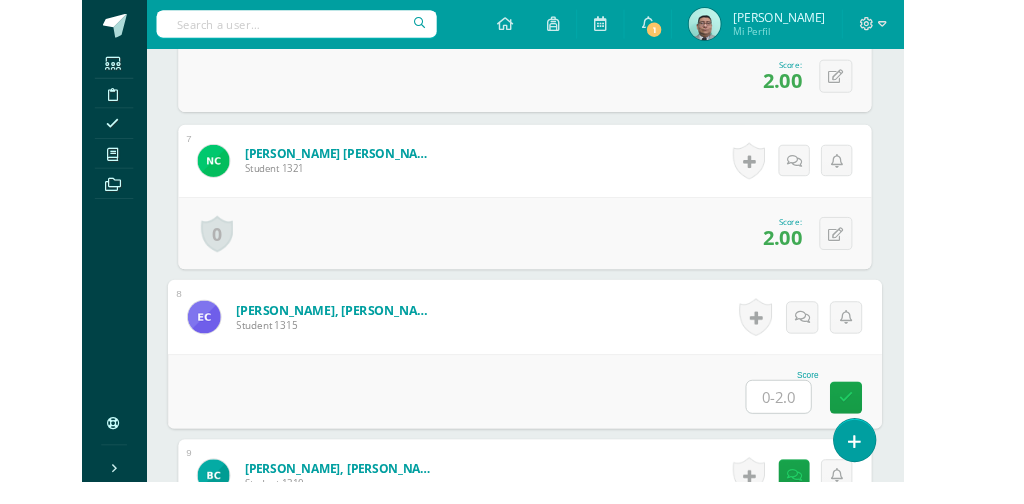 scroll, scrollTop: 1824, scrollLeft: 0, axis: vertical 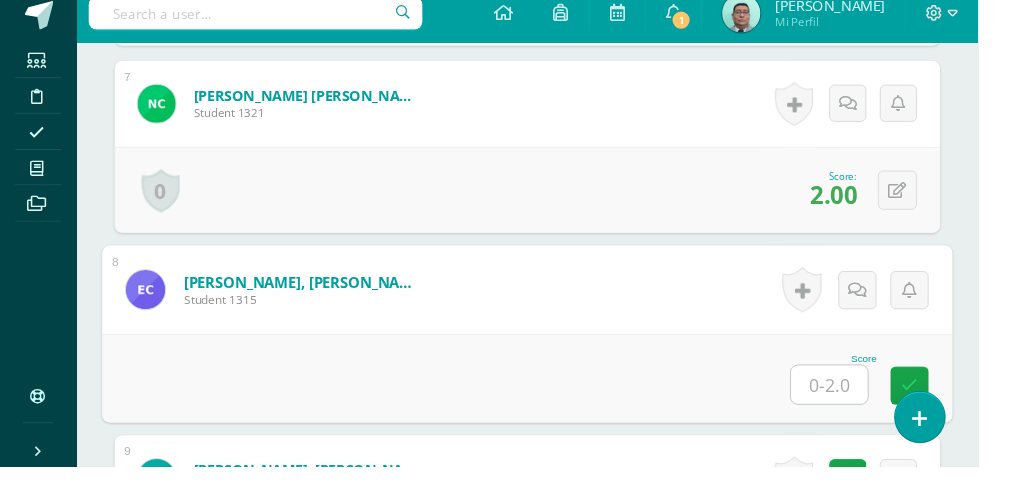 type on "2" 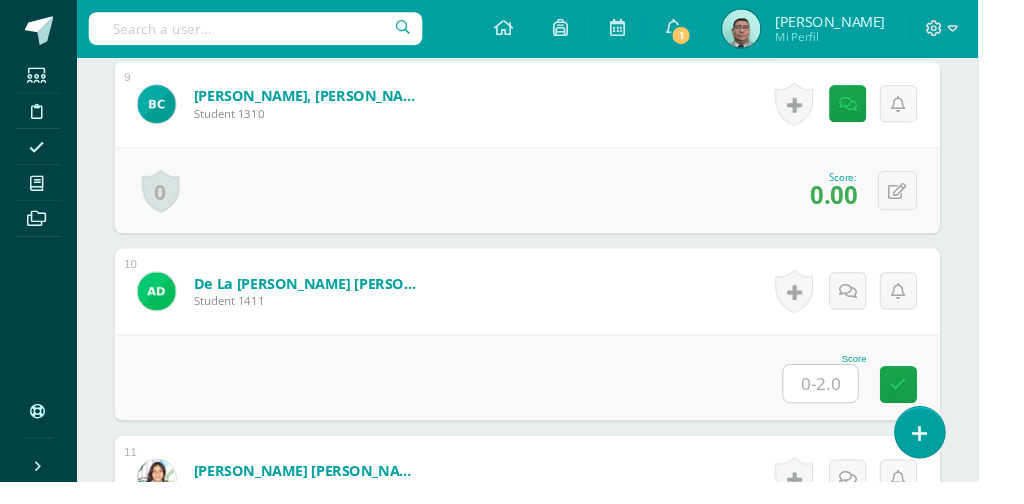 scroll, scrollTop: 2238, scrollLeft: 0, axis: vertical 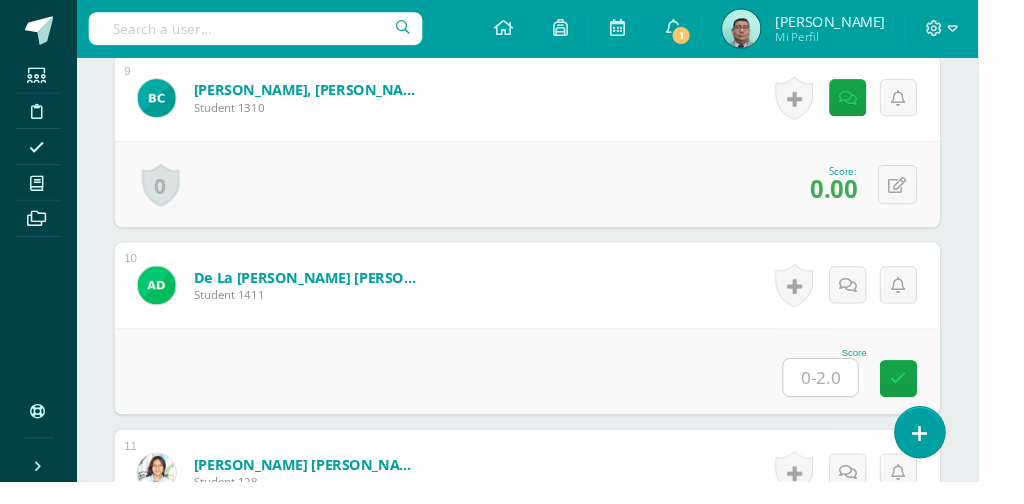 click at bounding box center (859, 395) 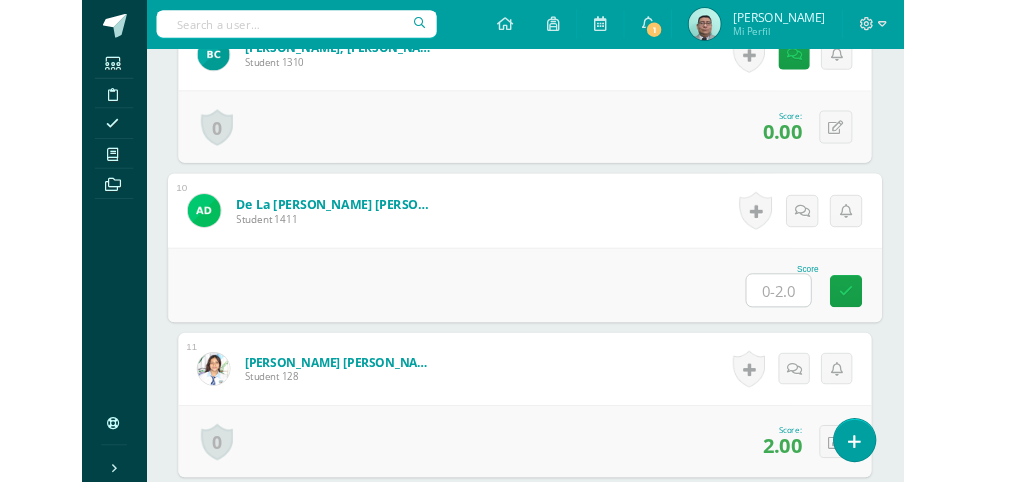 scroll, scrollTop: 2323, scrollLeft: 0, axis: vertical 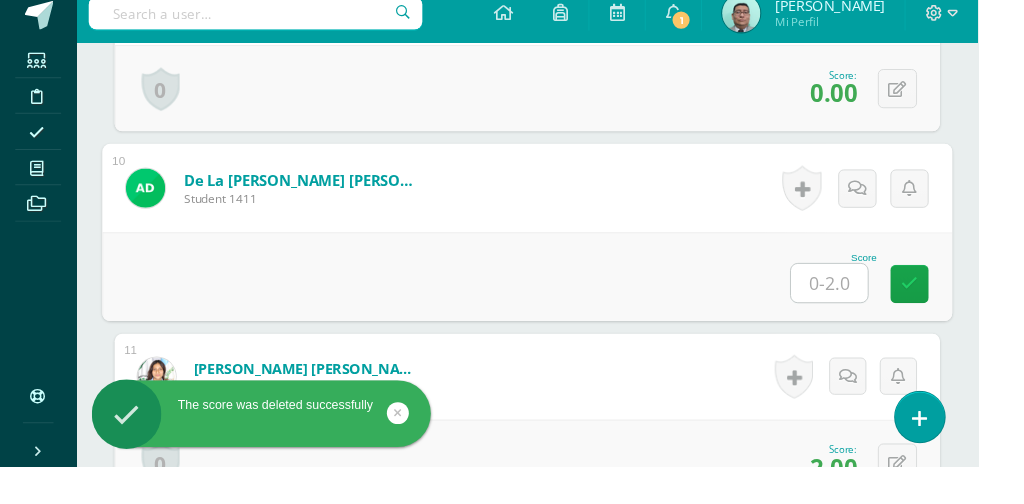 type on "2" 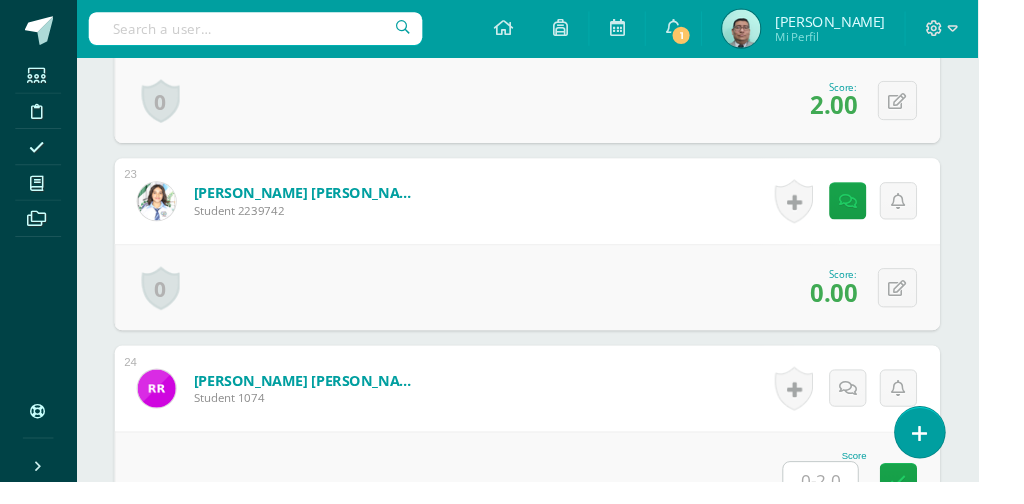 scroll, scrollTop: 4876, scrollLeft: 0, axis: vertical 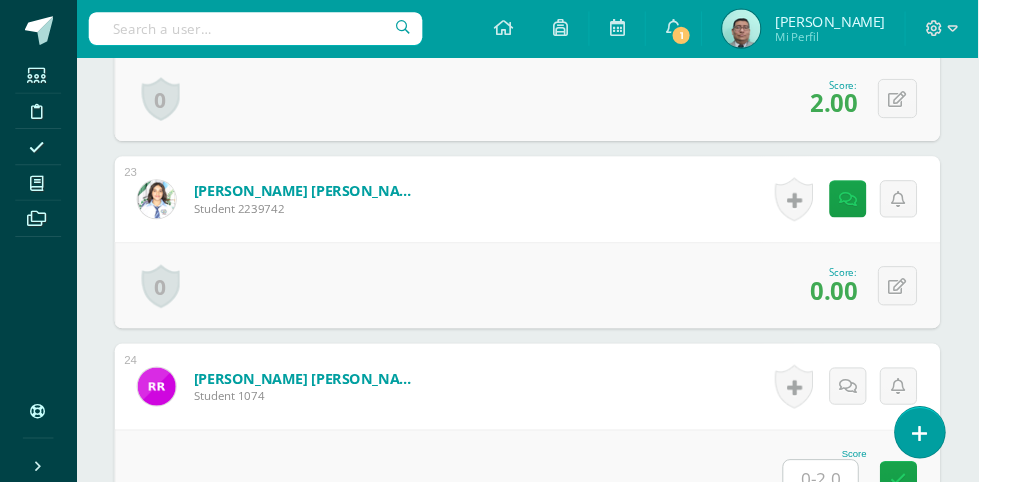 click at bounding box center (859, 501) 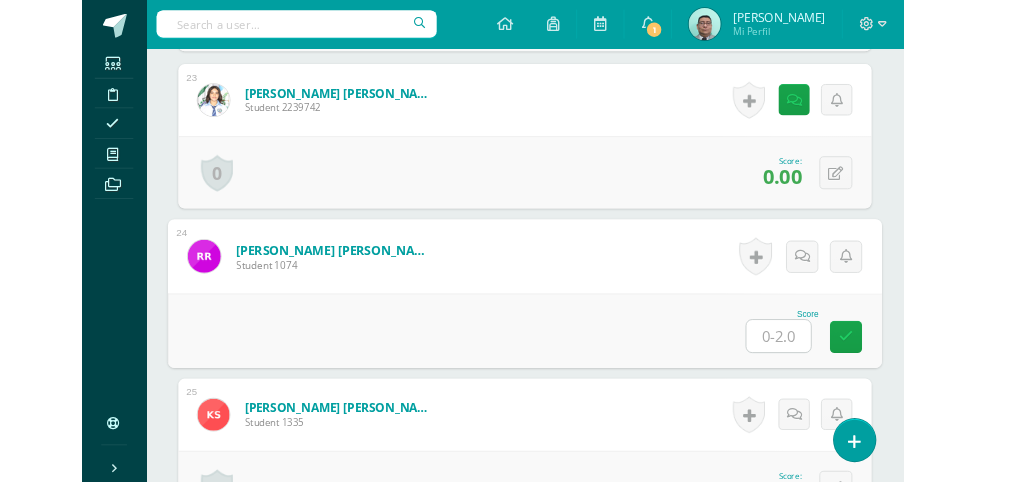 scroll, scrollTop: 4960, scrollLeft: 0, axis: vertical 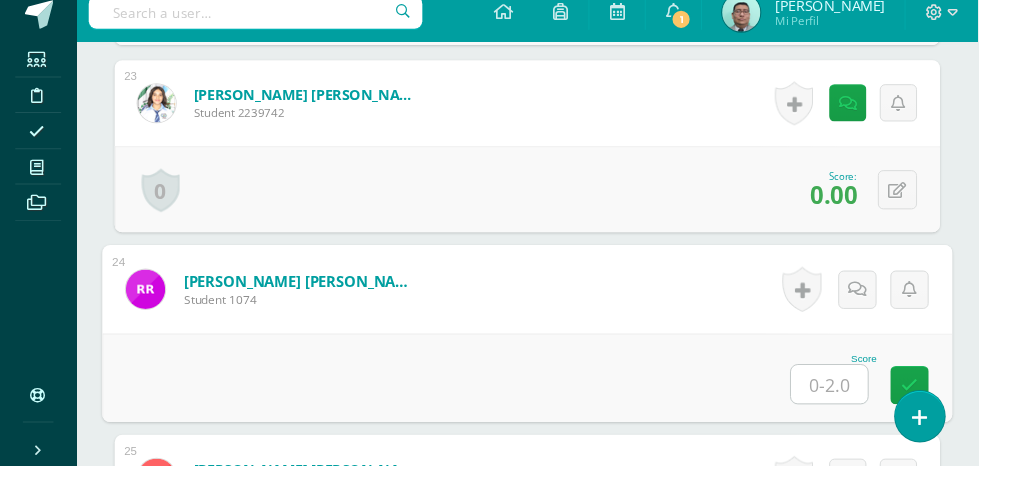 type on "2" 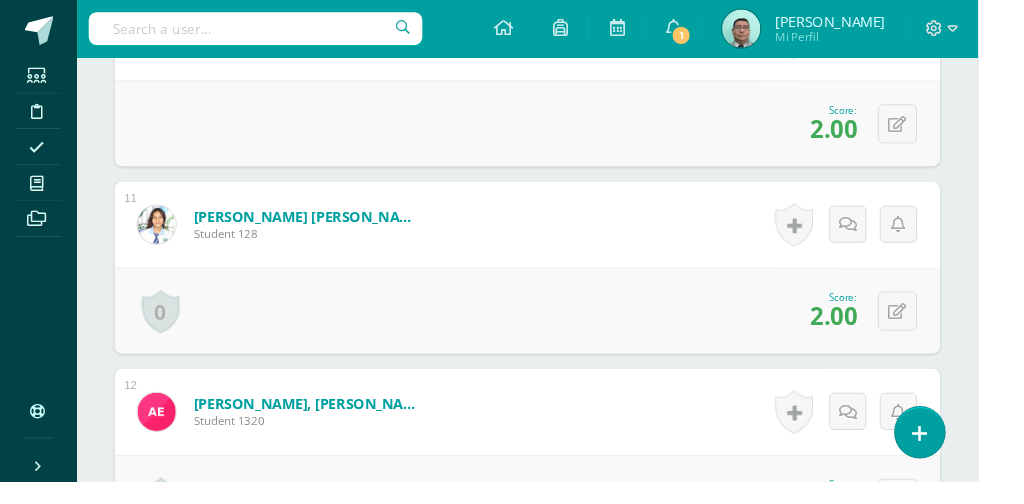 scroll, scrollTop: 2588, scrollLeft: 0, axis: vertical 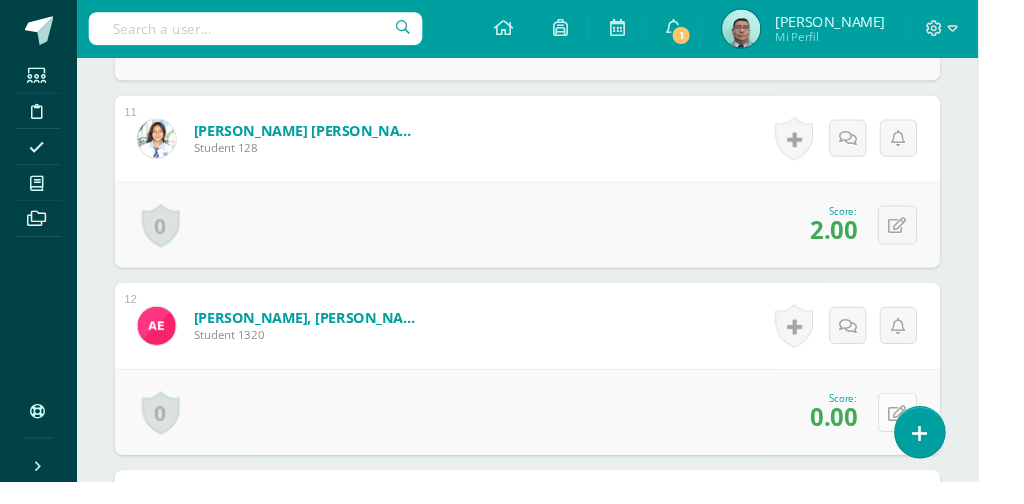 click at bounding box center (939, 432) 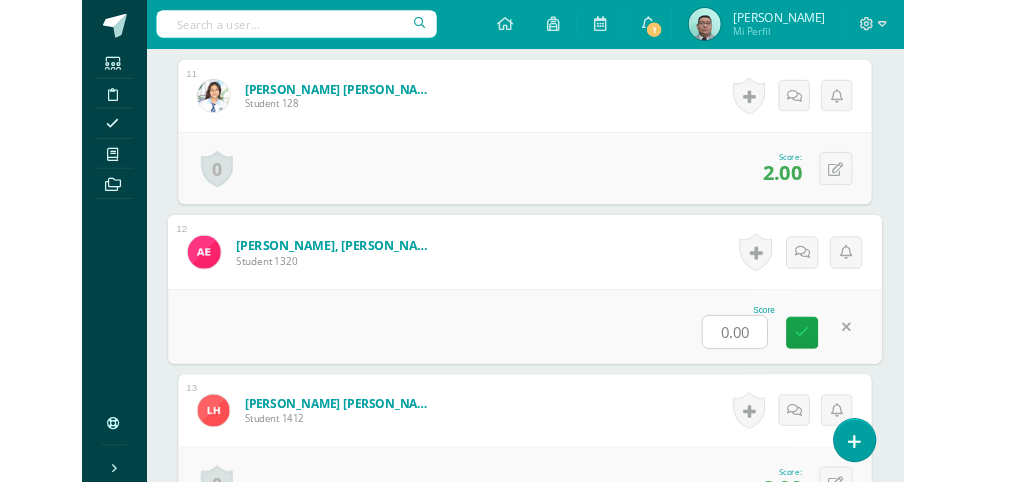 scroll, scrollTop: 2672, scrollLeft: 0, axis: vertical 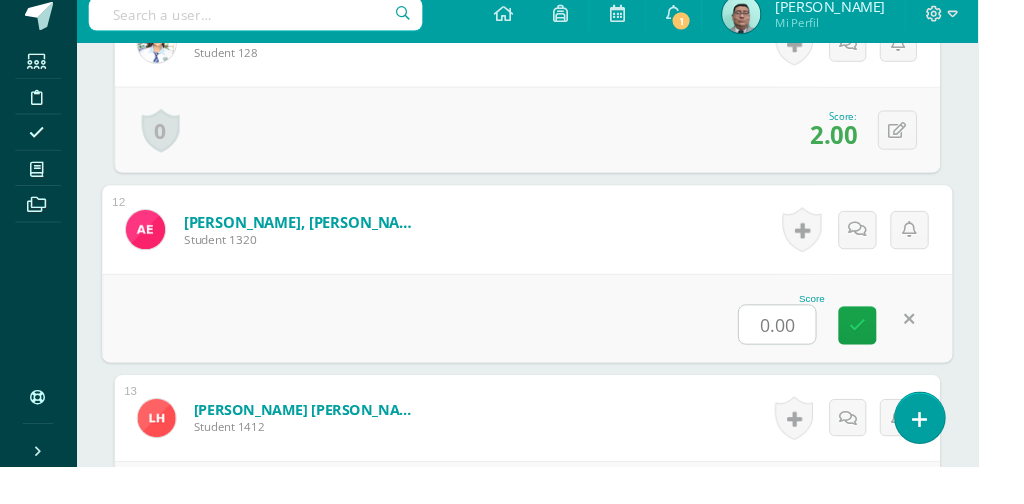 type on "2" 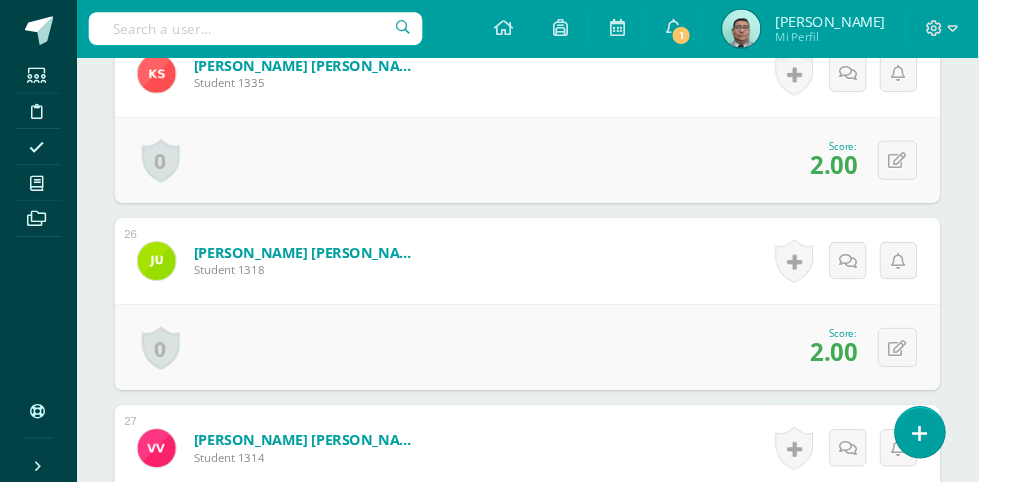 scroll, scrollTop: 5398, scrollLeft: 0, axis: vertical 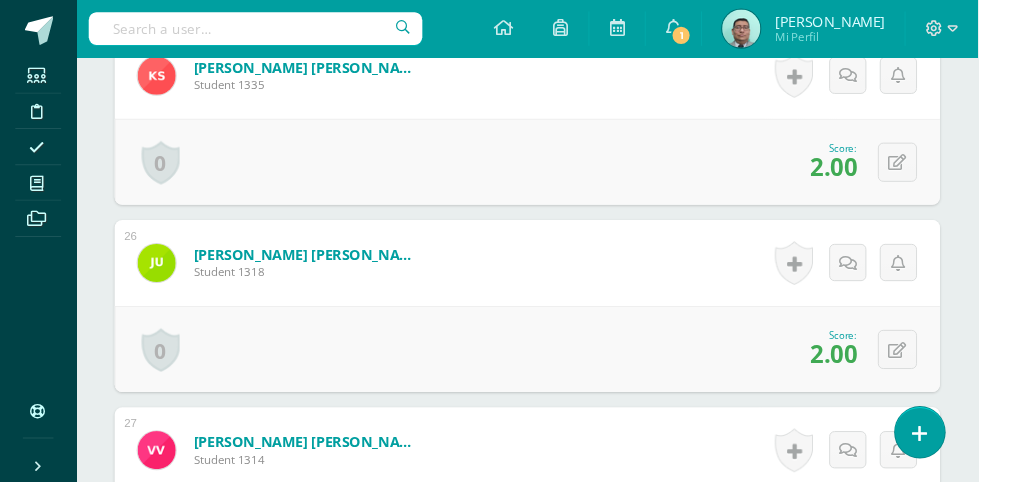click on "[PERSON_NAME] [PERSON_NAME]
Student  1314
Score
2.00
0
Badges
Badges obtained" at bounding box center (552, 471) 